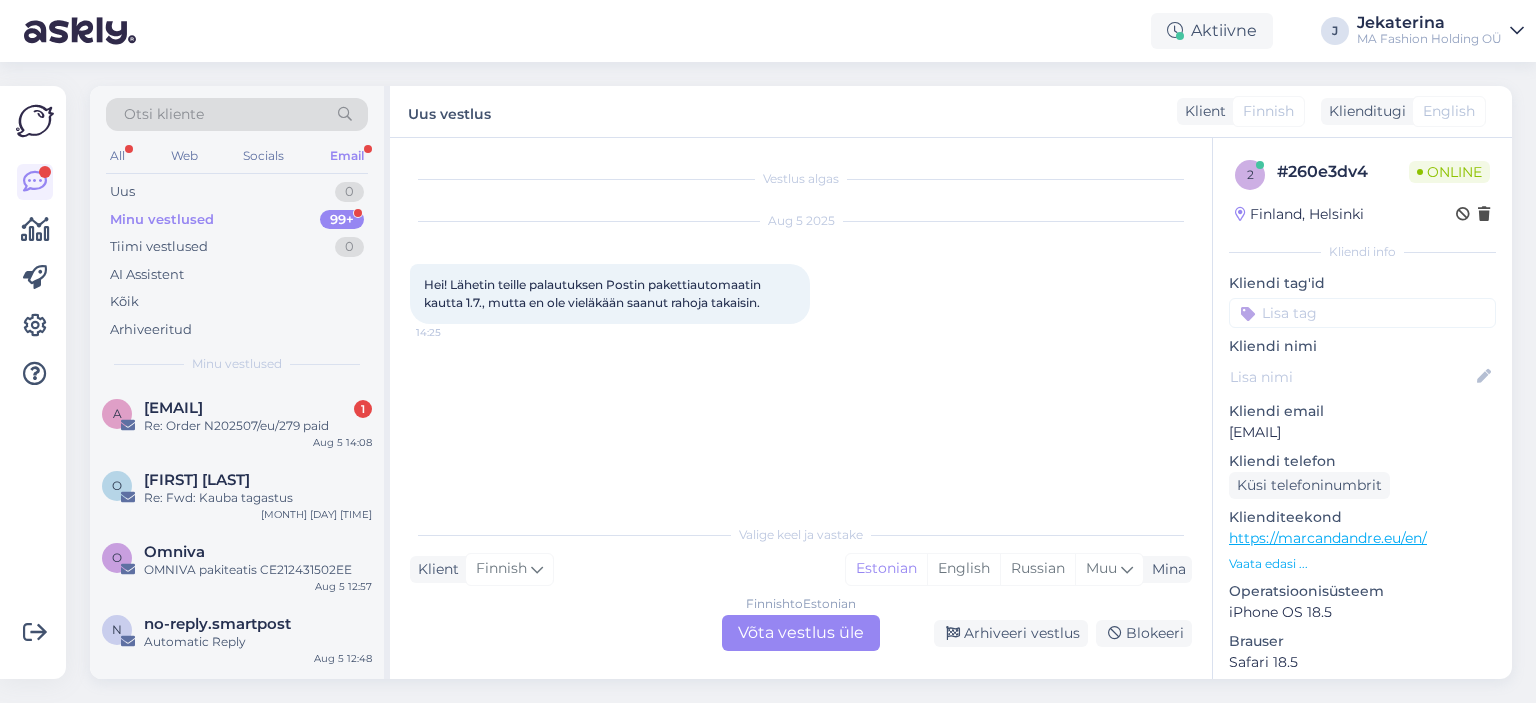 scroll, scrollTop: 0, scrollLeft: 0, axis: both 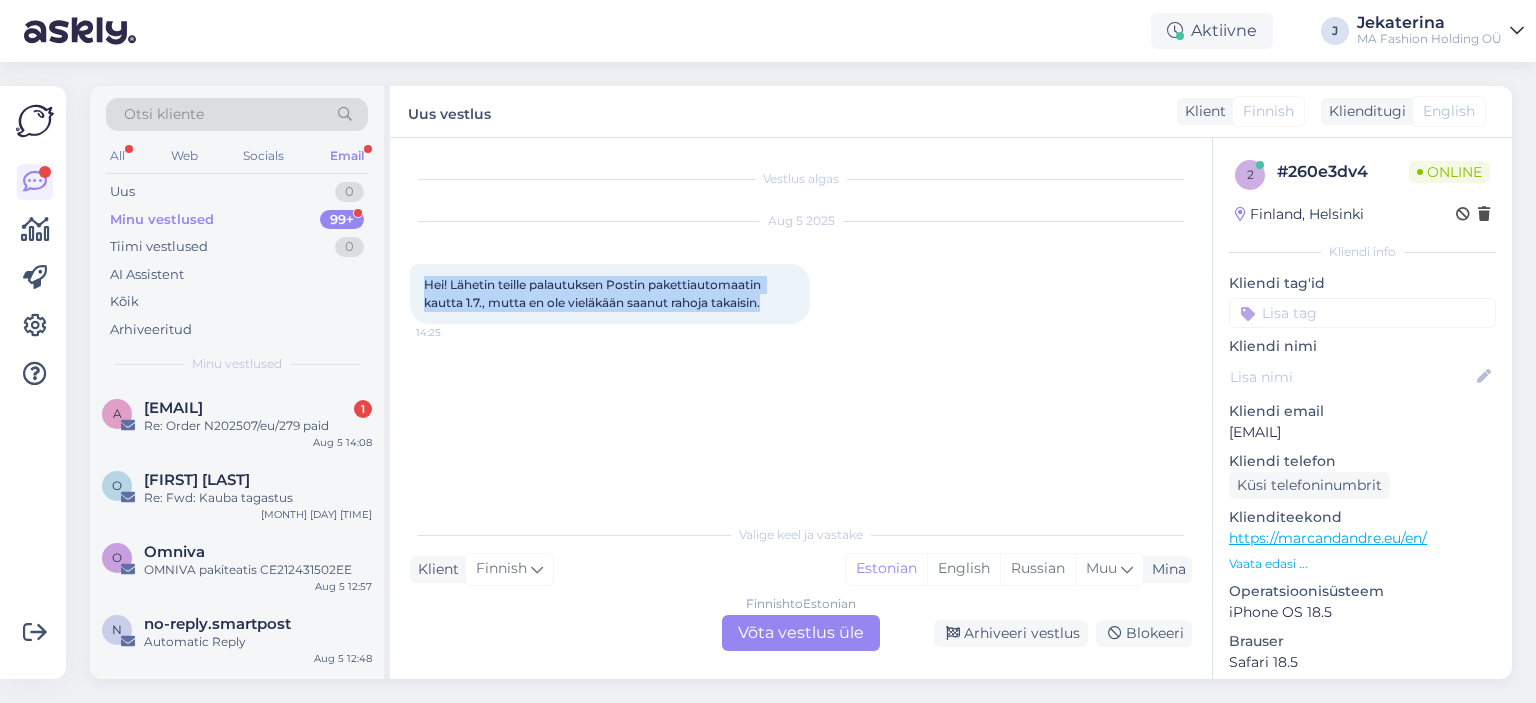 drag, startPoint x: 773, startPoint y: 305, endPoint x: 390, endPoint y: 278, distance: 383.95053 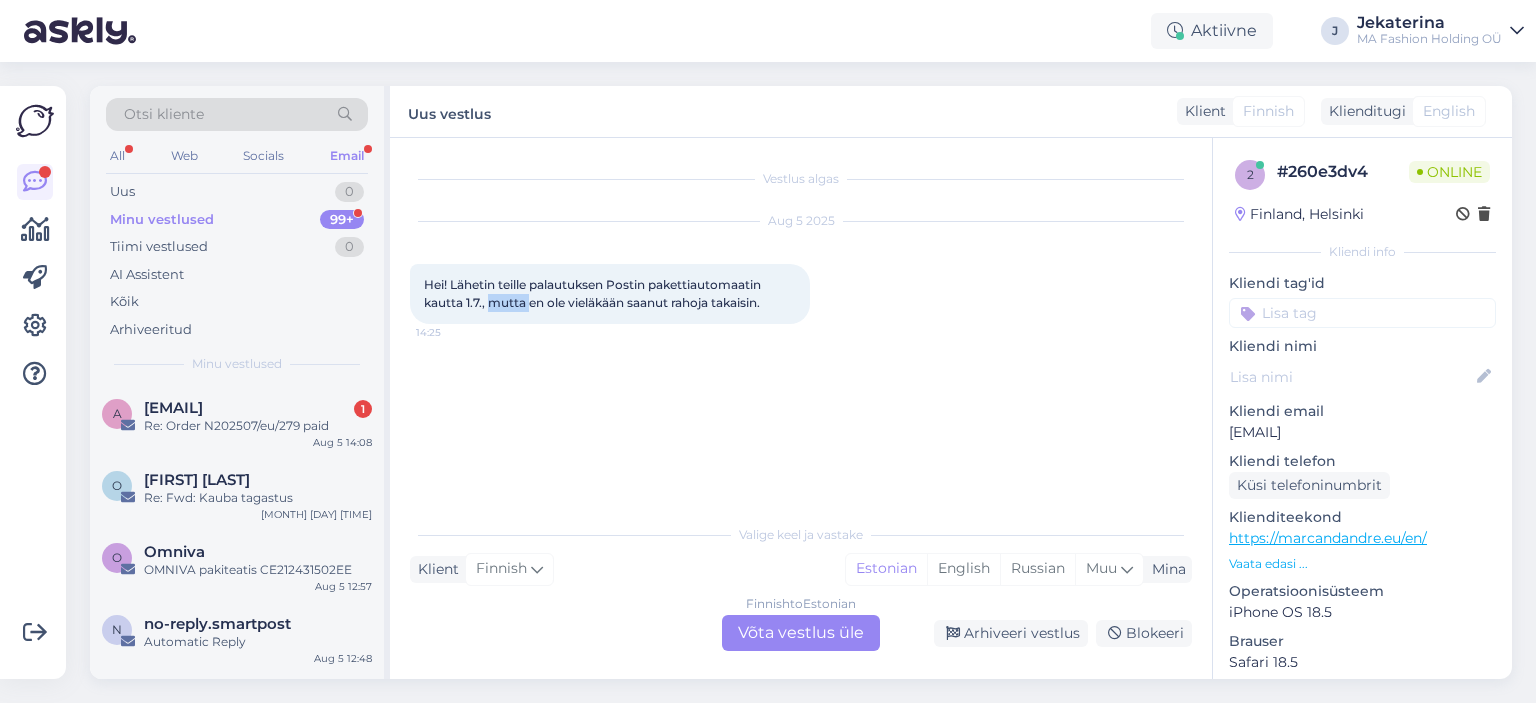 click on "Hei! Lähetin teille palautuksen Postin pakettiautomaatin kautta 1.7., mutta en ole vieläkään saanut rahoja takaisin." at bounding box center (594, 293) 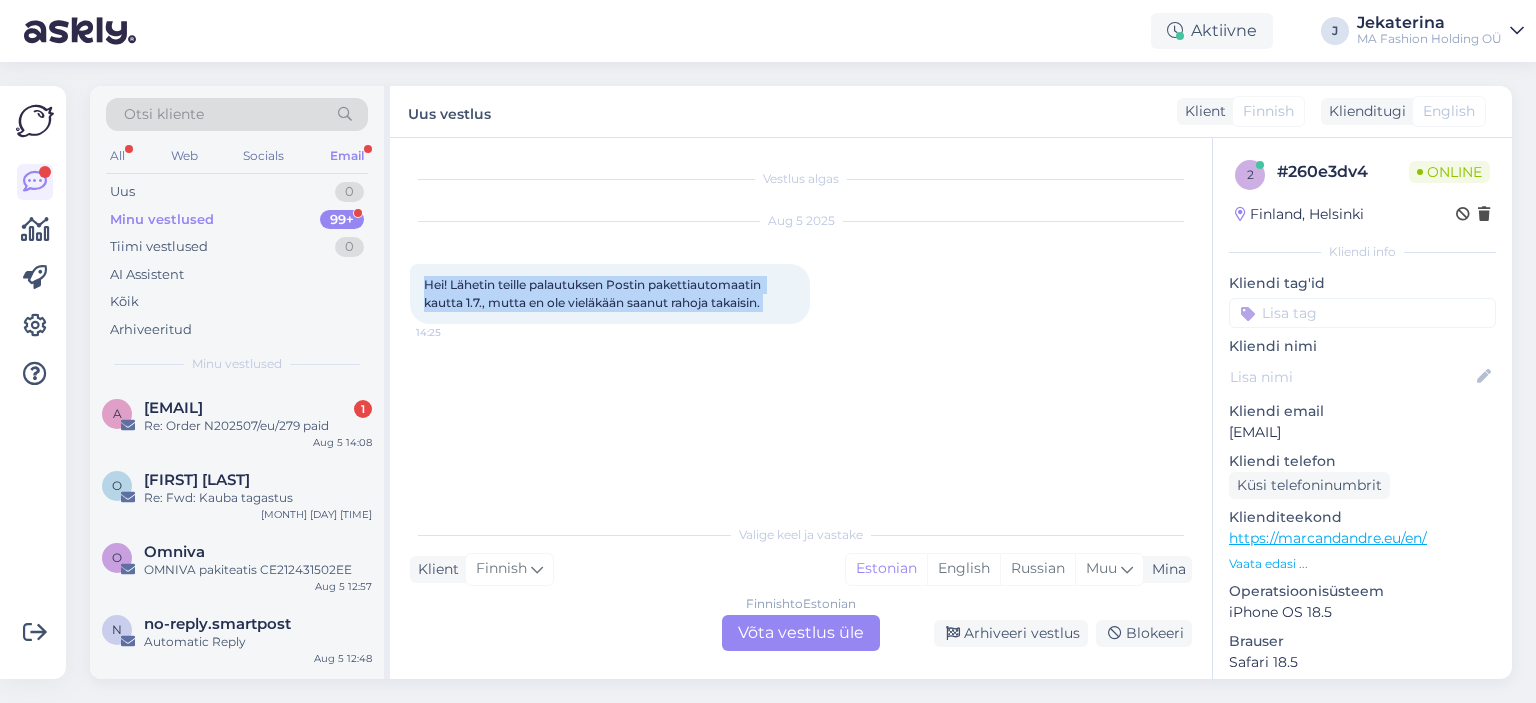 click on "Hei! Lähetin teille palautuksen Postin pakettiautomaatin kautta 1.7., mutta en ole vieläkään saanut rahoja takaisin." at bounding box center (594, 293) 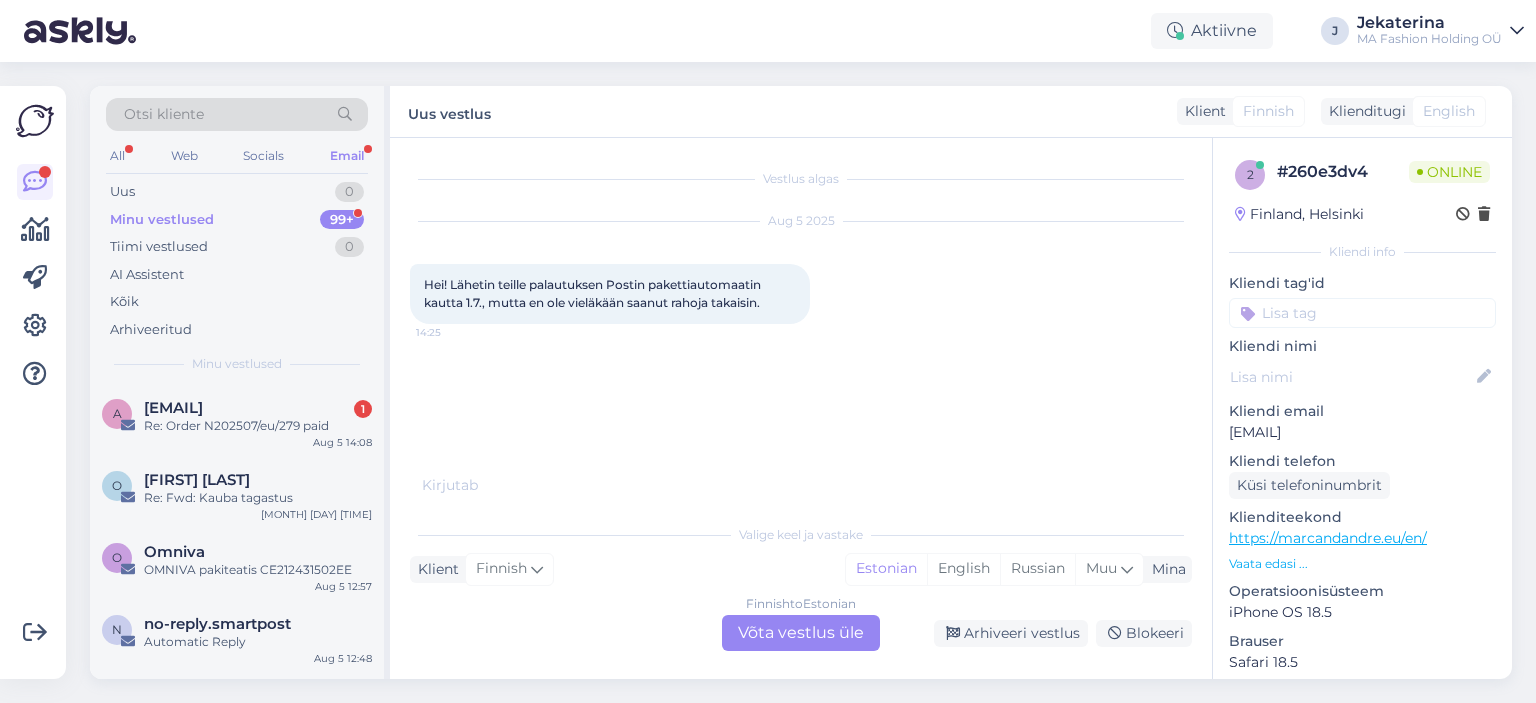 click on "[EMAIL]" at bounding box center (1362, 432) 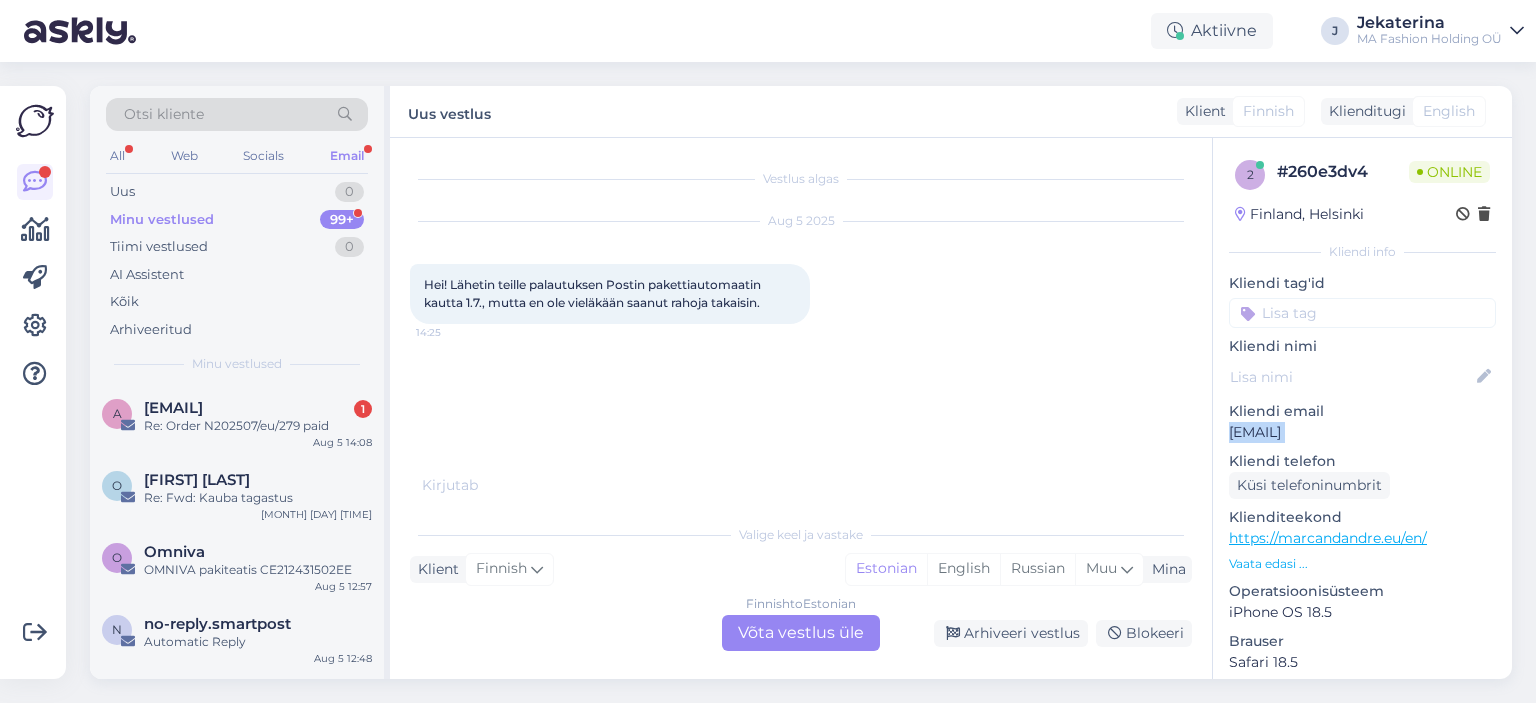 click on "[EMAIL]" at bounding box center (1362, 432) 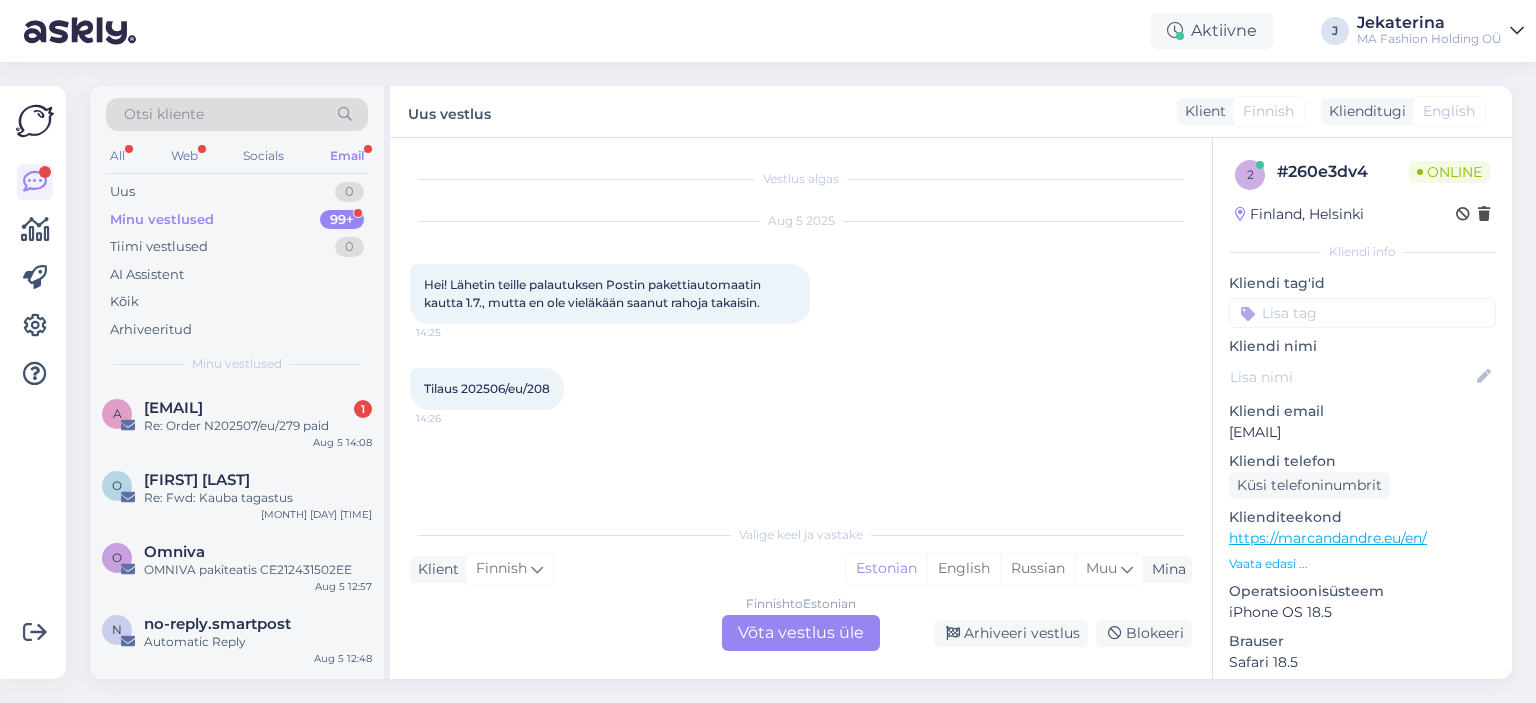 click on "Finnish  to  Estonian" at bounding box center [801, 604] 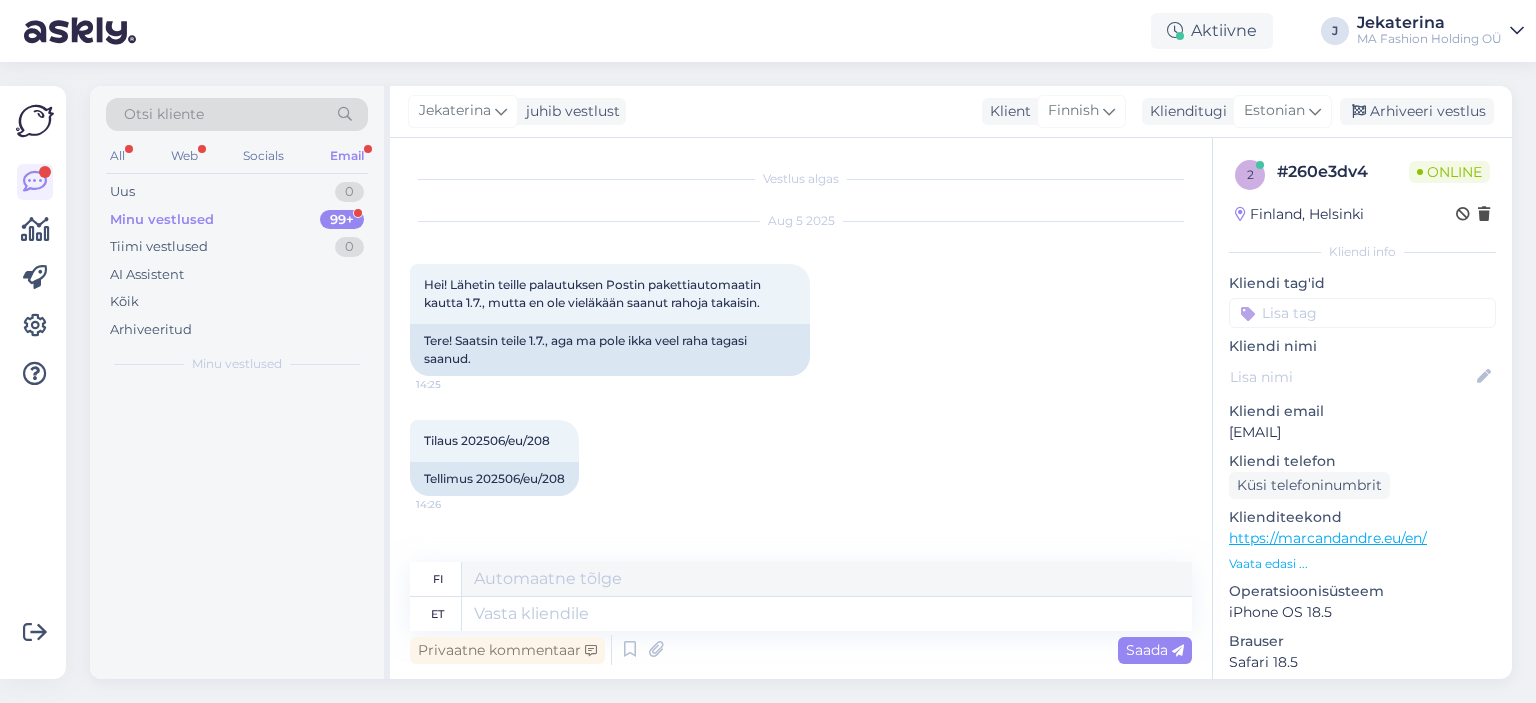 click on "Privaatne kommentaar Saada" at bounding box center [801, 650] 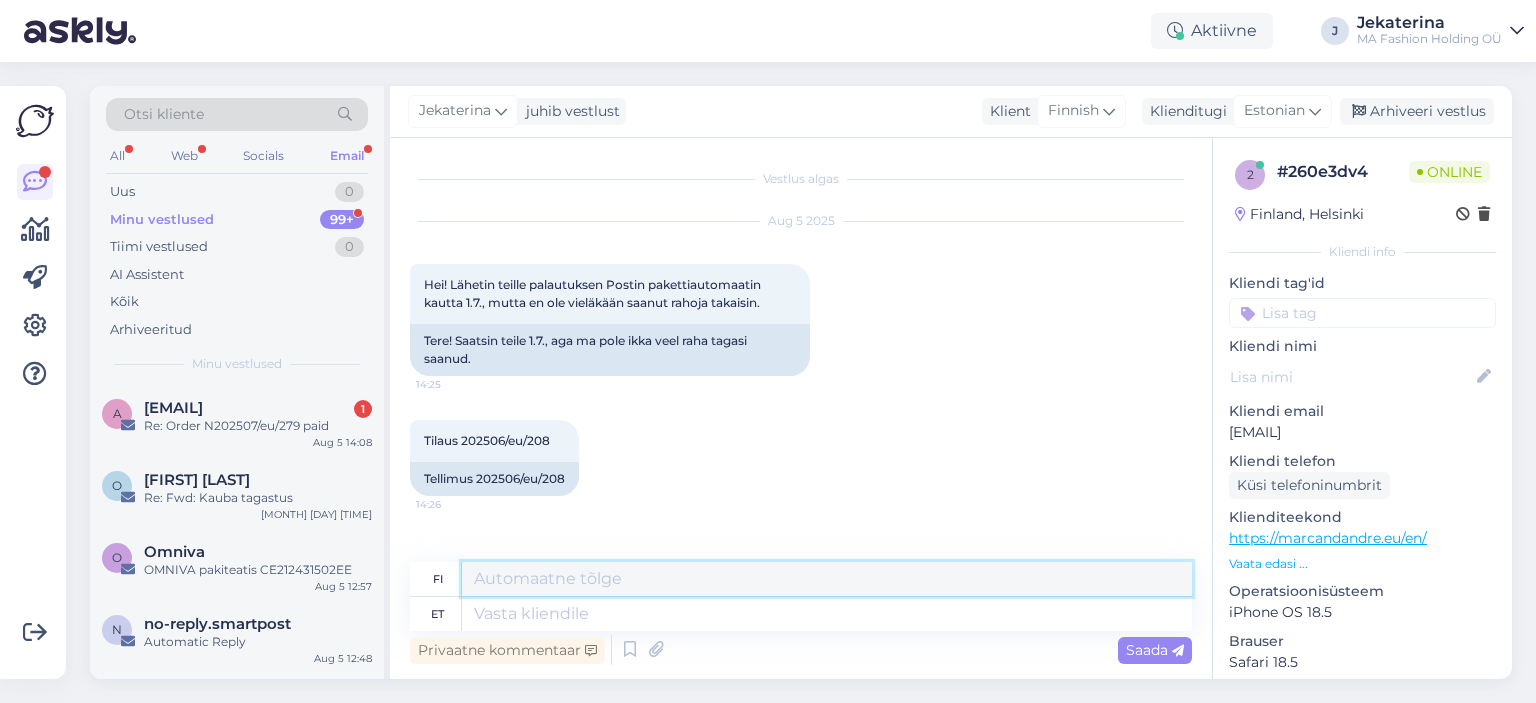 click at bounding box center (827, 579) 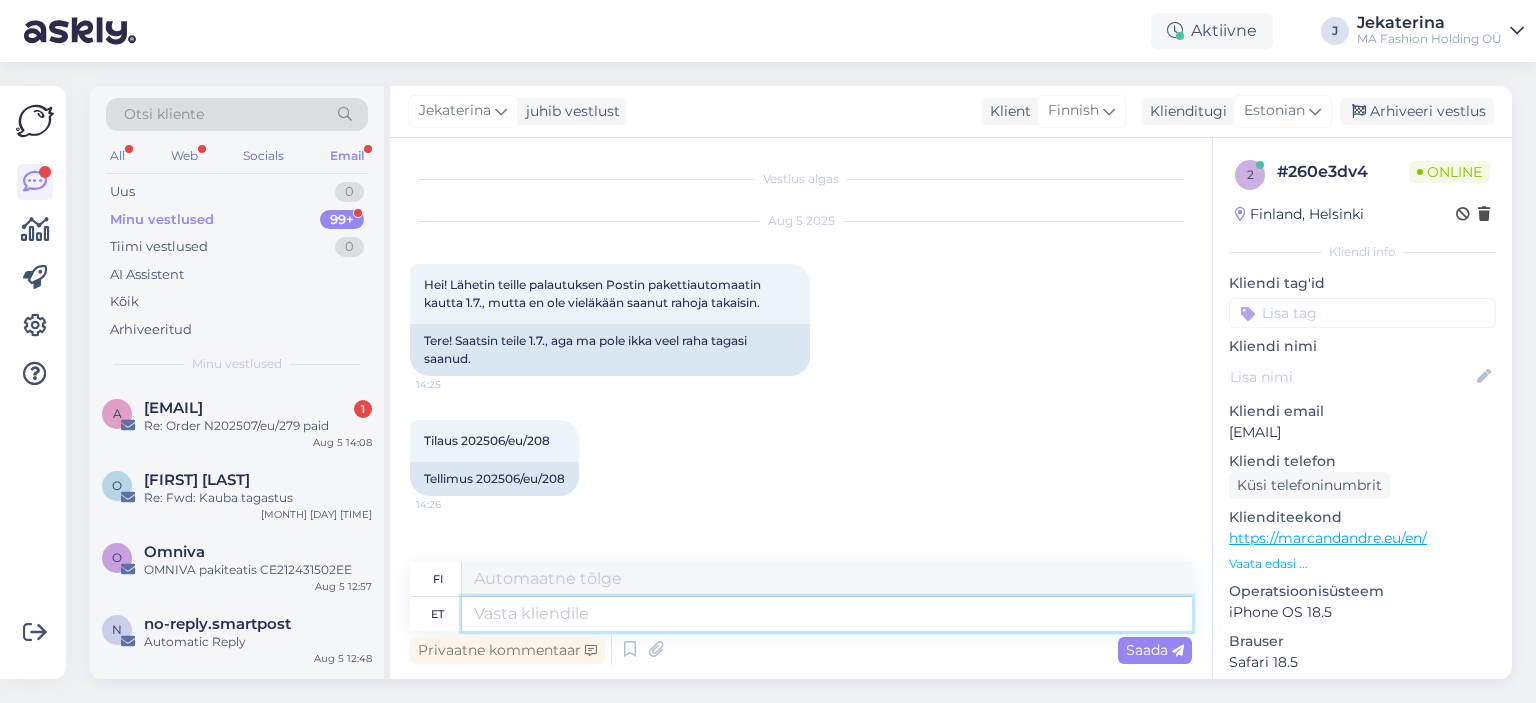 click at bounding box center (827, 614) 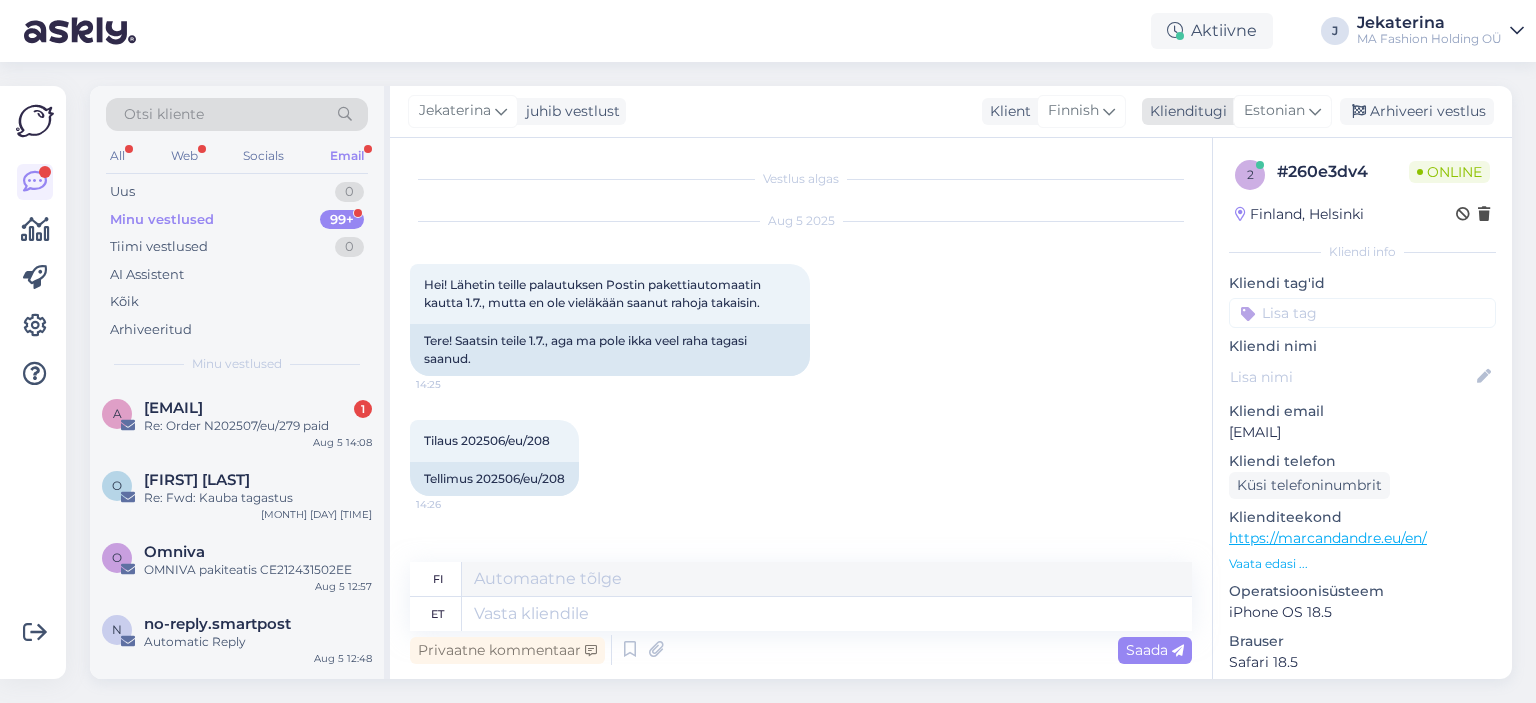 click at bounding box center [1315, 111] 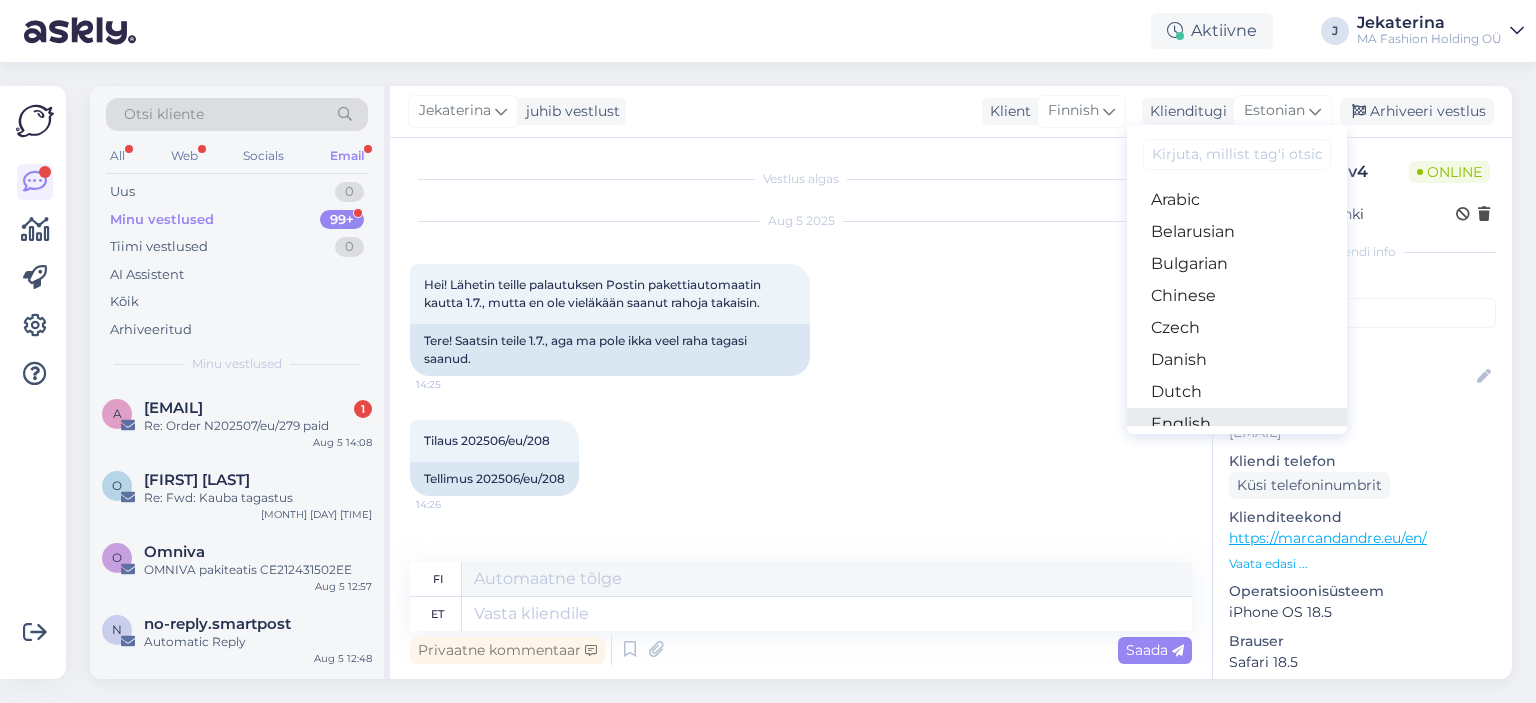 click on "English" at bounding box center [1237, 424] 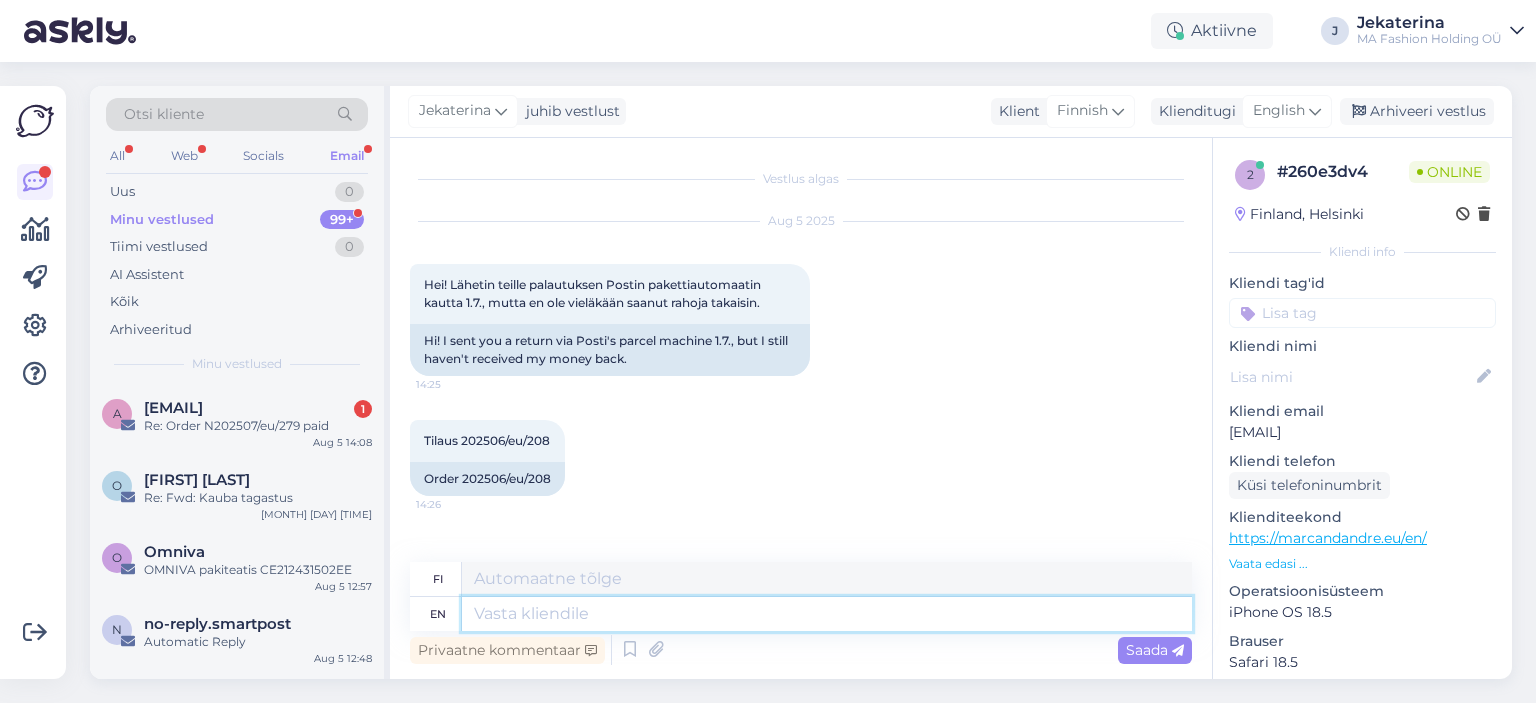 click at bounding box center [827, 614] 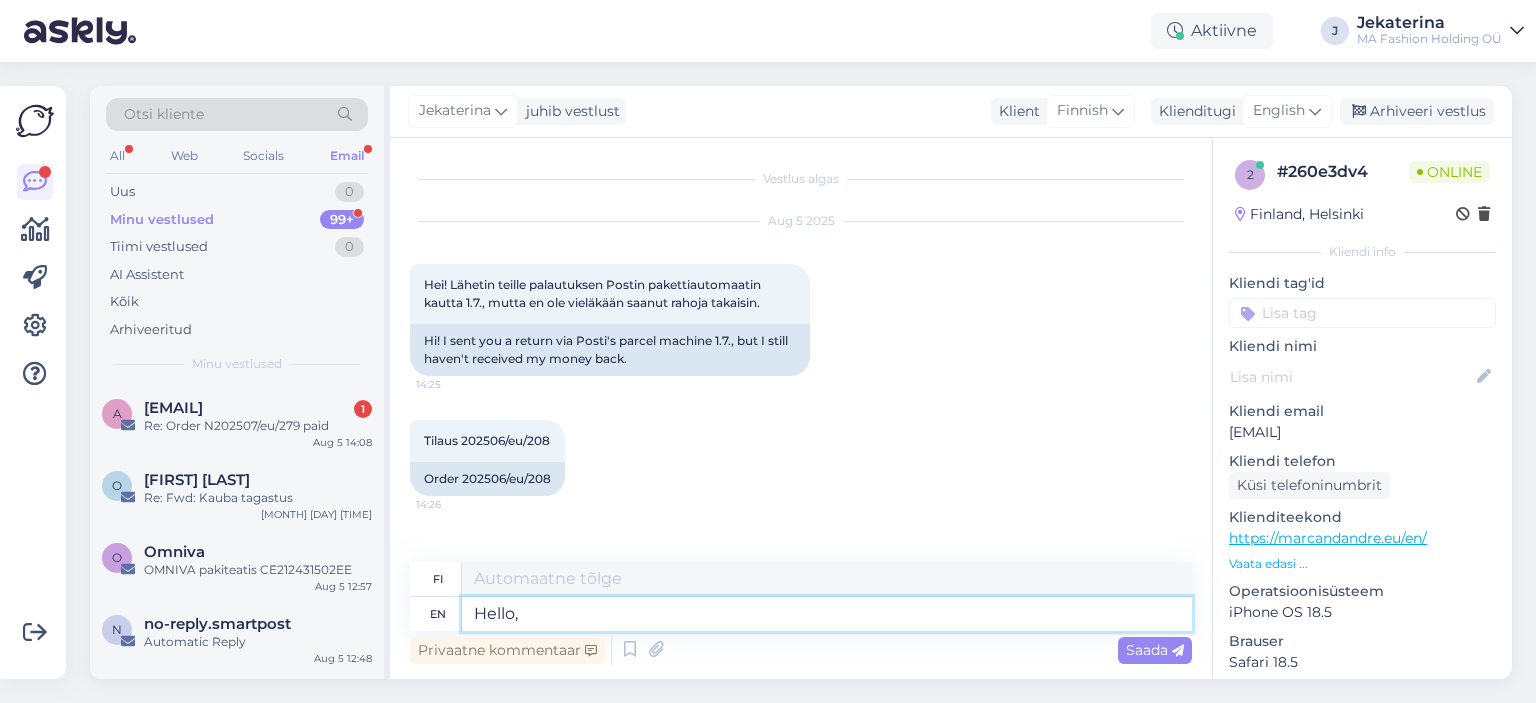 type on "Hello," 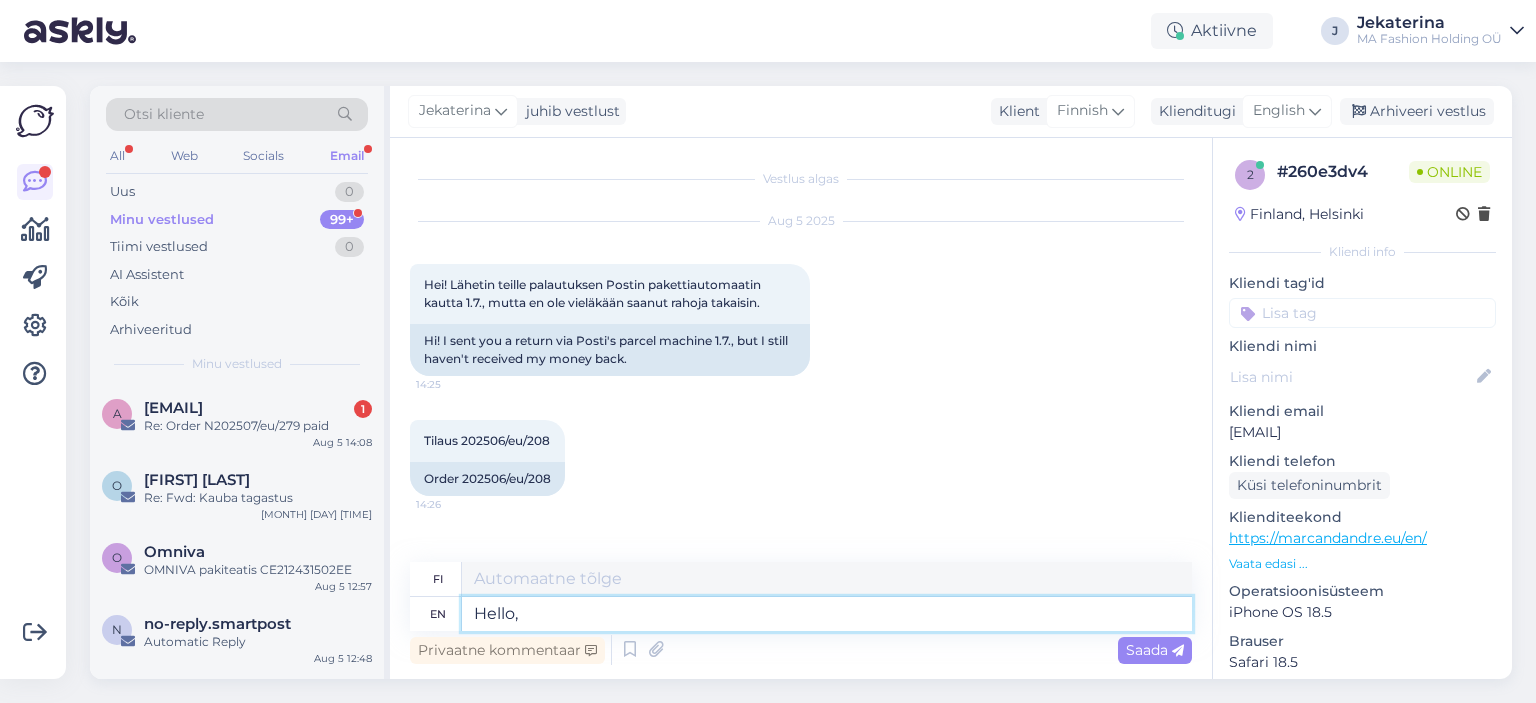type on "Hei," 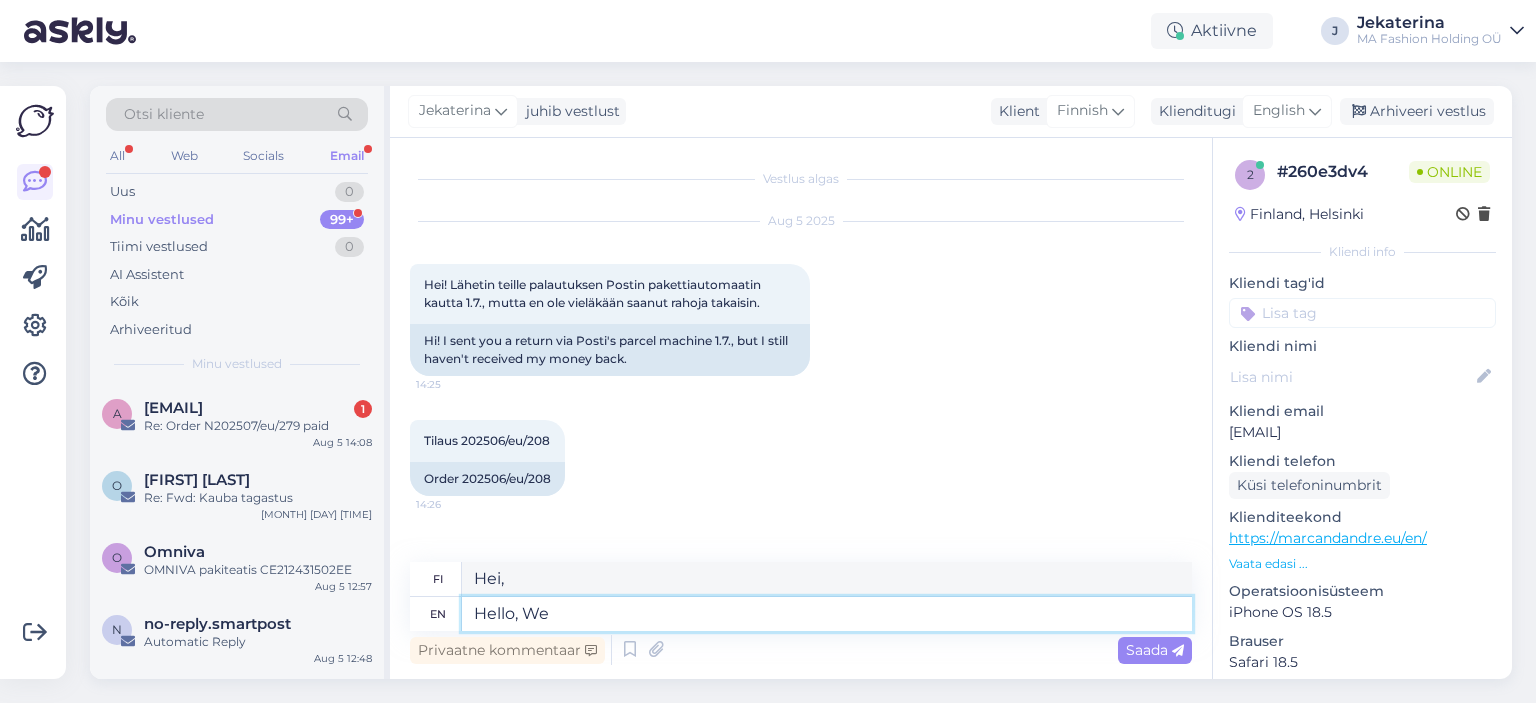type on "Hello, We" 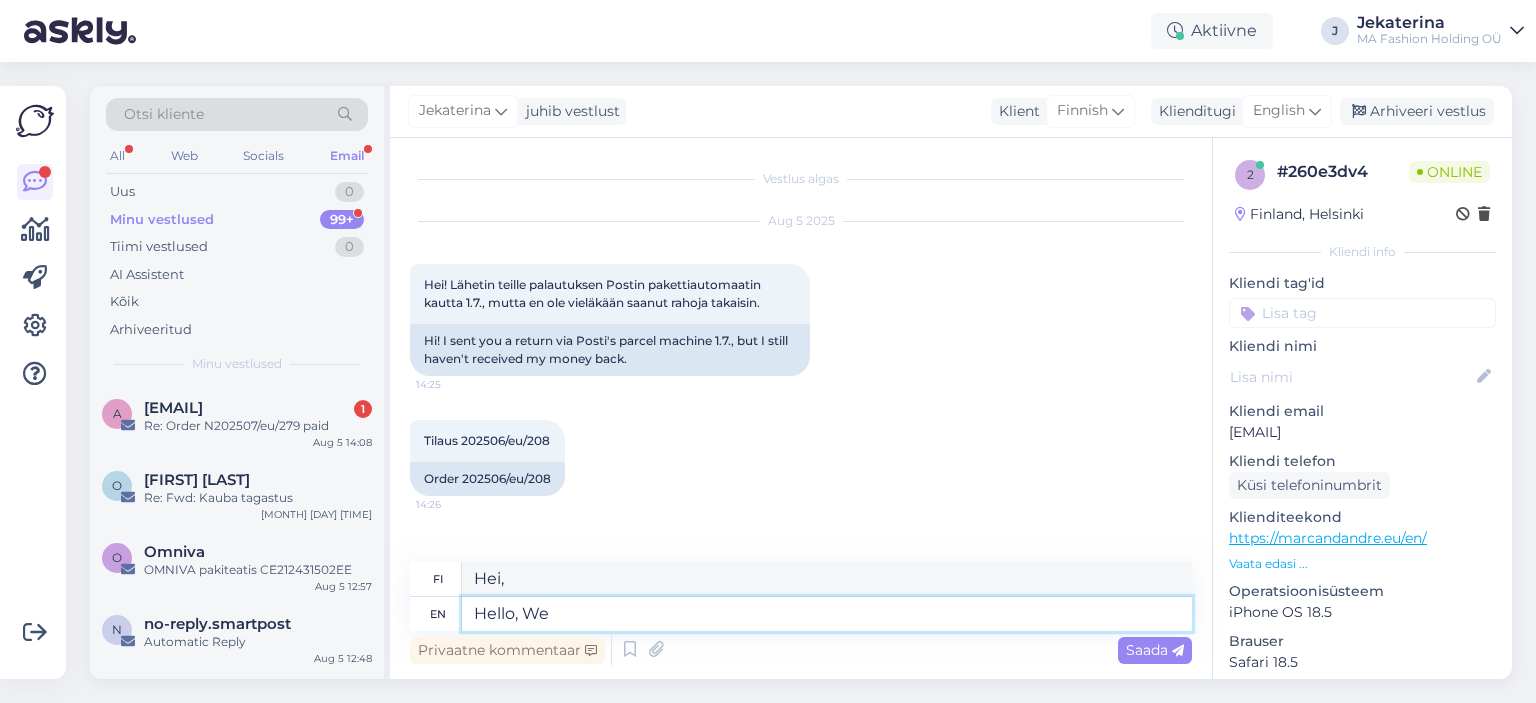 type on "Hei, me" 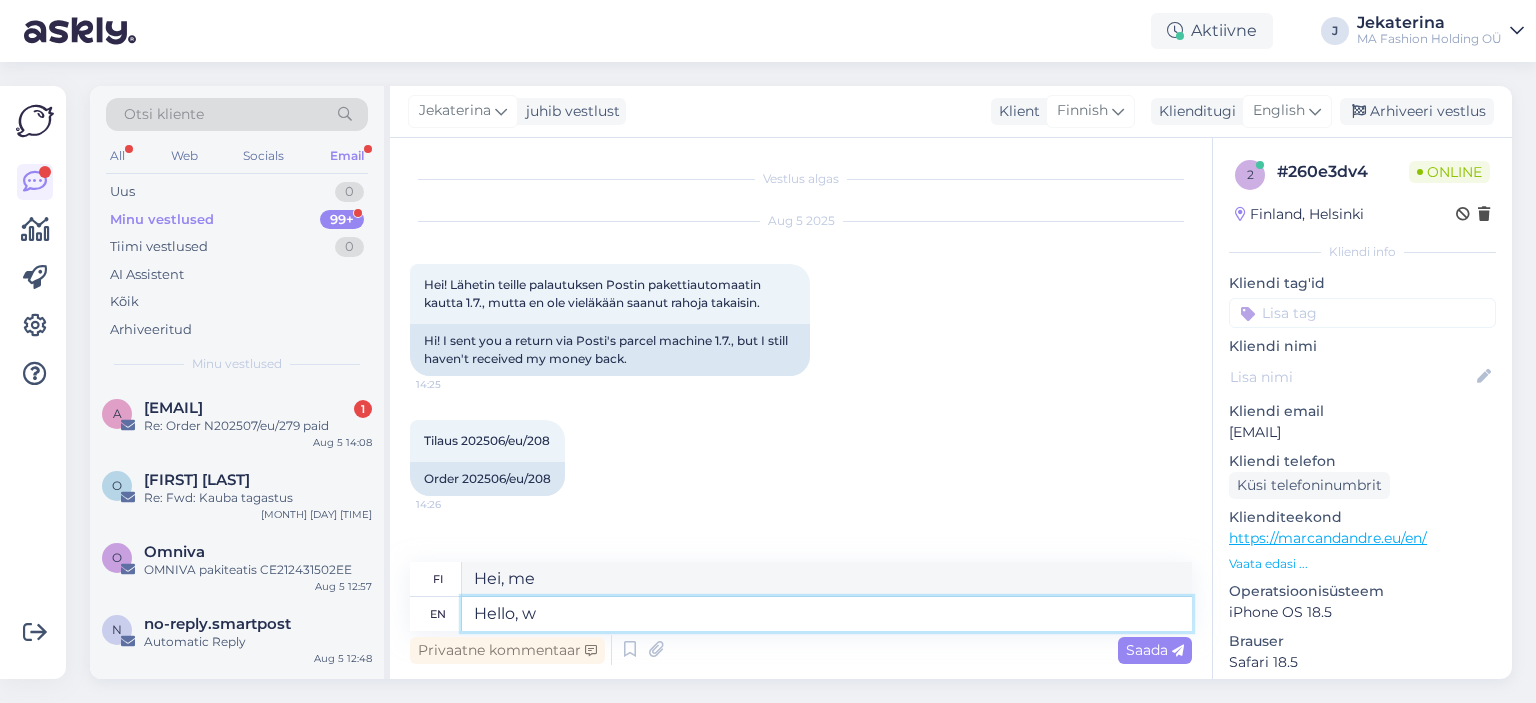 type on "Hello, we" 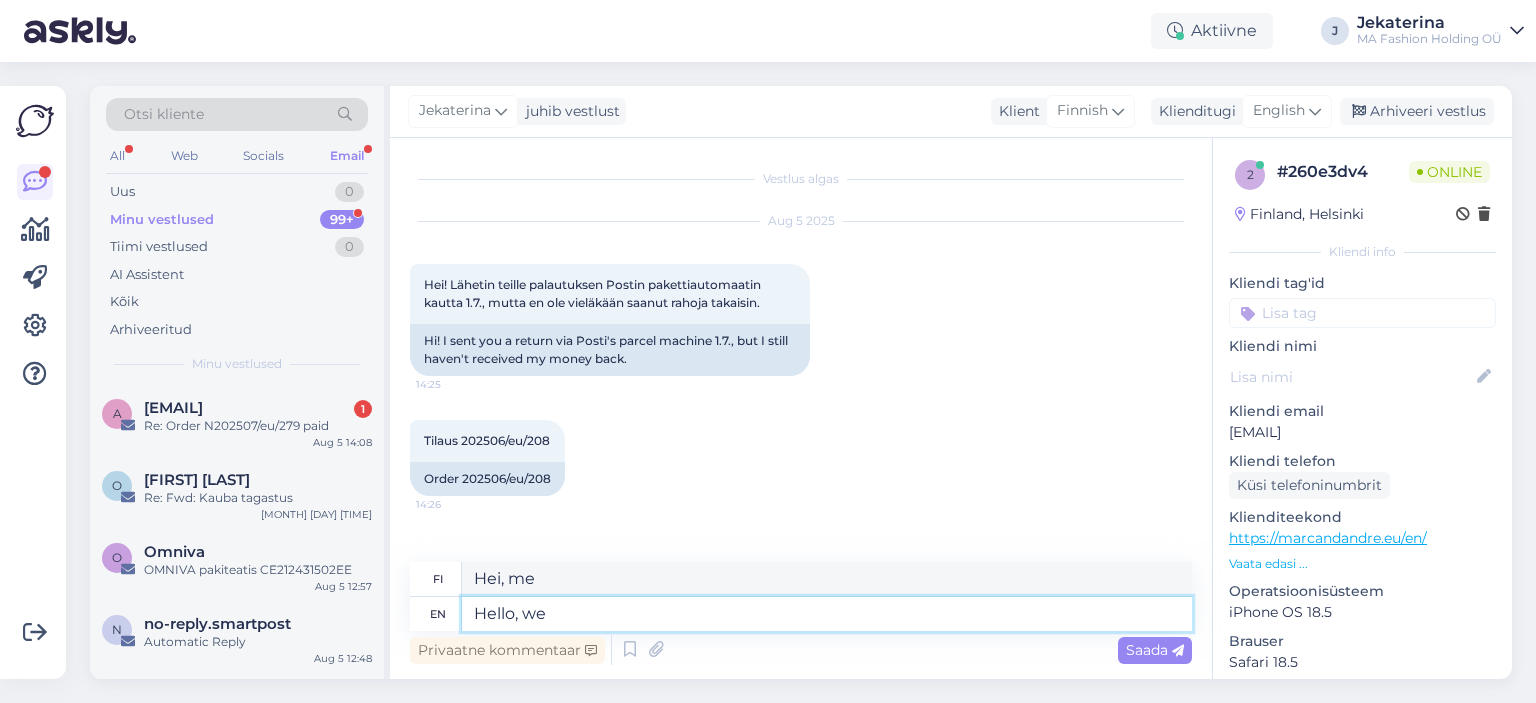 type on "Hei," 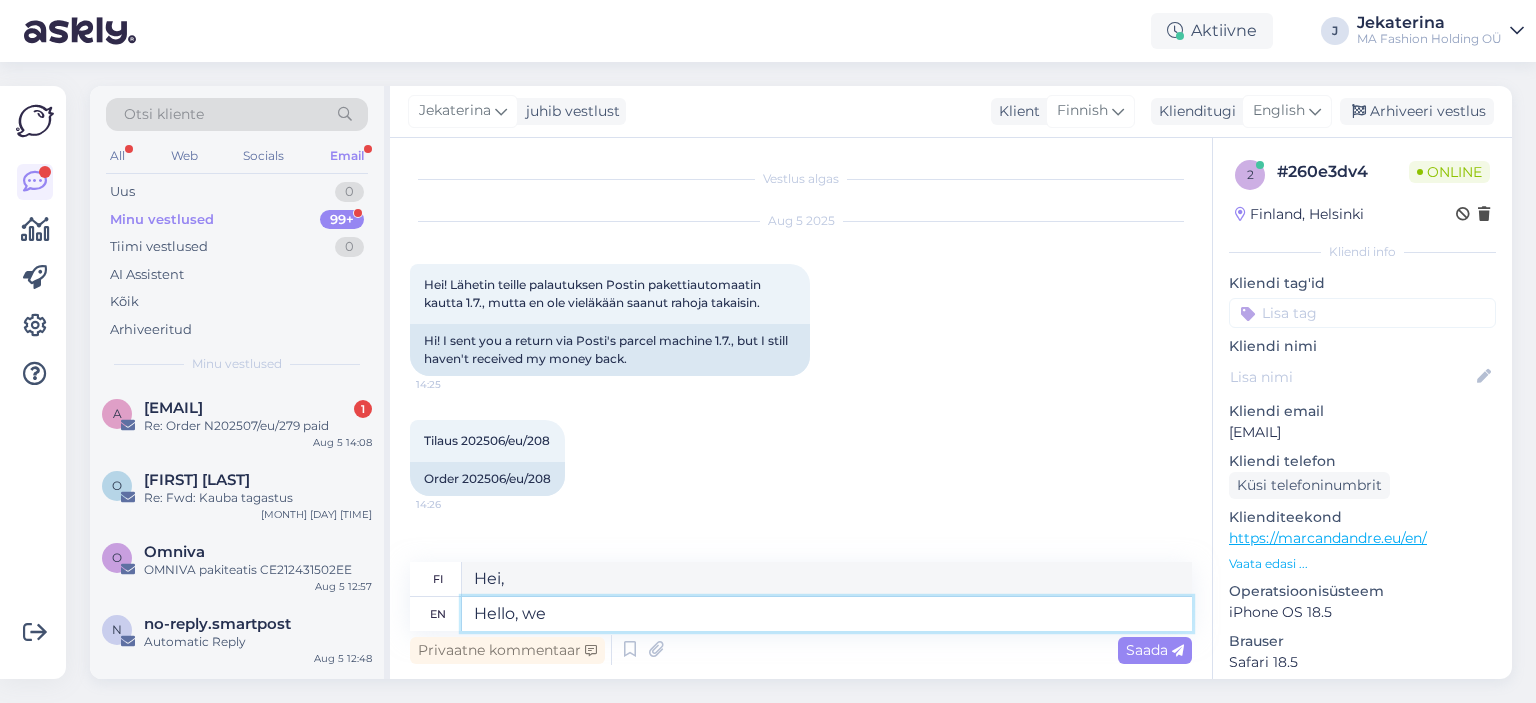 type on "Hello, we" 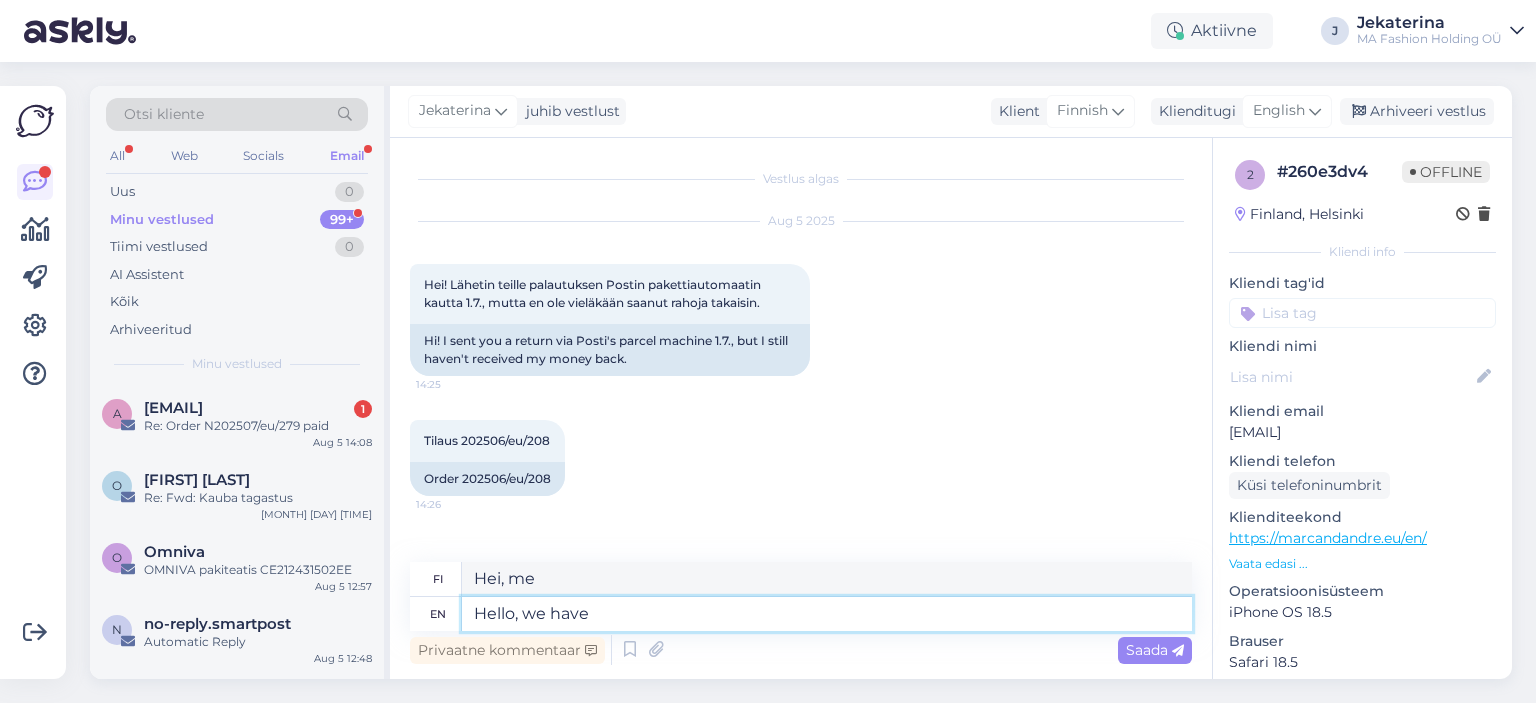 type on "Hello, we have" 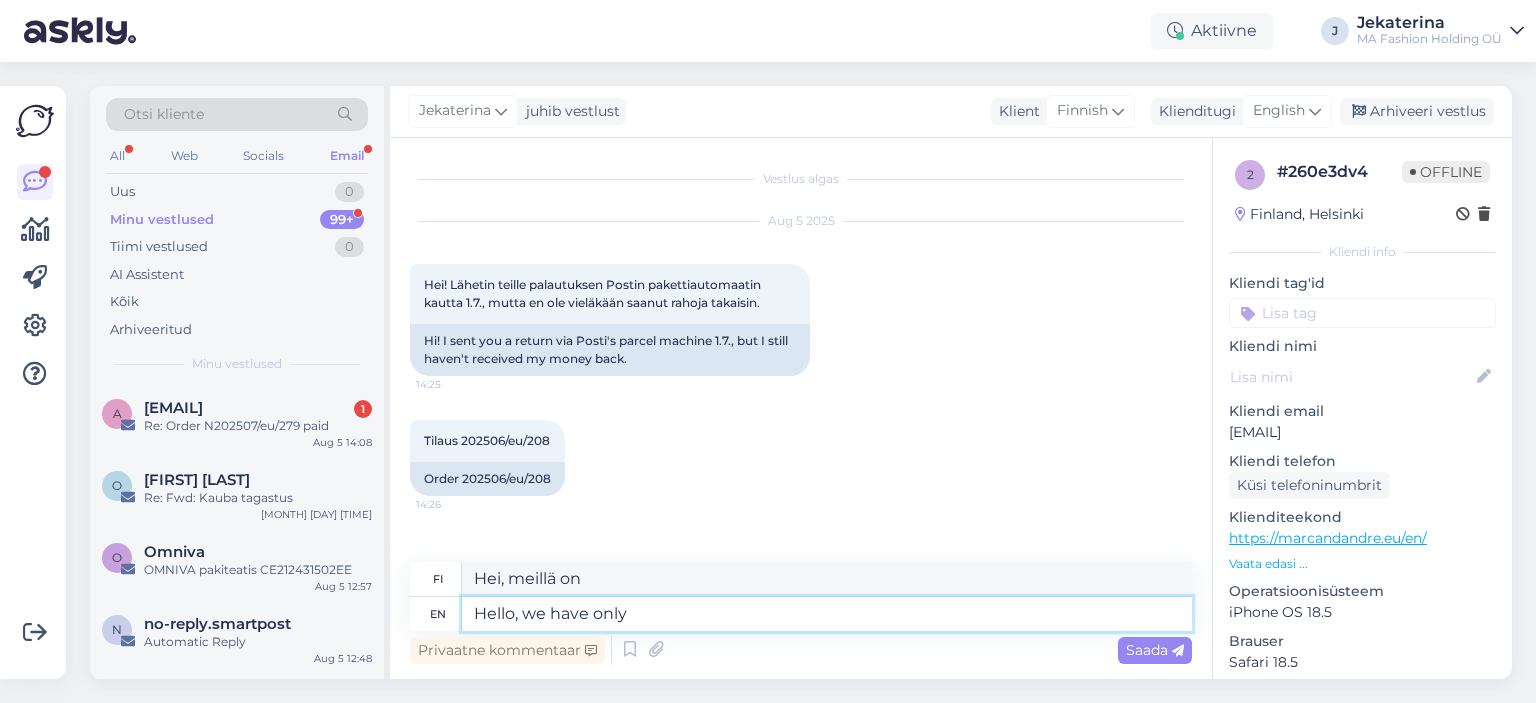 type on "Hello, we have only" 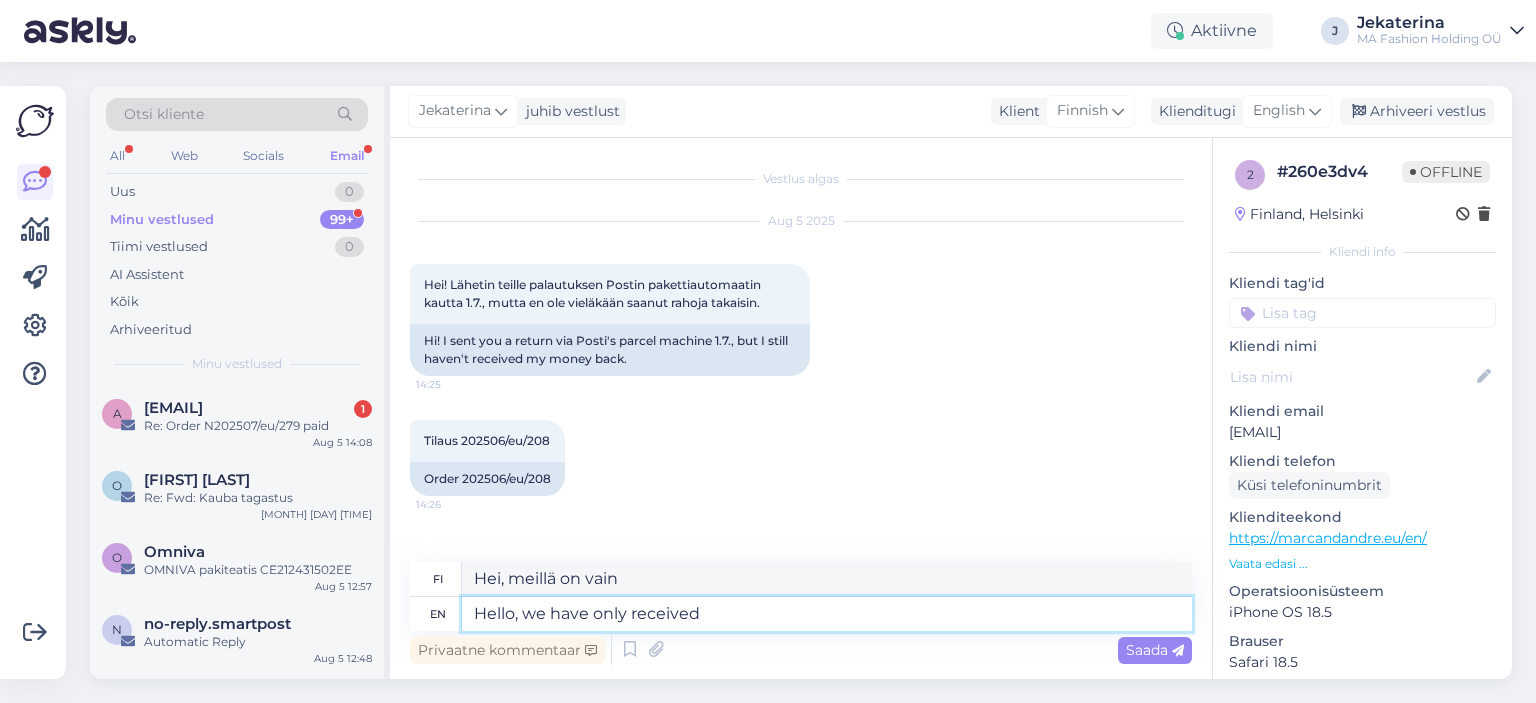 type on "Hello, we have only received your" 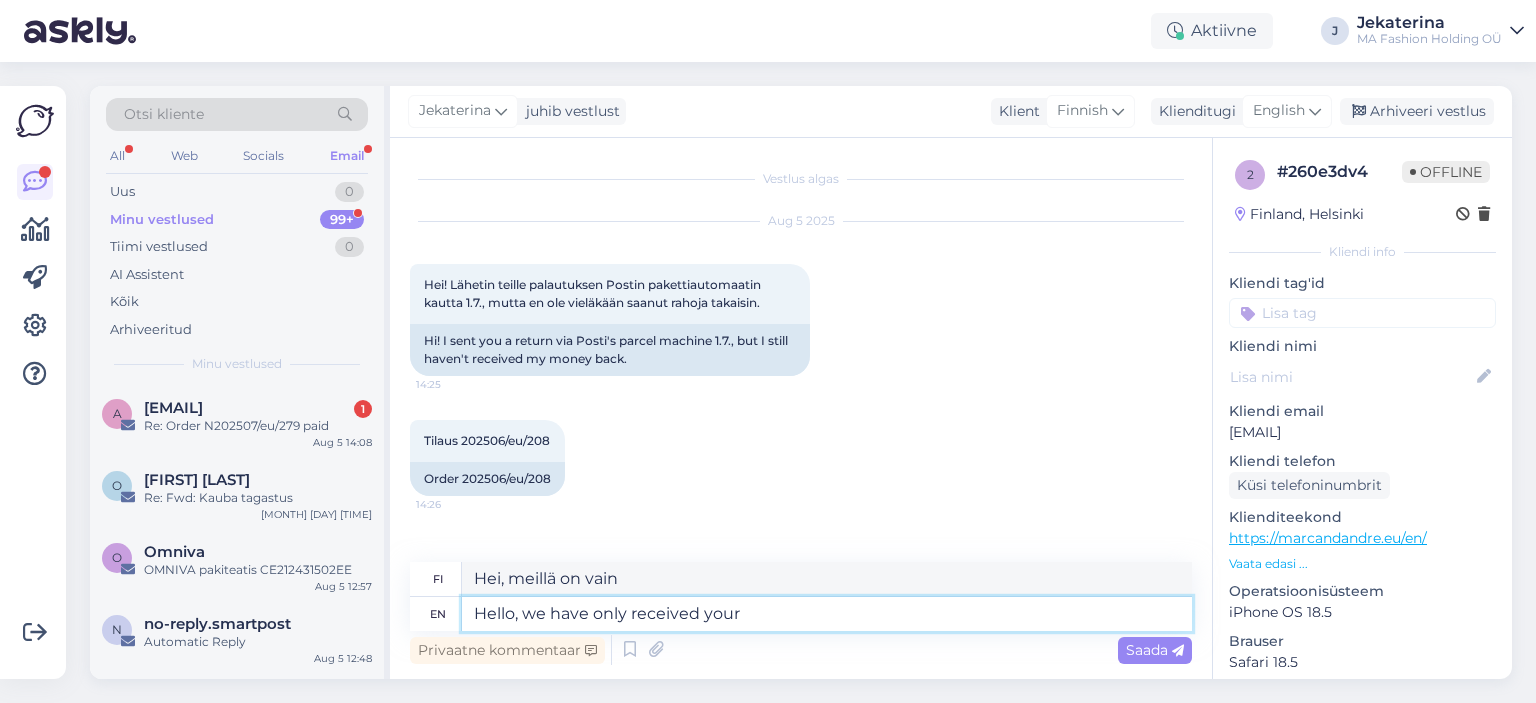 type on "Hei, olemme vastaanottaneet vain" 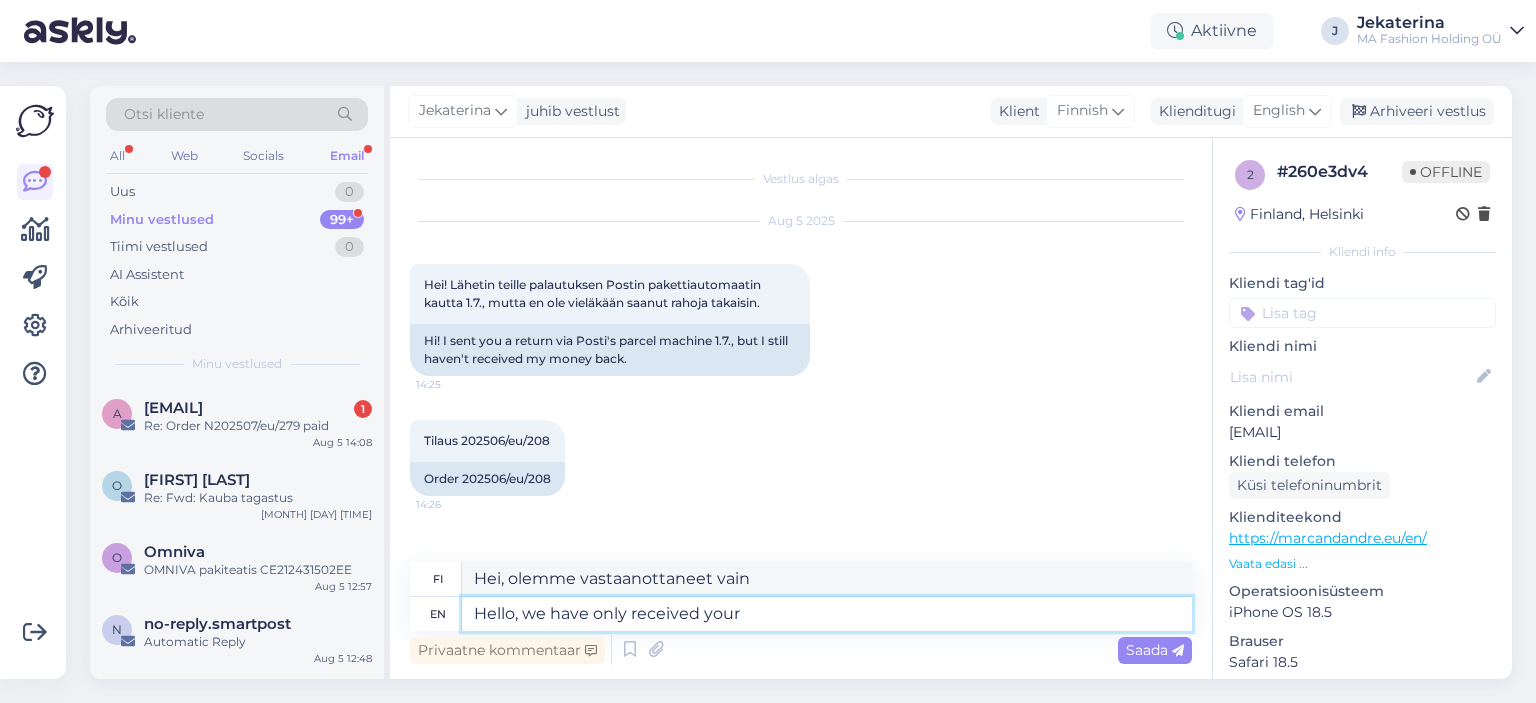 type on "Hello, we have only received your" 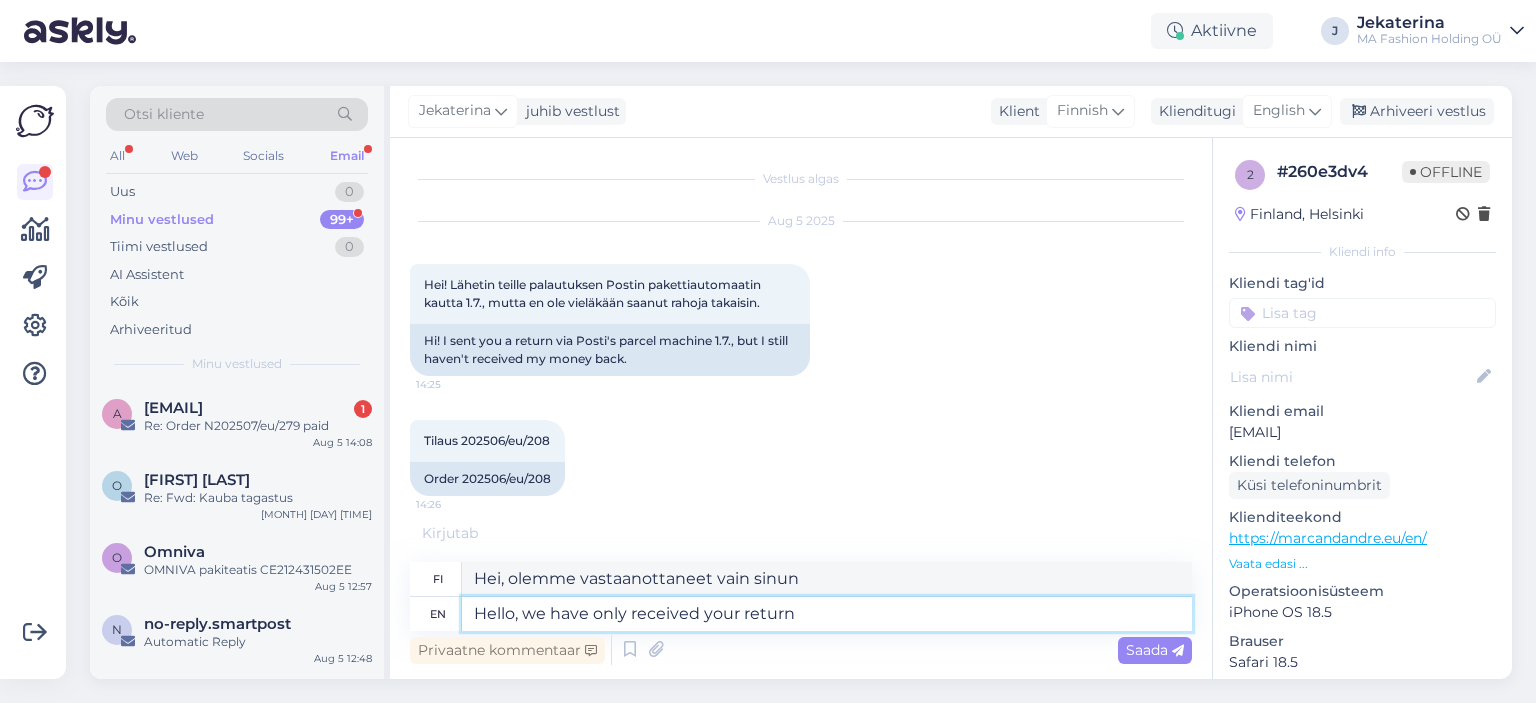 type on "Hello, we have only received your return" 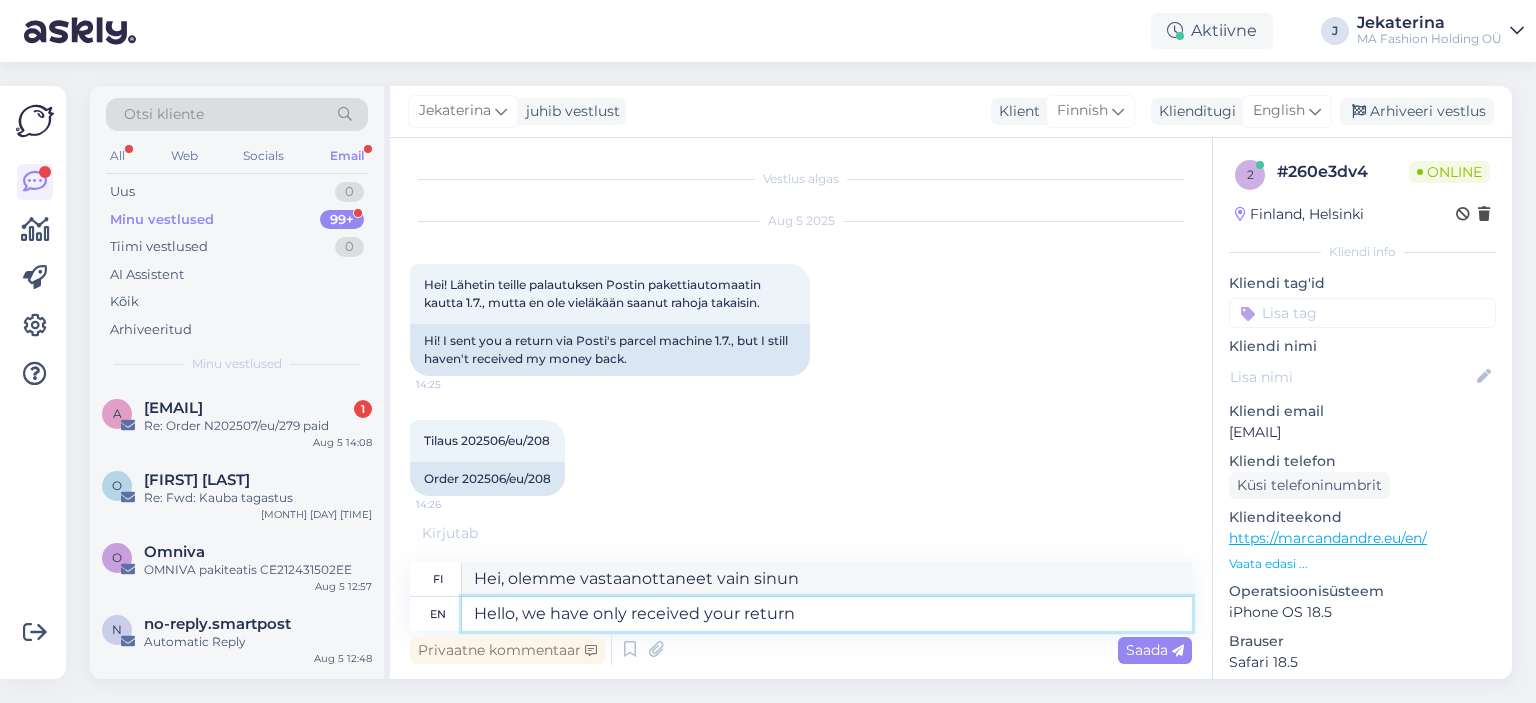 type on "Hei, olemme vastaanottaneet vain palautuksesi" 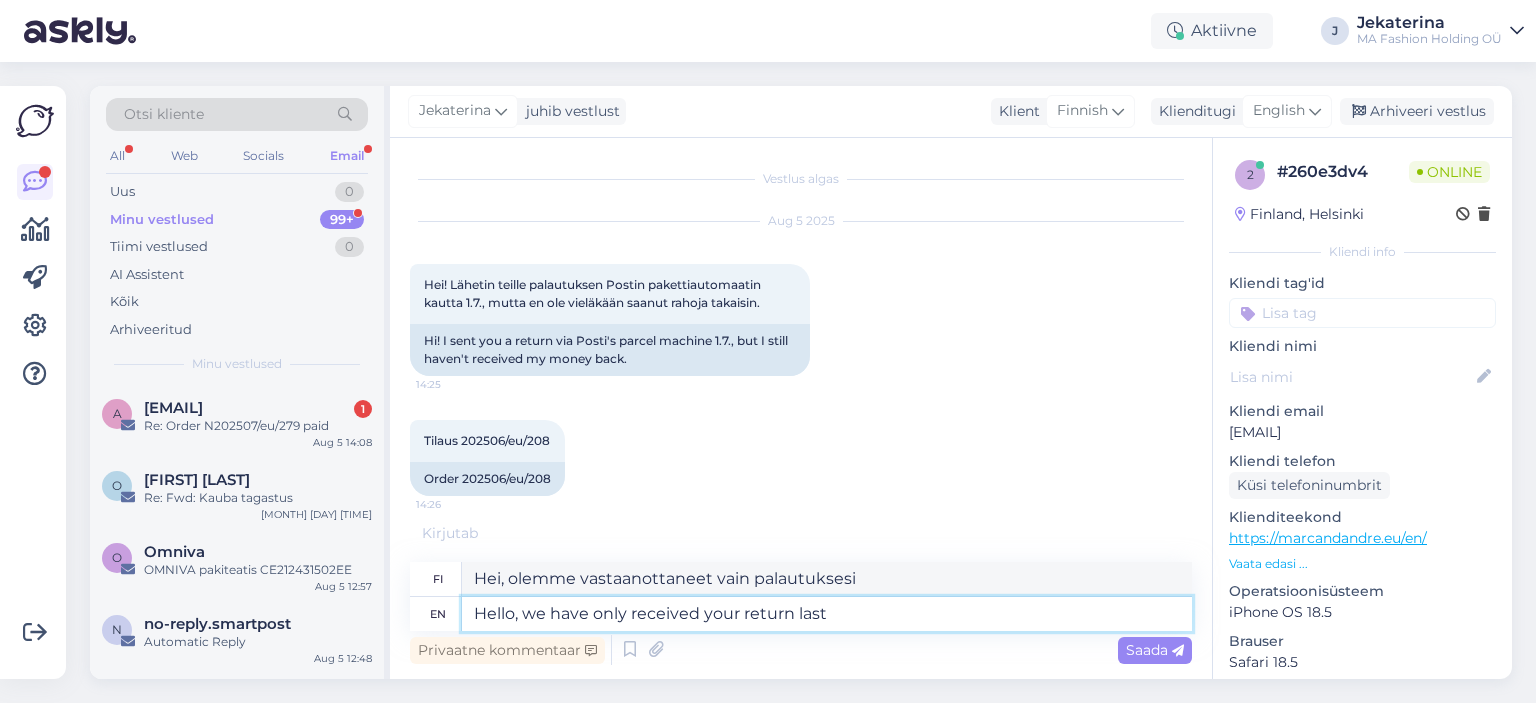 type on "Hello, we have only received your return last" 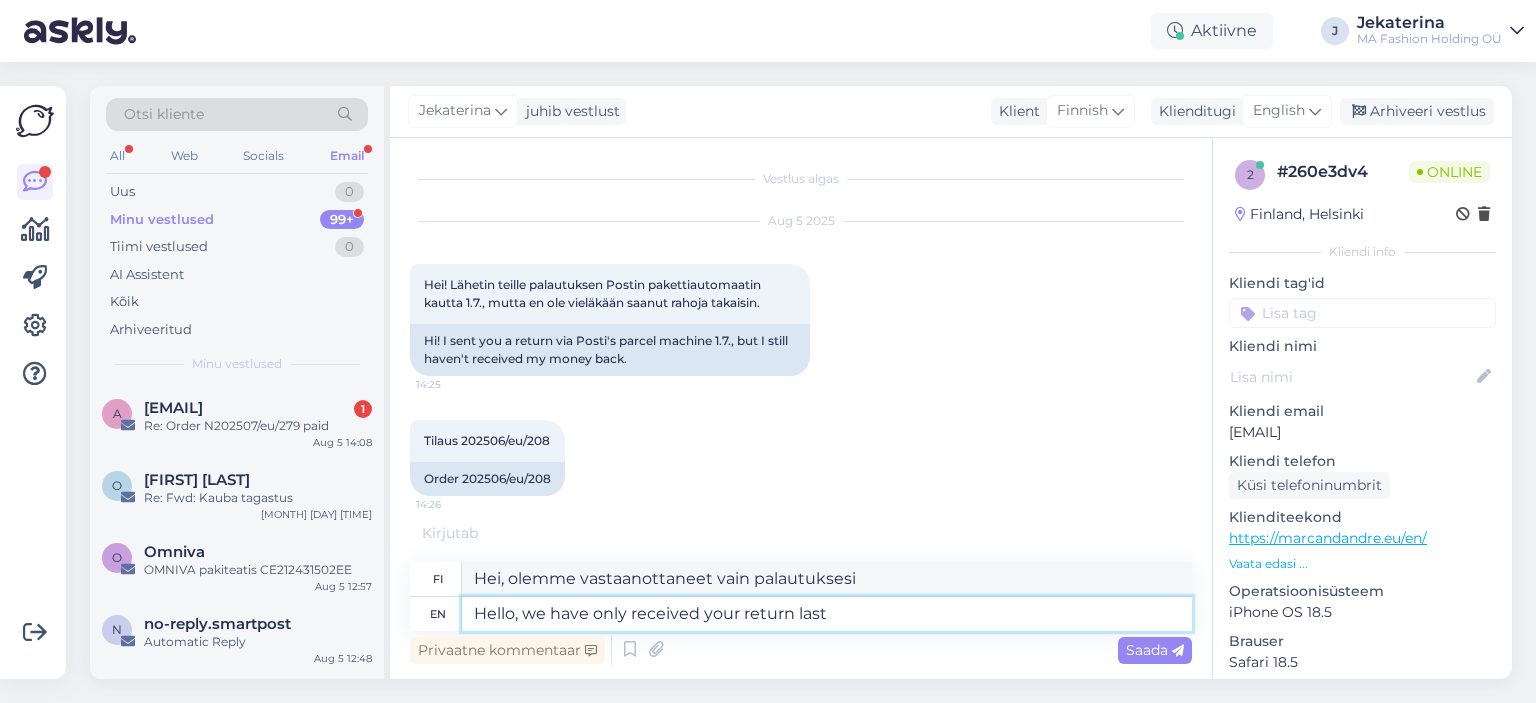 type on "Hei, olemme vastaanottaneet palautuksesi vasta viimeksi" 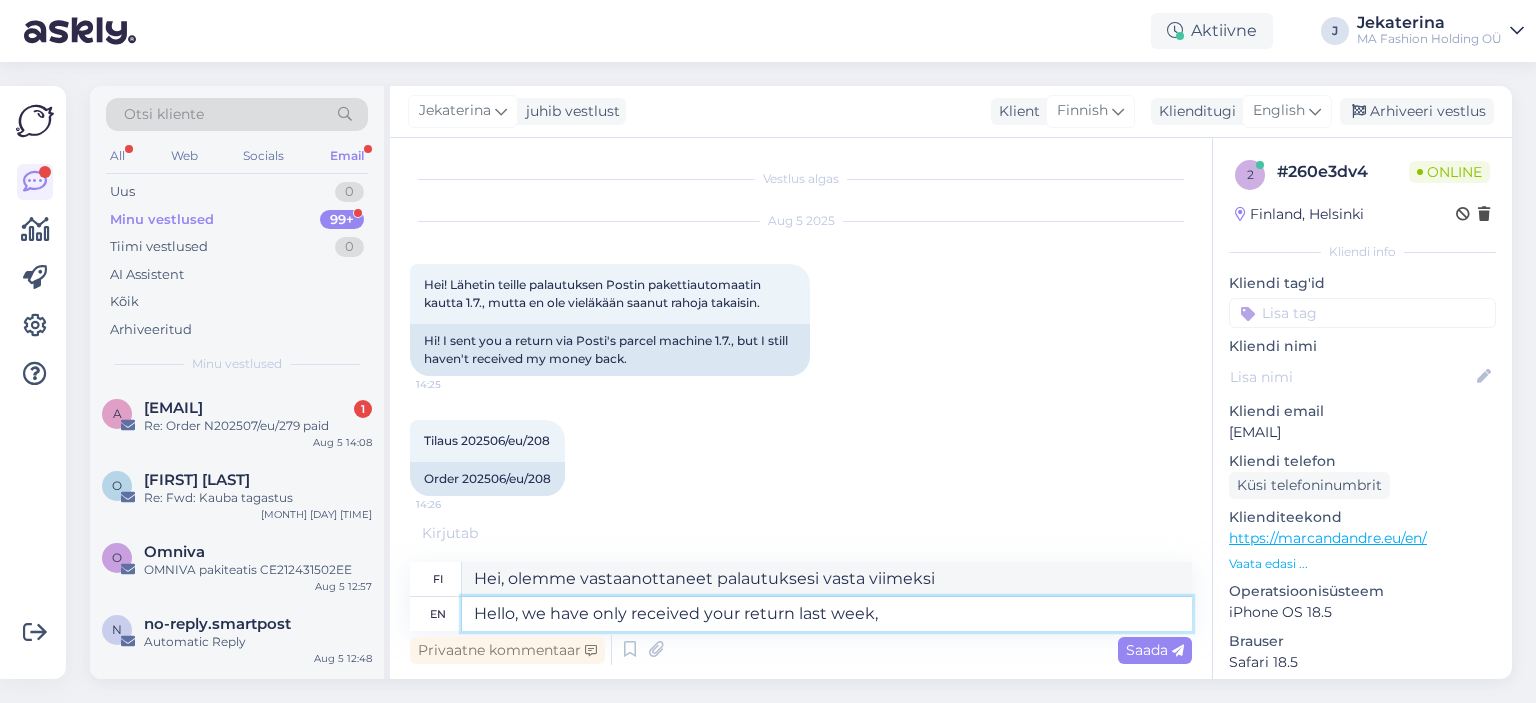 type on "Hello, we have only received your return last week," 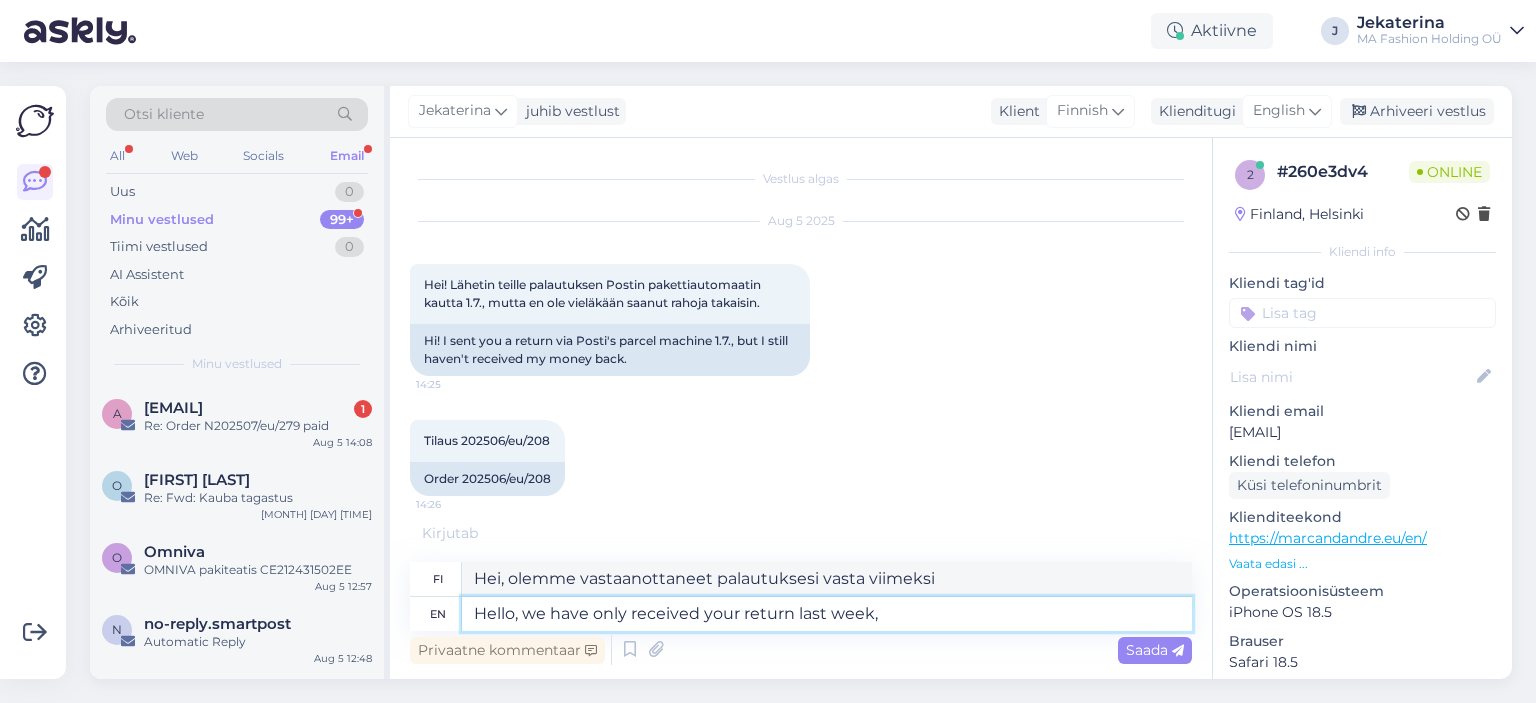 type on "Hei, saimme palautuksesi vasta viime viikolla." 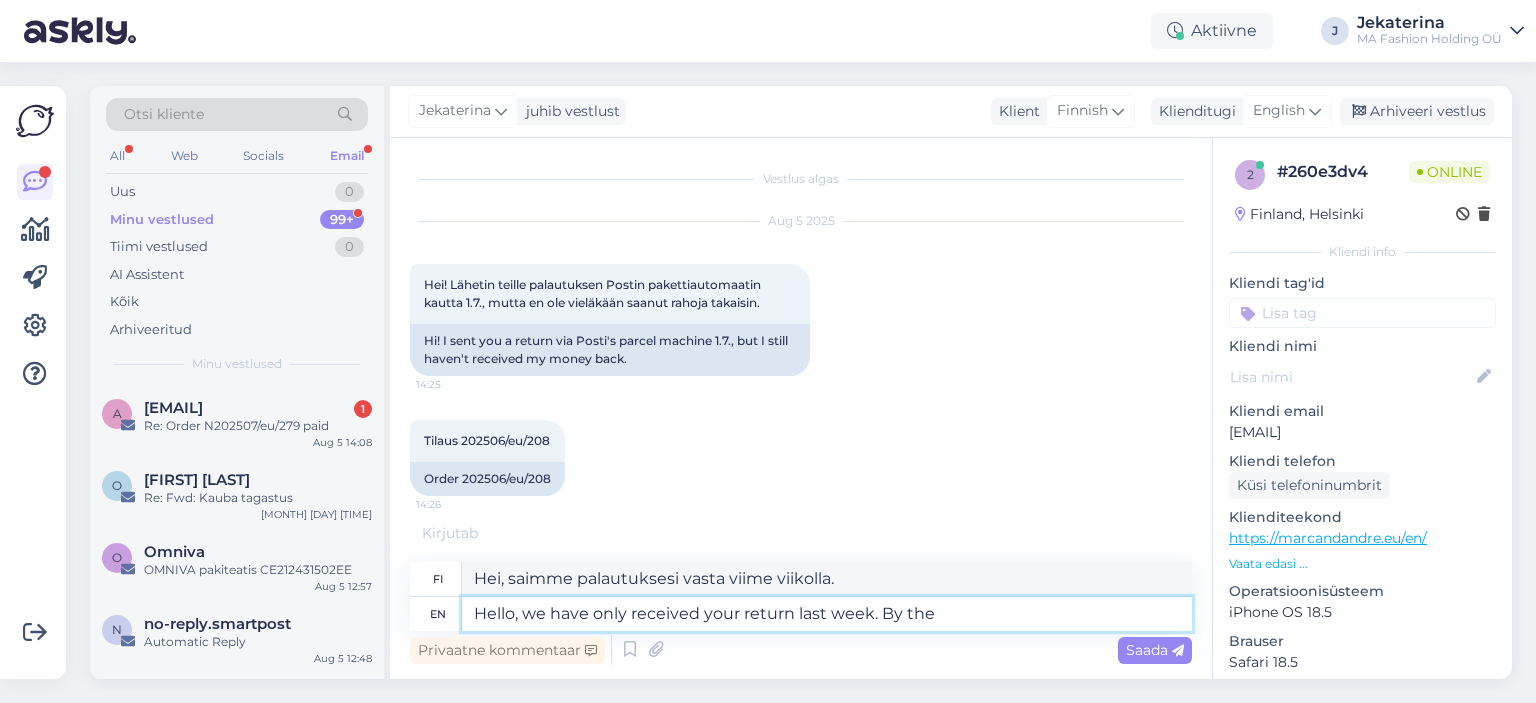 type on "Hello, we have only received your return last week. By th e" 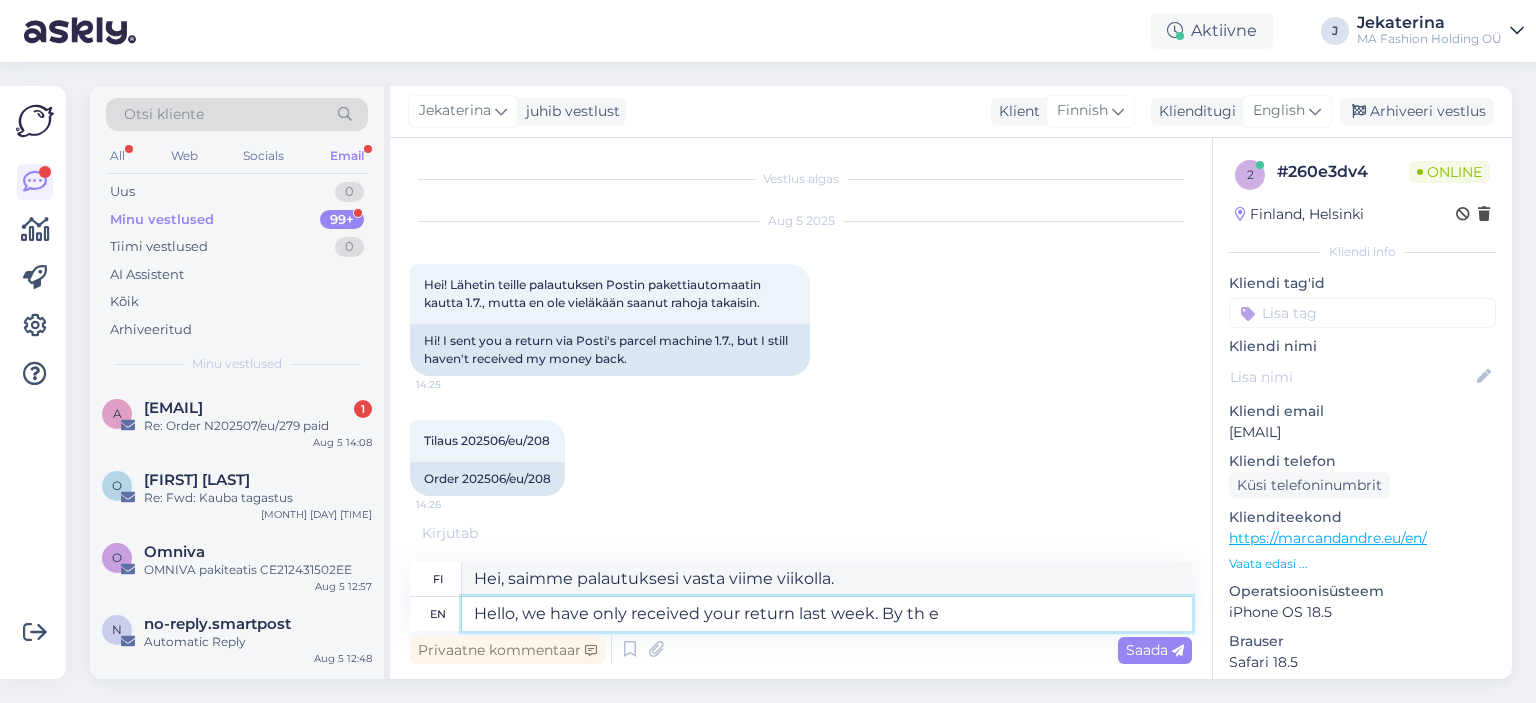 type on "Hei, saimme palautuksesi vasta viime viikolla. Tähän mennessä" 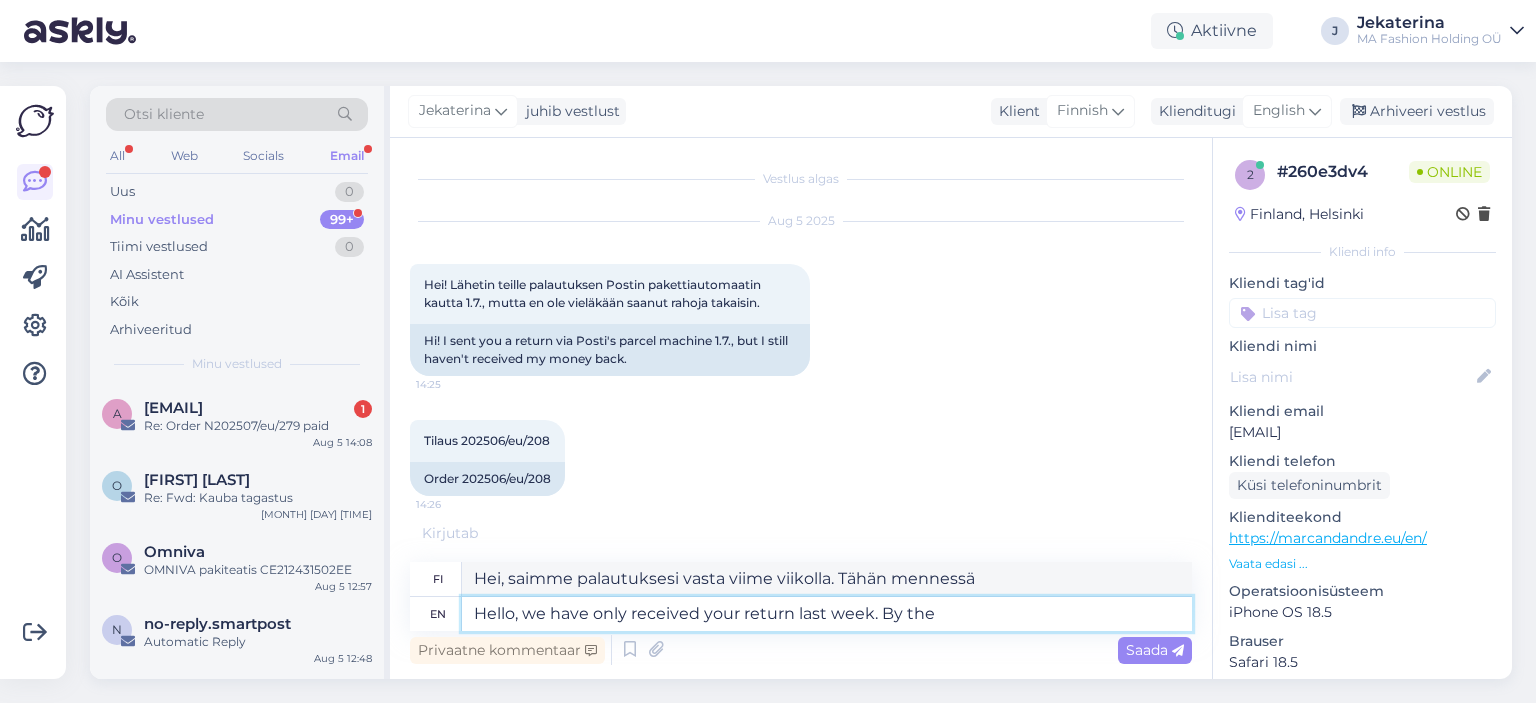 type on "Hello, we have only received your return last week. By the" 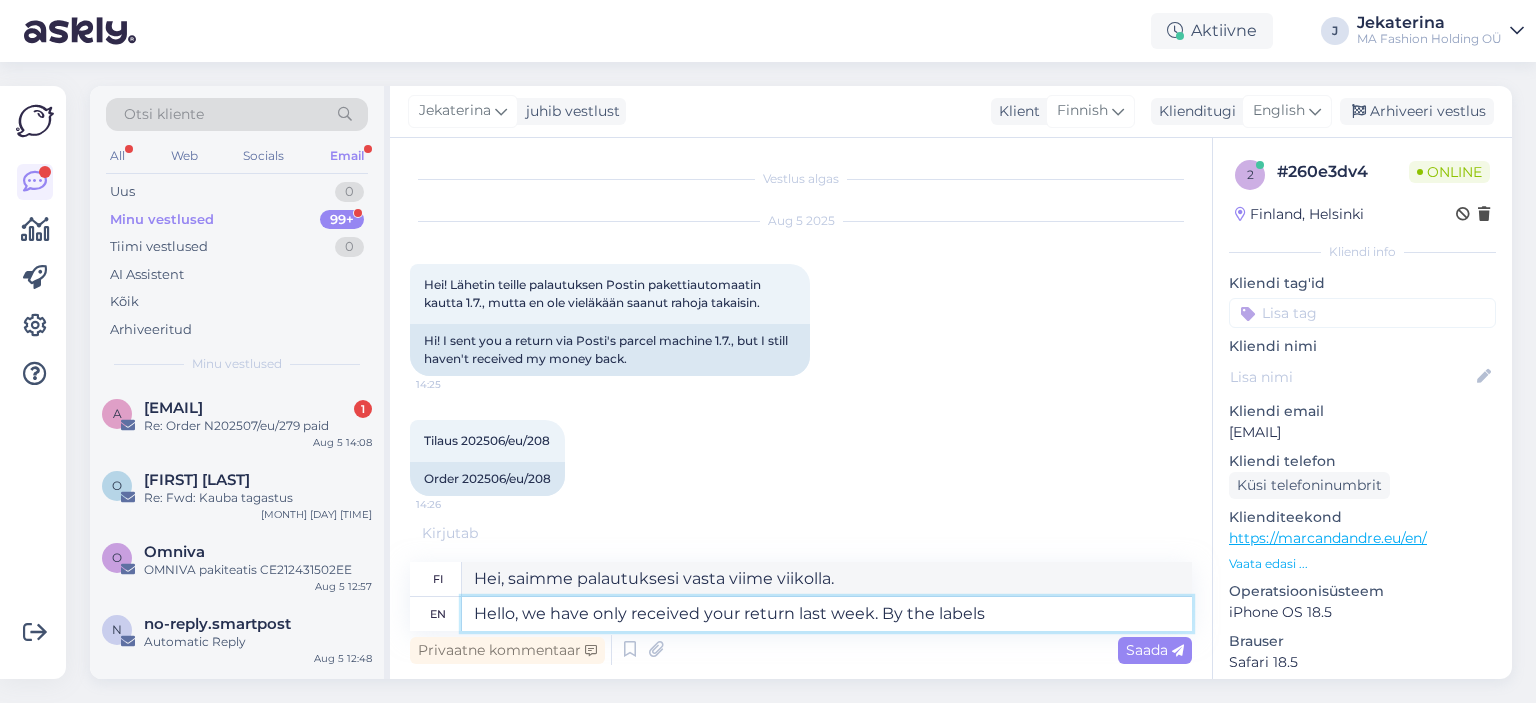 type on "Hello, we have only received your return last week. By the labels o" 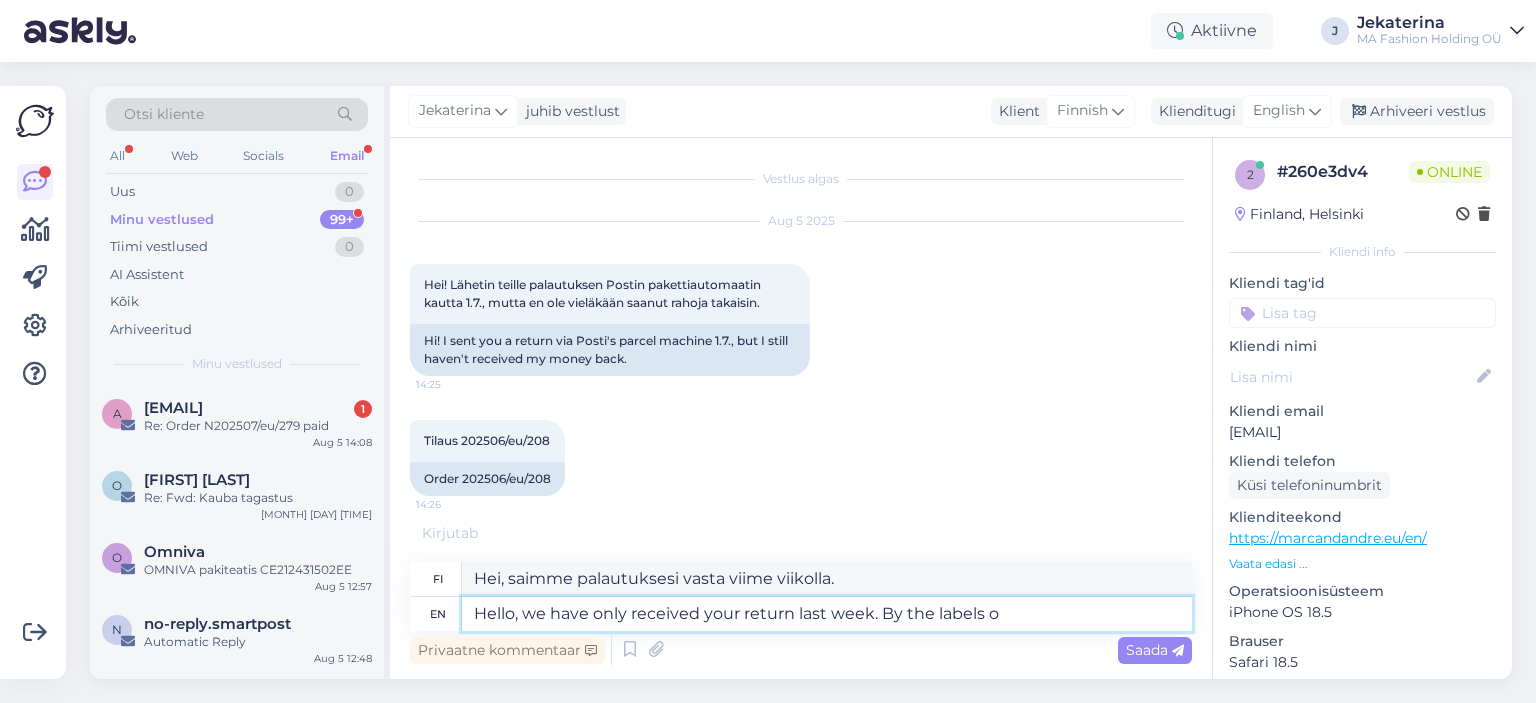 type on "Hei, saimme palautuksesi vasta viime viikolla. Tuotemerkintöjen perusteella" 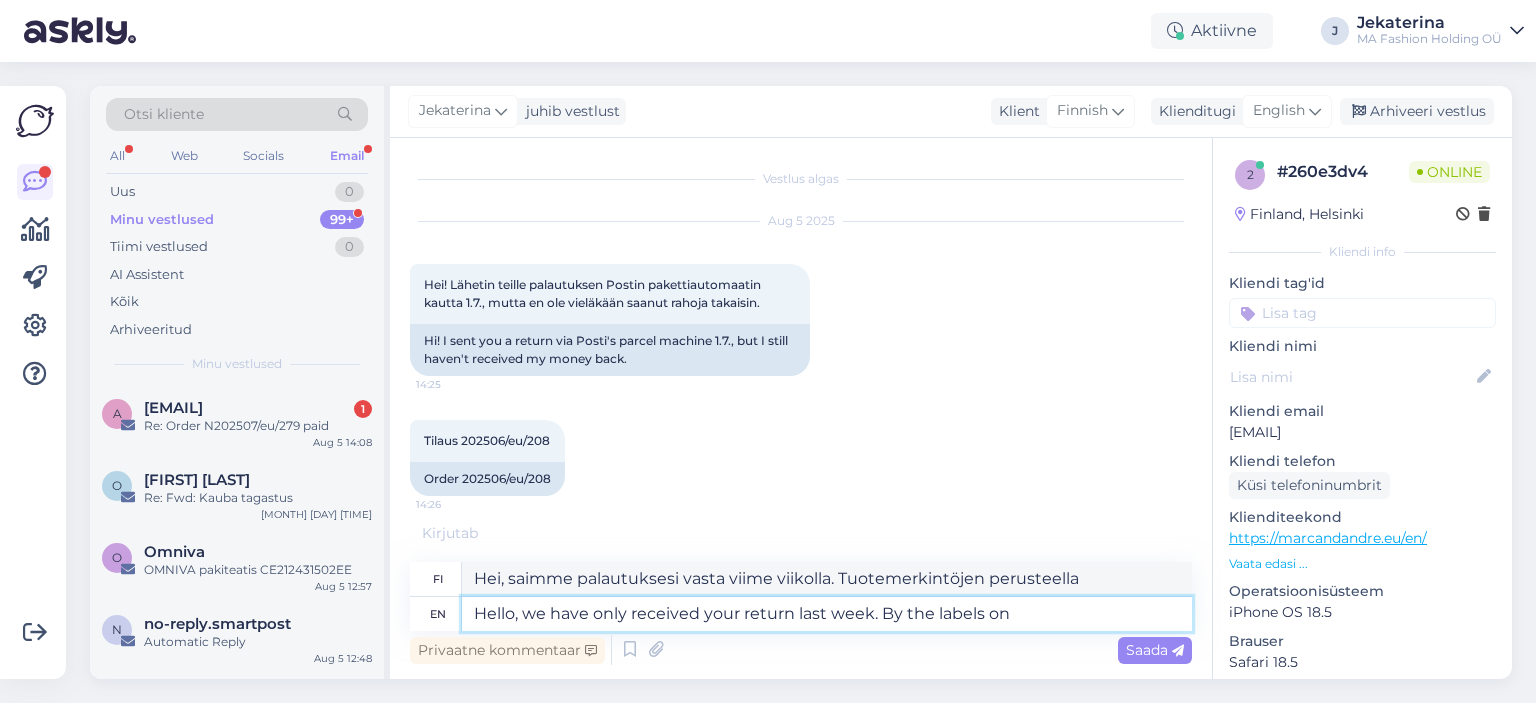 type on "Hello, we have only received your return last week. By the labels on" 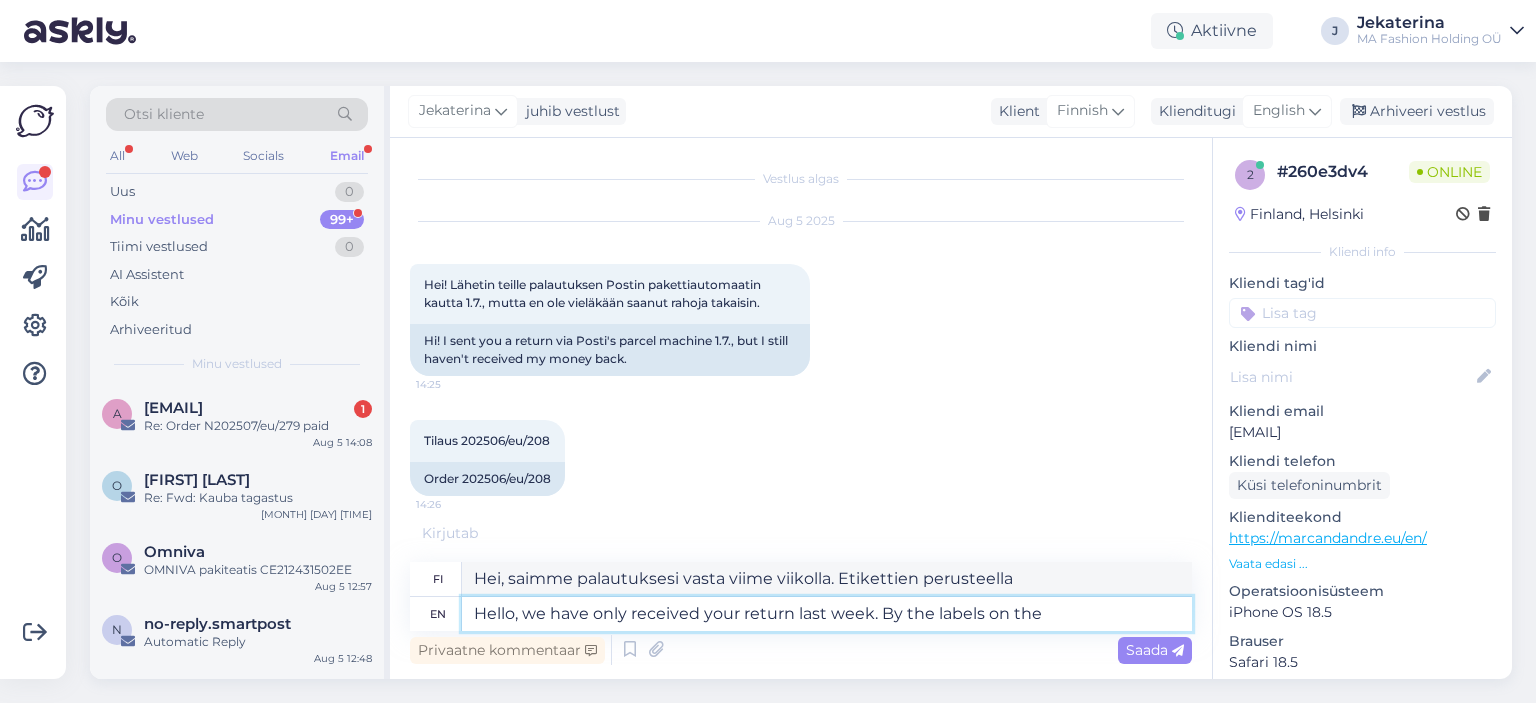type on "Hello, we have only received your return last week. By the labels on the p" 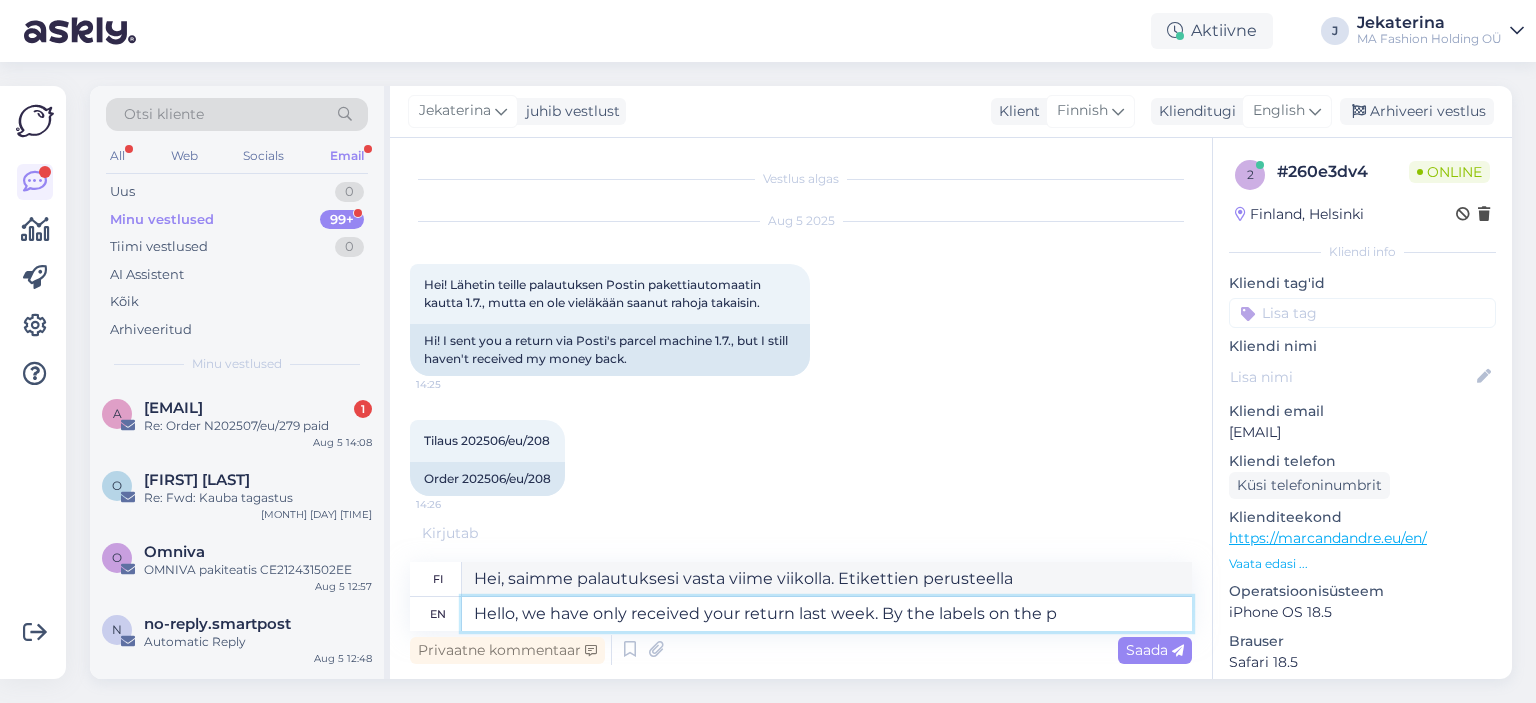 type on "Hei, saimme palautuksesi vasta viime viikolla. Pakettien etiketeistä päätellen" 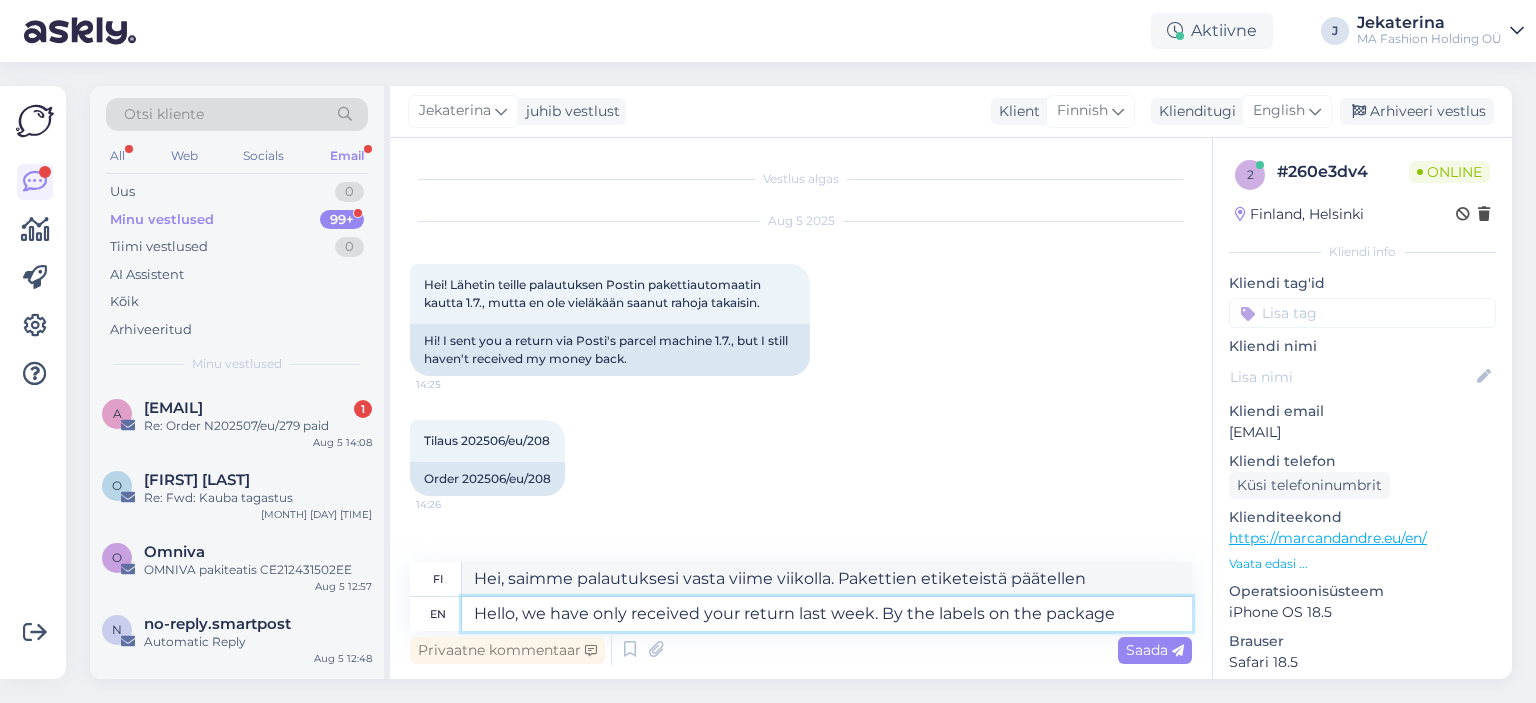 type on "Hello, we have only received your return last week. By the labels on the package i" 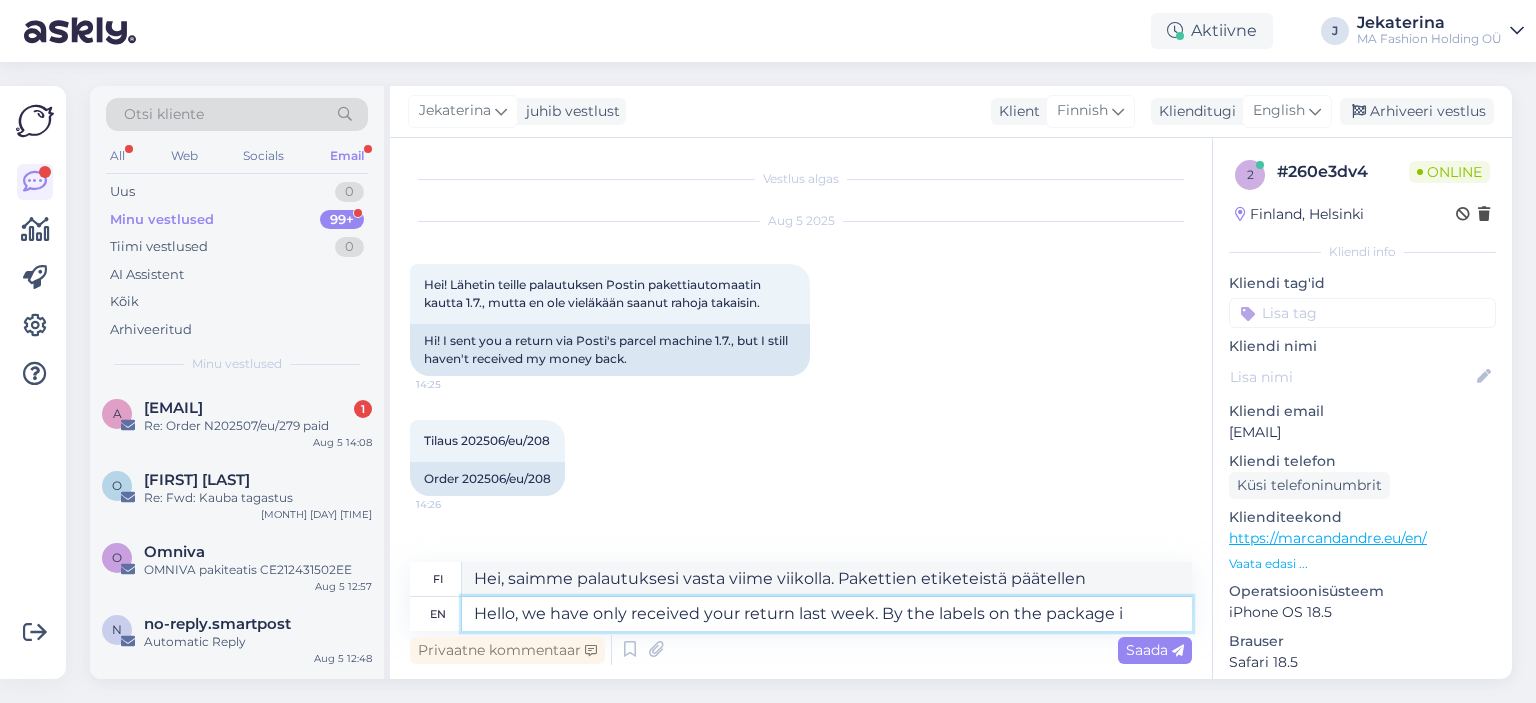 type on "Hei, saimme palautuksesi vasta viime viikolla. Paketin etiketeistä päätellen" 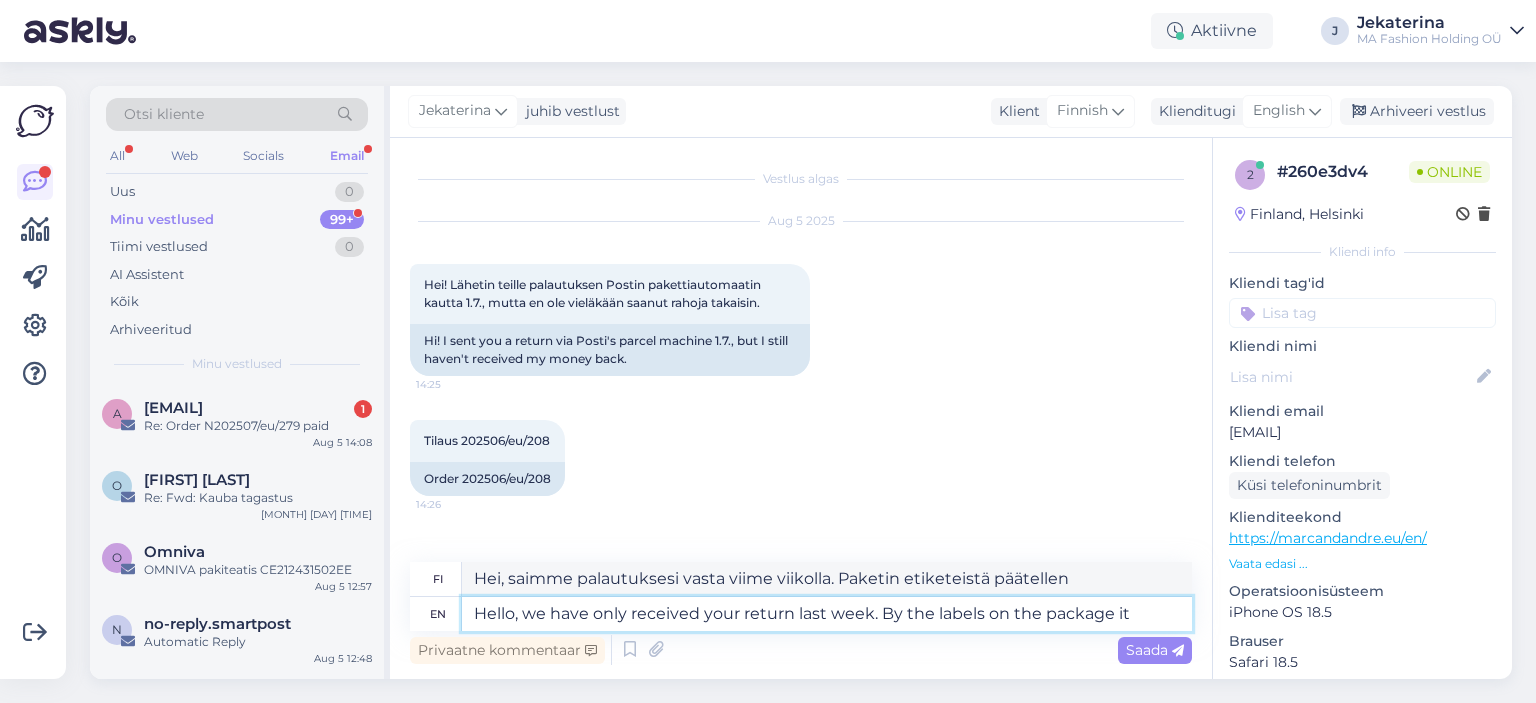 type on "Hello, we have only received your return last week. By the labels on the package it" 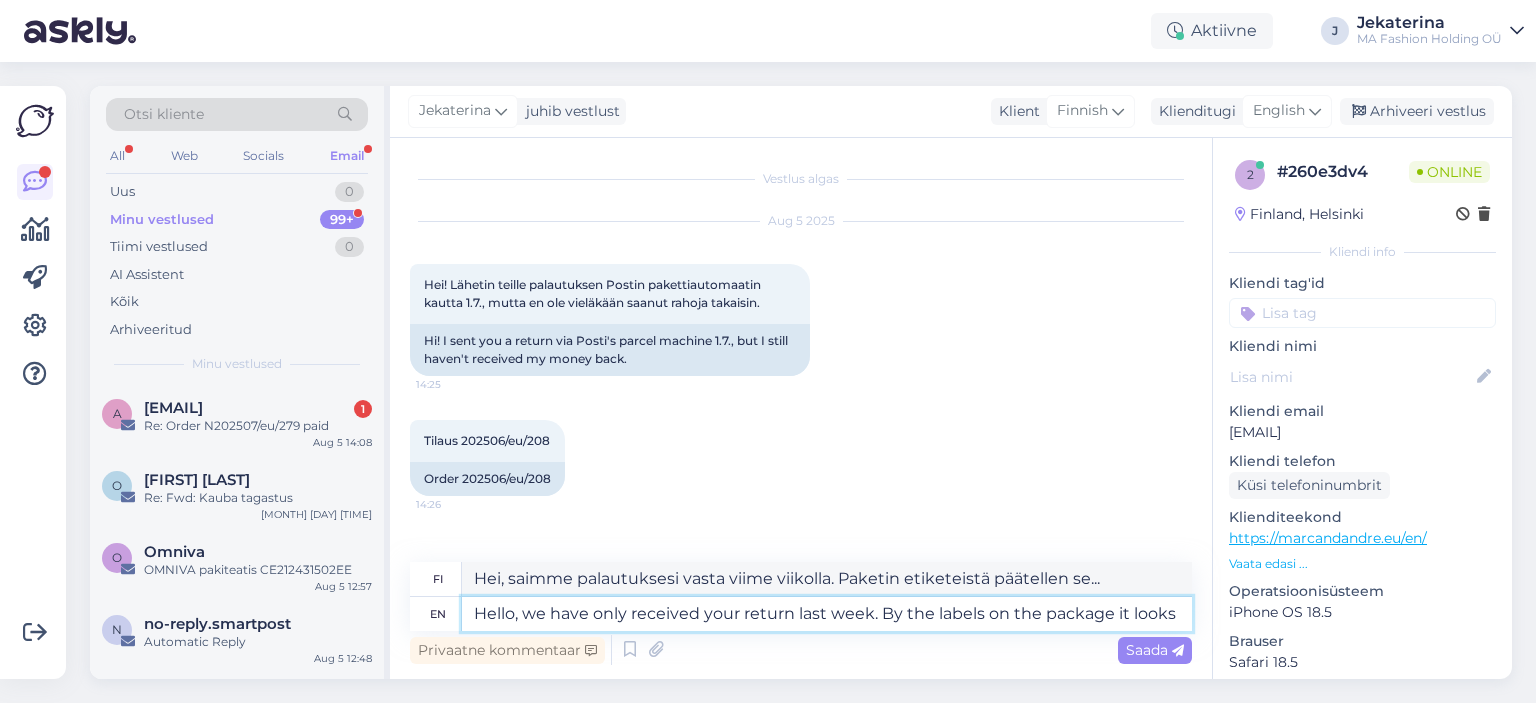 type on "Hello, we have only received your return last week. By the labels on the package it looks" 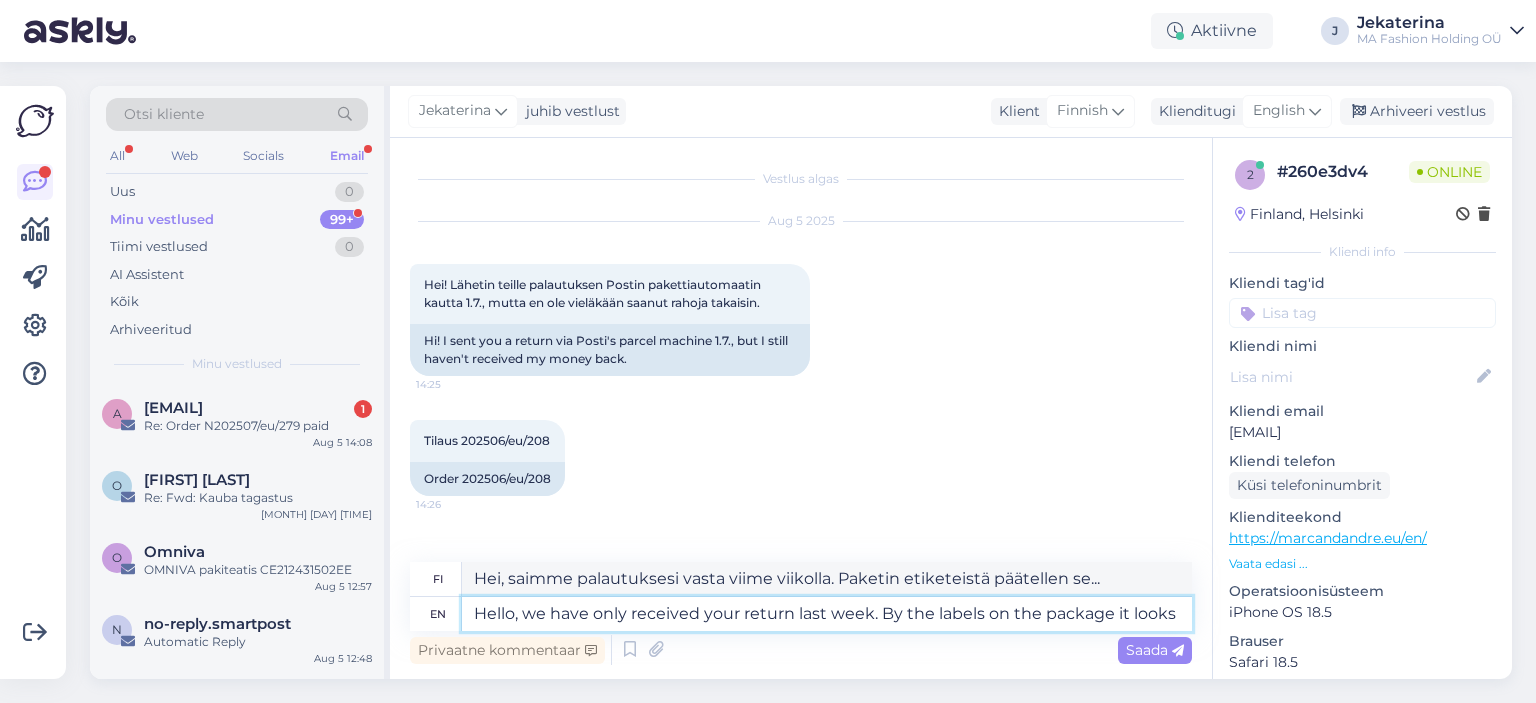 type on "Hei, saimme palautuksesi vasta viime viikolla. Paketin etiketeistä päätellen siltä näyttää" 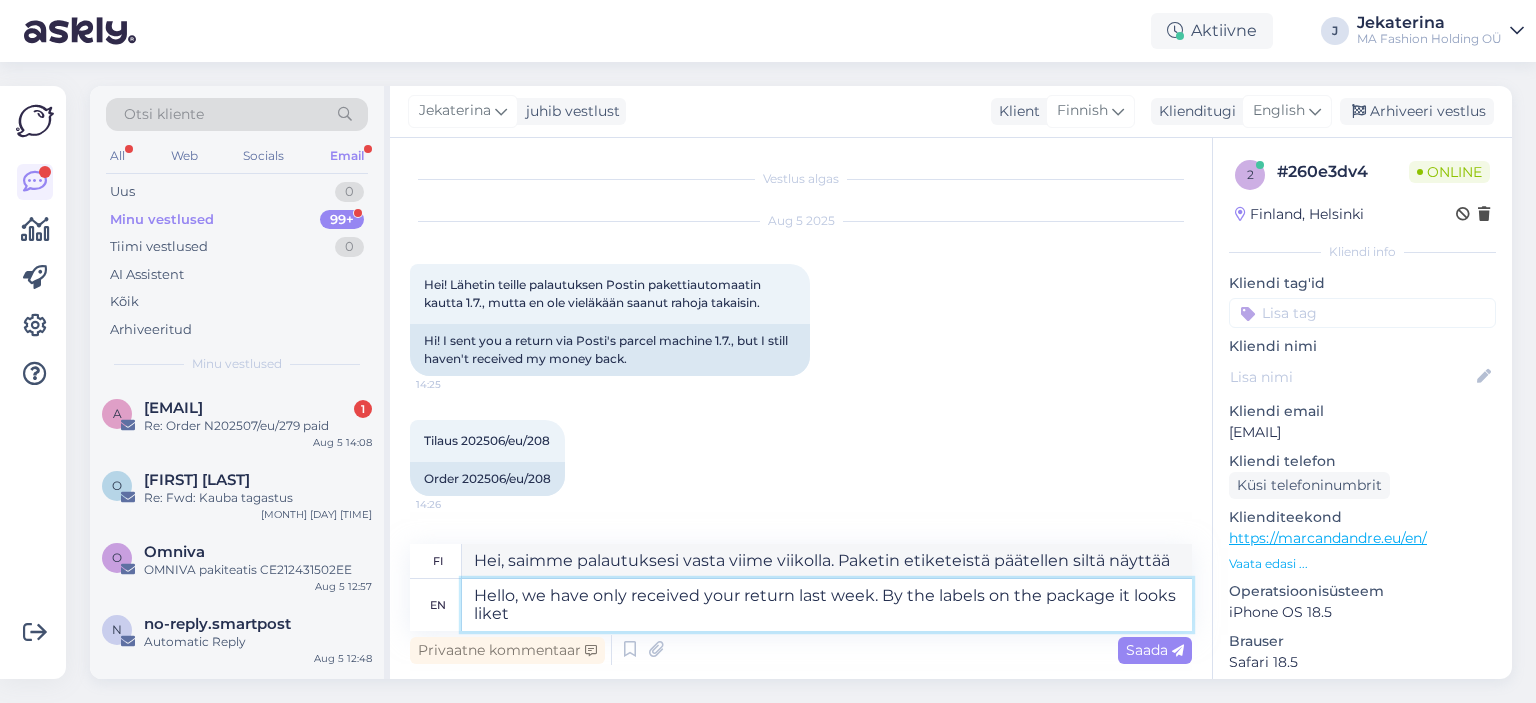 type on "Hello, we have only received your return last week. By the labels on the package it looks liket" 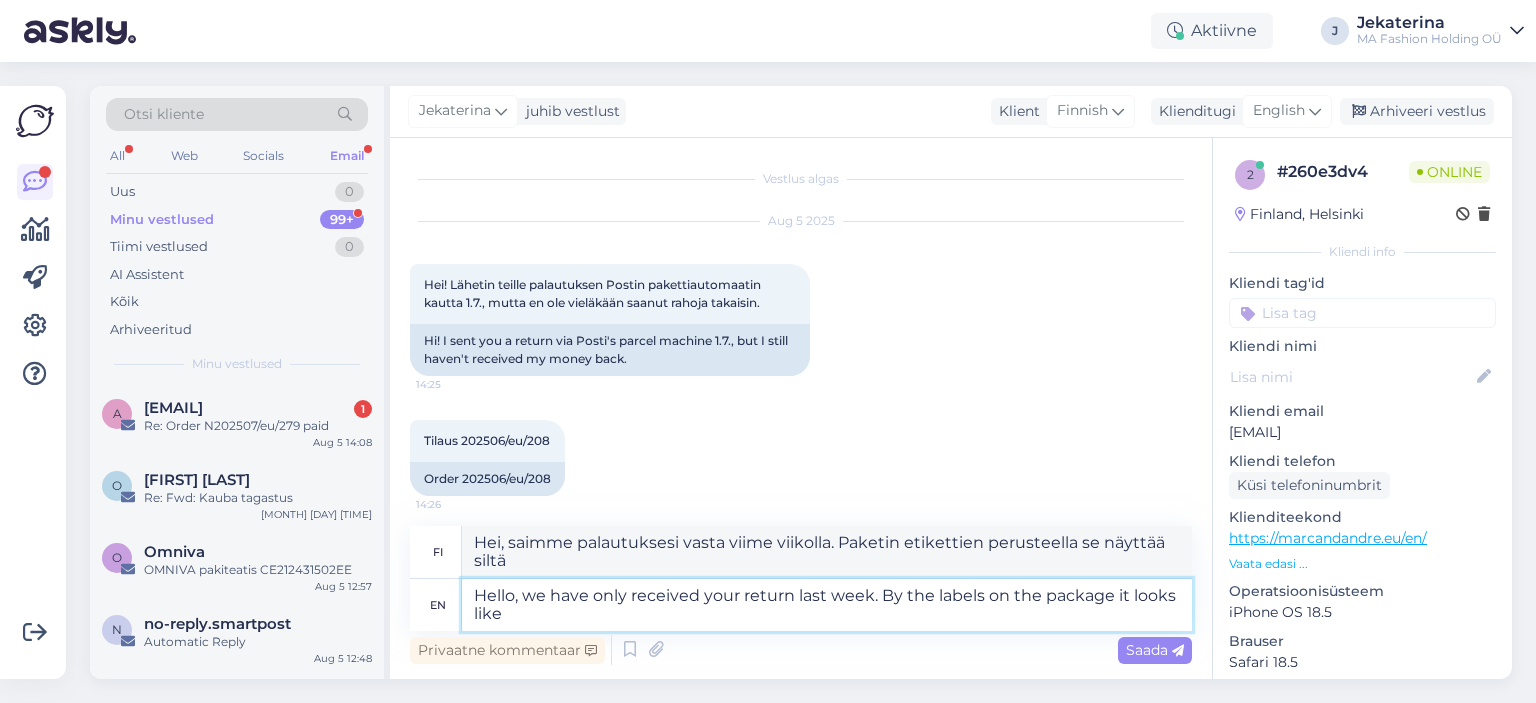 type on "Hello, we have only received your return last week. By the labels on the package it looks like t" 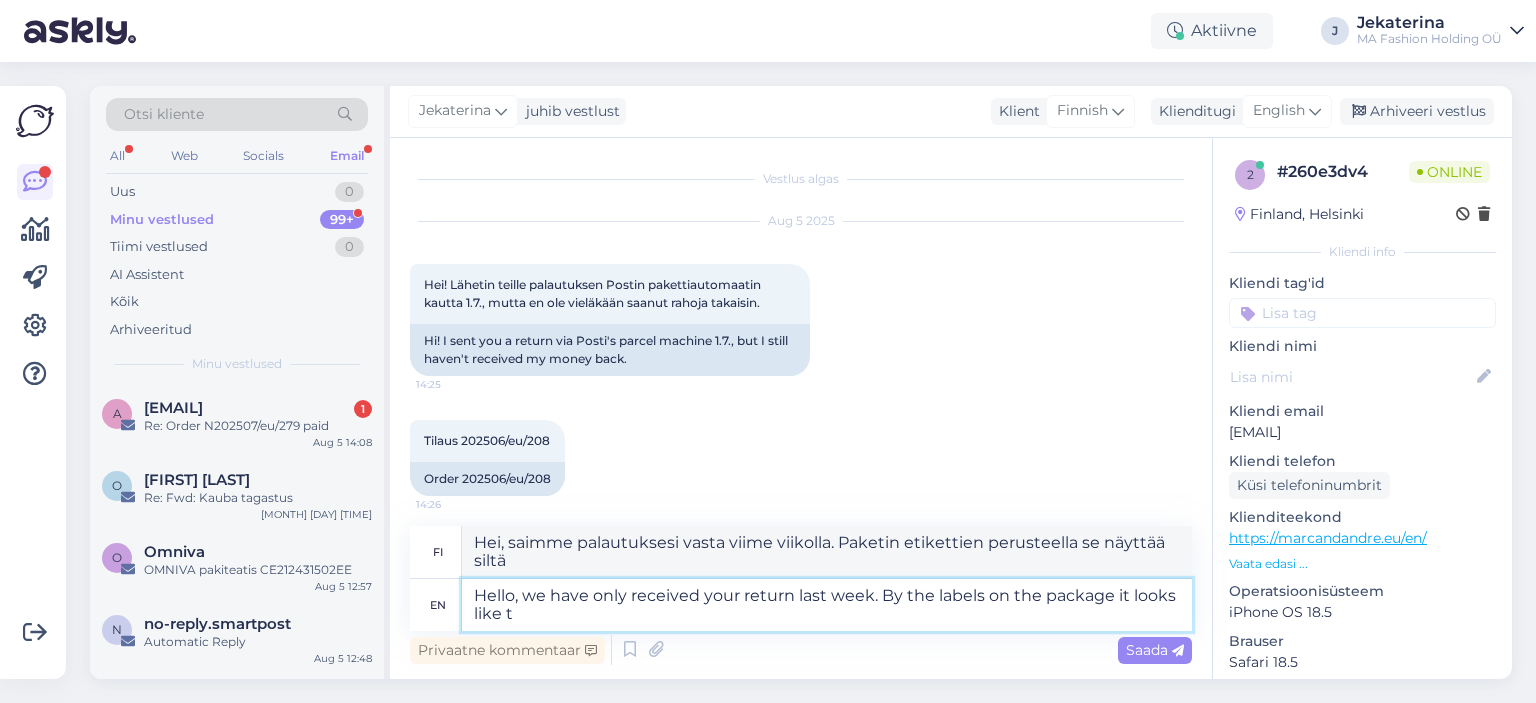 type on "Hei, saimme palautuksesi vasta viime viikolla. Paketin etiketeistä päätellen se näyttää siltä, että" 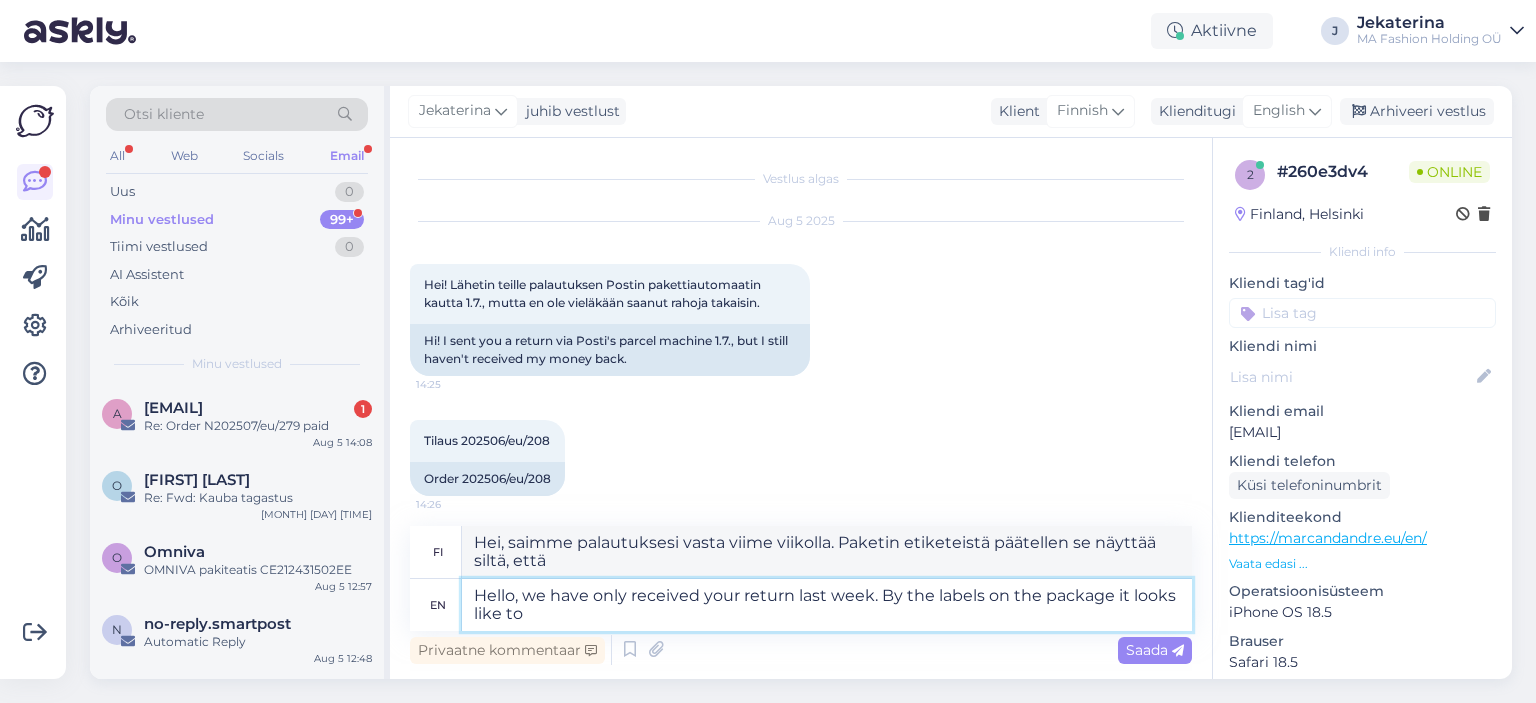 type on "Hello, we have only received your return last week. By the labels on the package it looks like to" 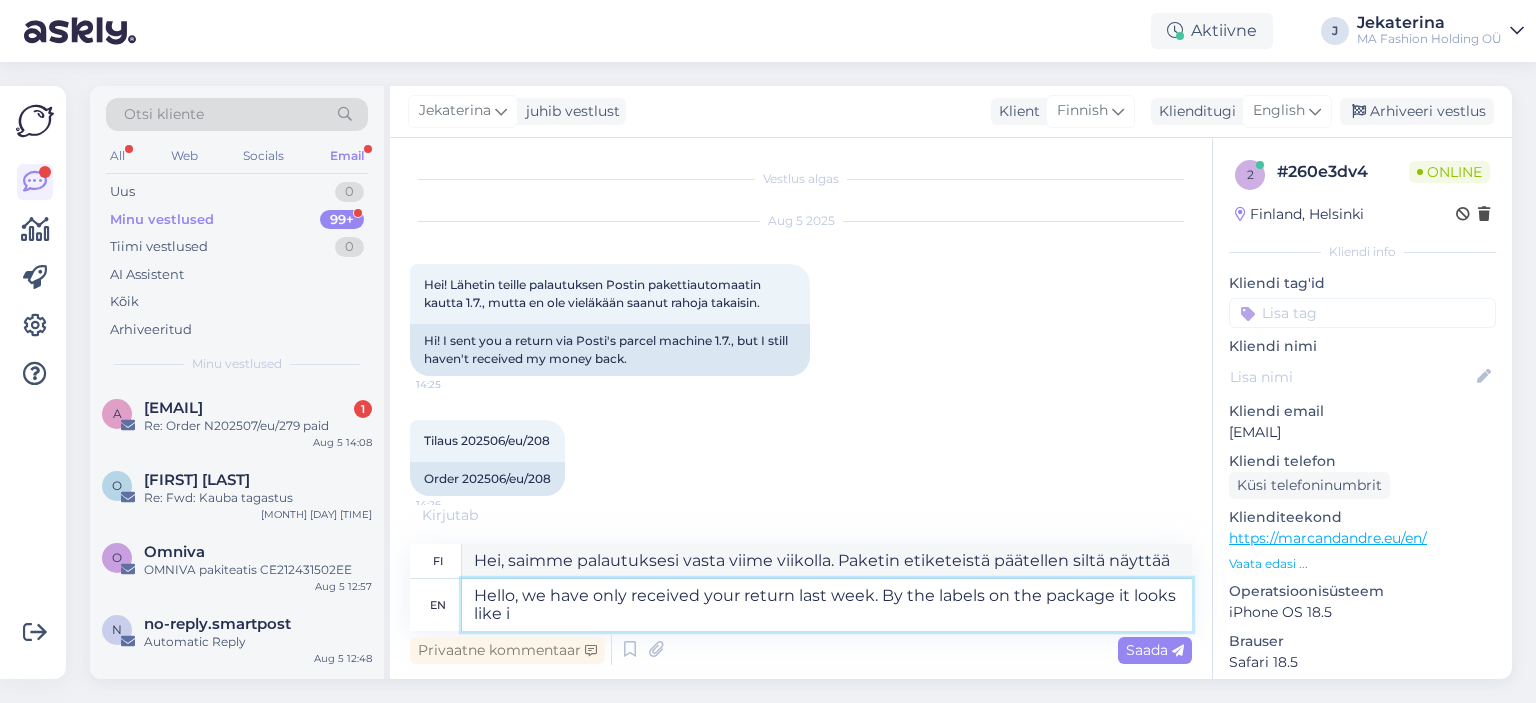type on "Hello, we have only received your return last week. By the labels on the package it looks like it" 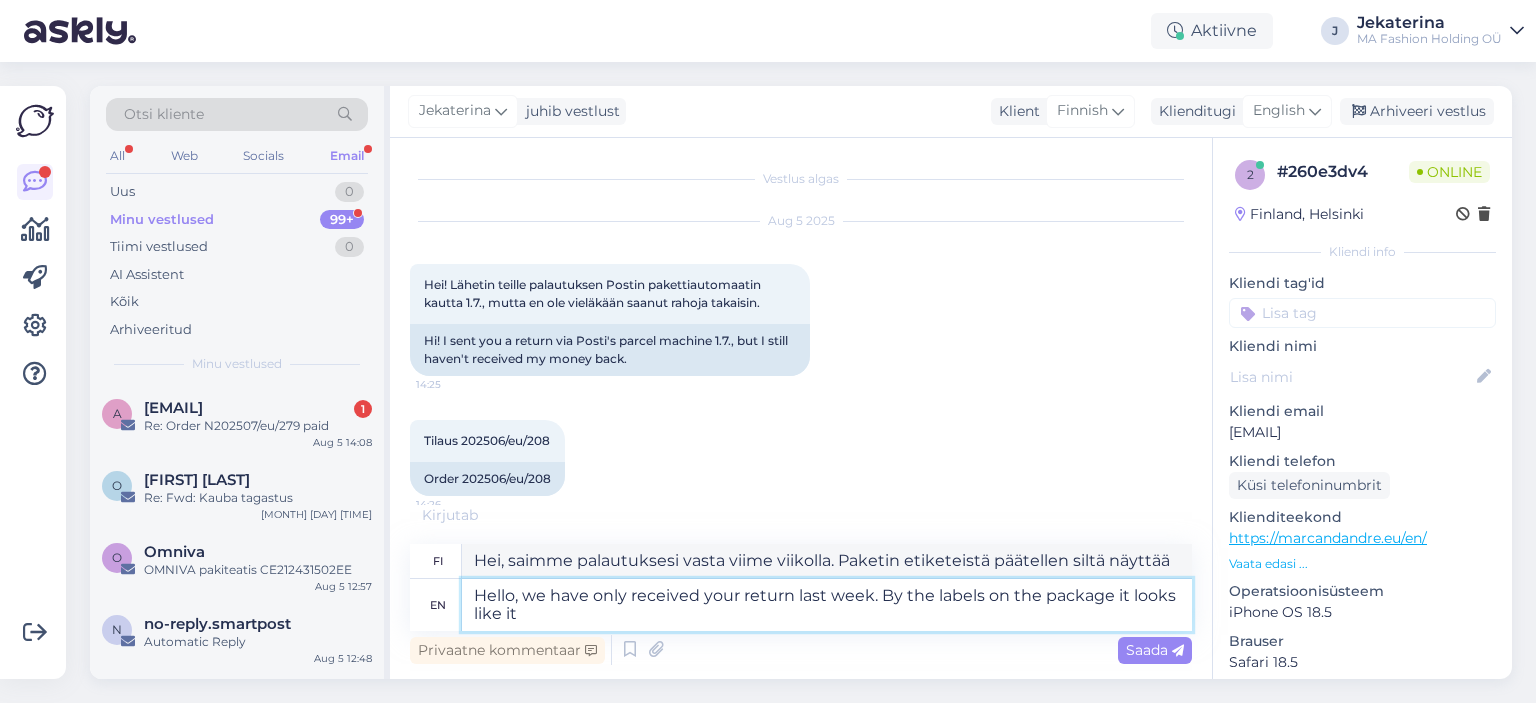 type on "Hei, saimme palautuksesi vasta viime viikolla. Paketin etiketeistä päätellen se näyttää siltä, että" 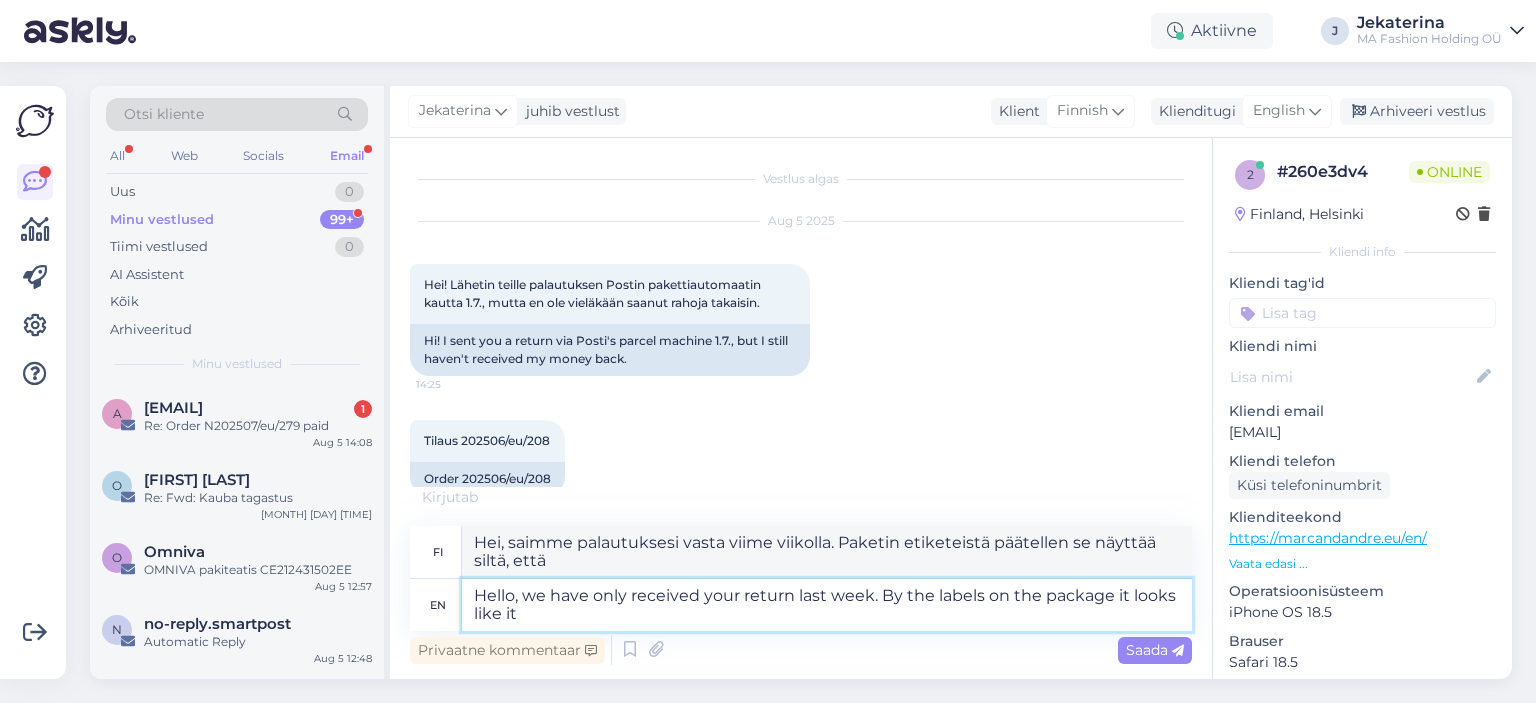 type on "Hello, we have only received your return last week. By the labels on the package it looks like it" 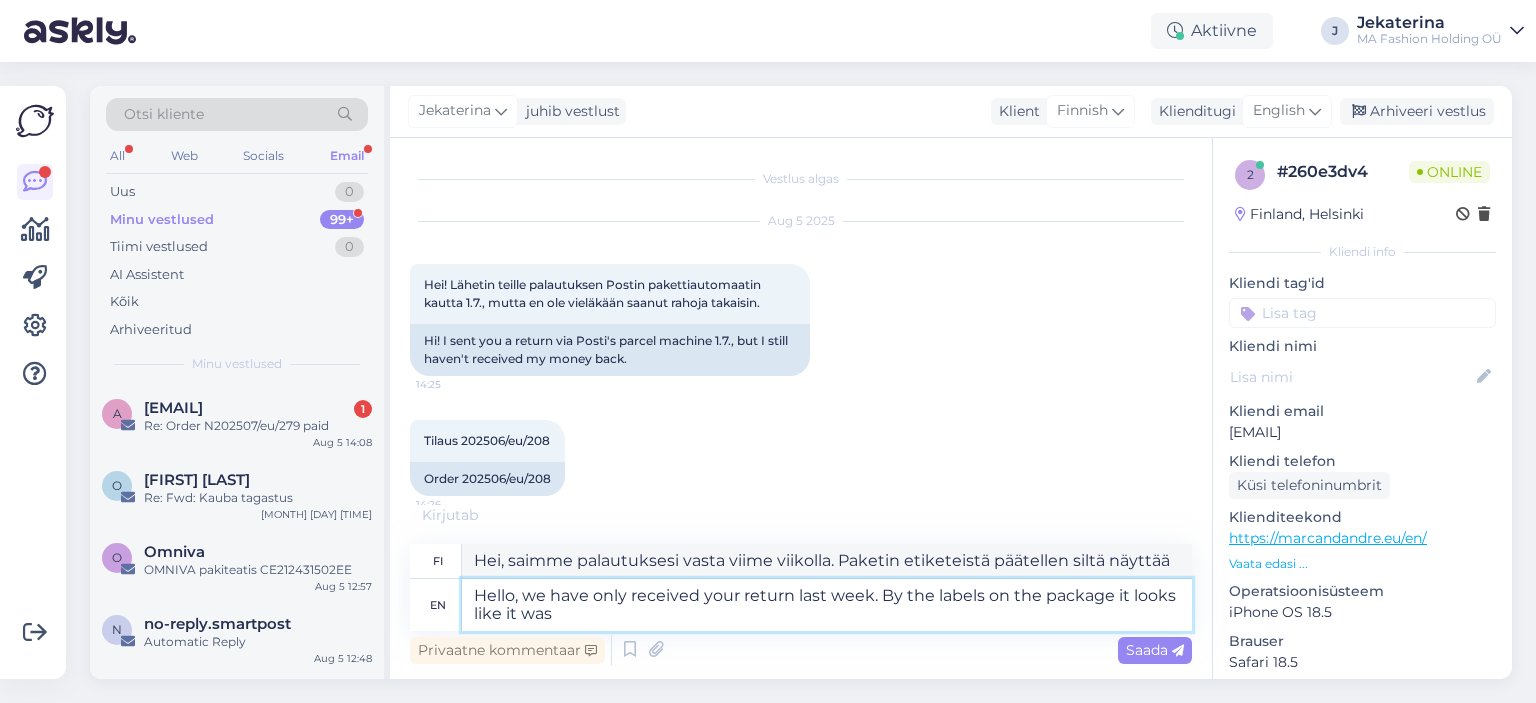 type on "Hello, we have only received your return last week. By the labels on the package it looks like it was" 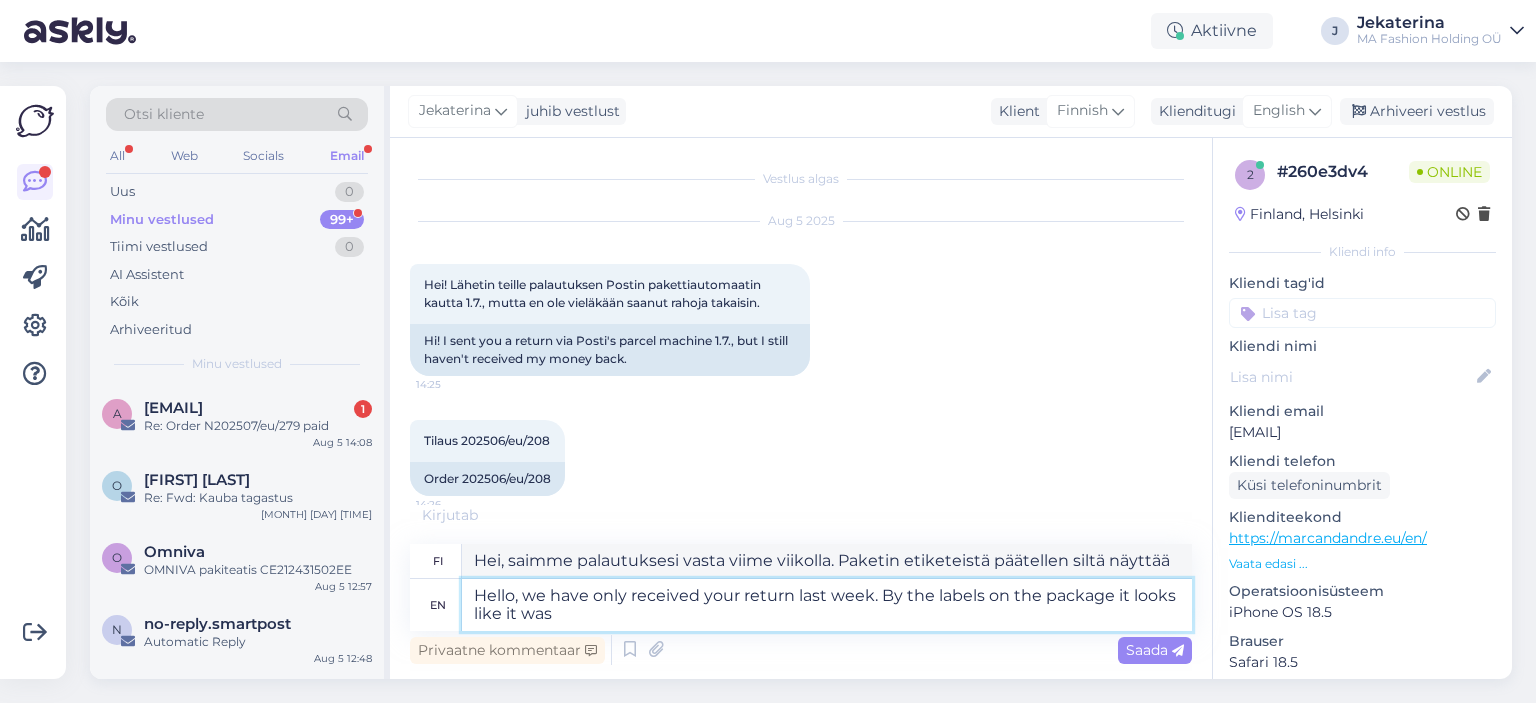 type on "Hei, saimme palautuksesi vasta viime viikolla. Paketin etiketeistä päätellen se näyttää siltä, että se oli" 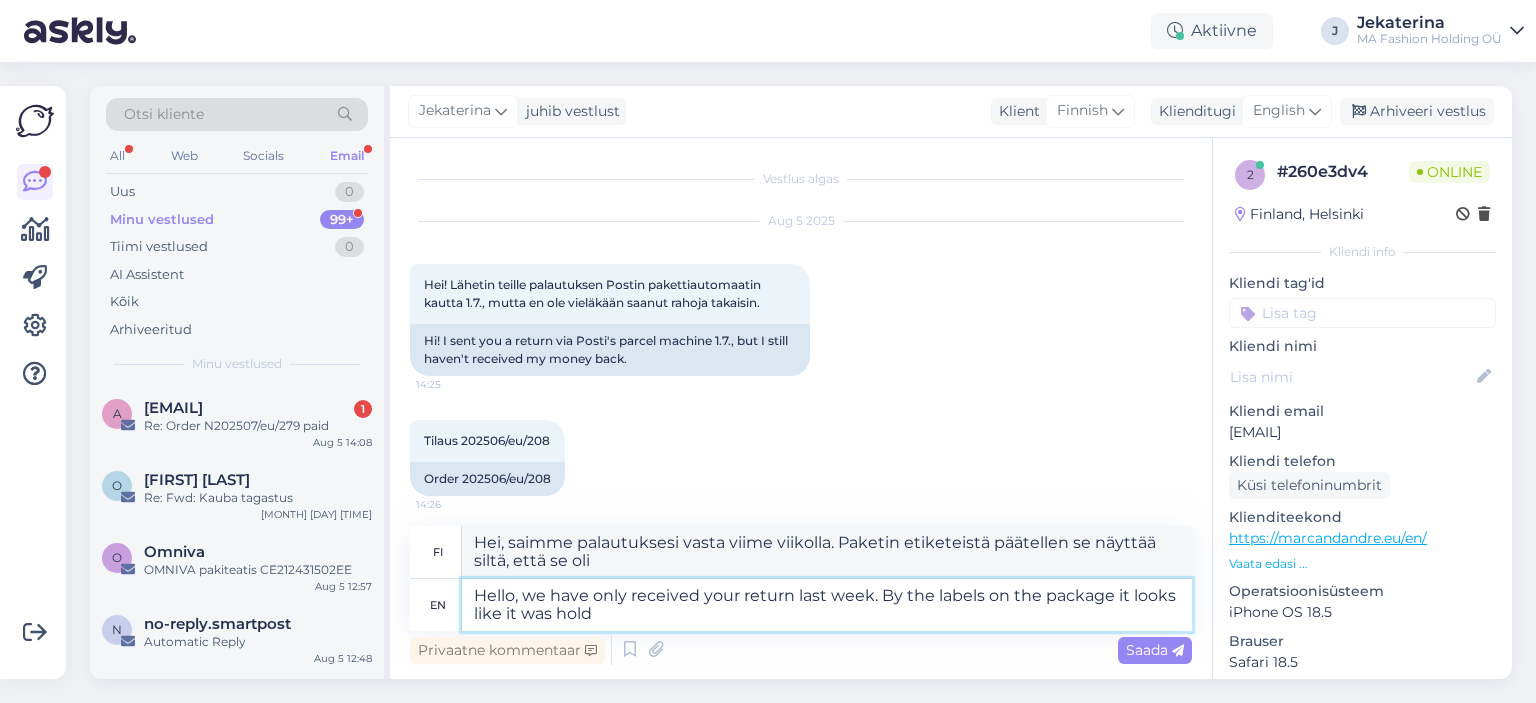 type on "Hello, we have only received your return last week. By the labels on the package it looks like it was hold" 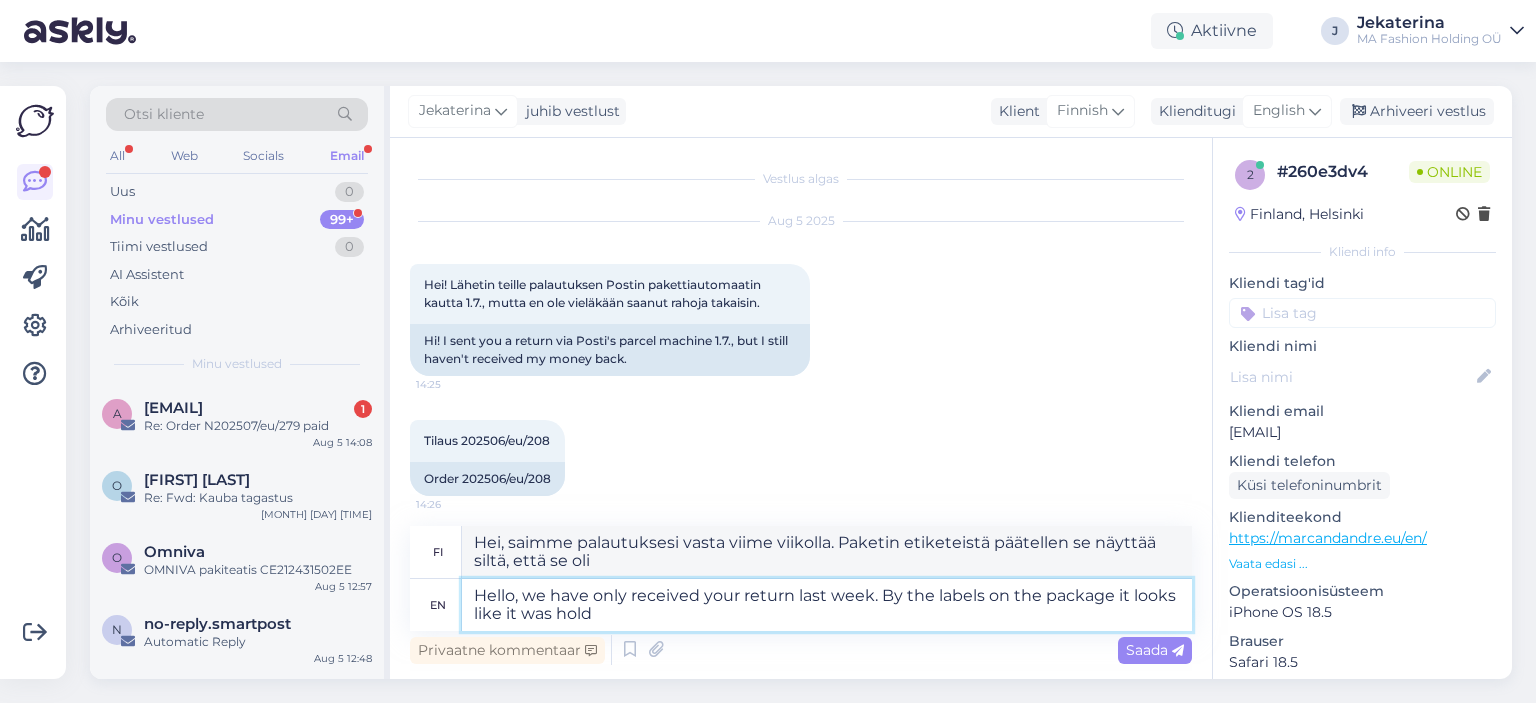 type on "Hei, saimme palautuksesi vasta viime viikolla. Paketin etiketeistä päätellen se näyttää siltä, että se on pakattu." 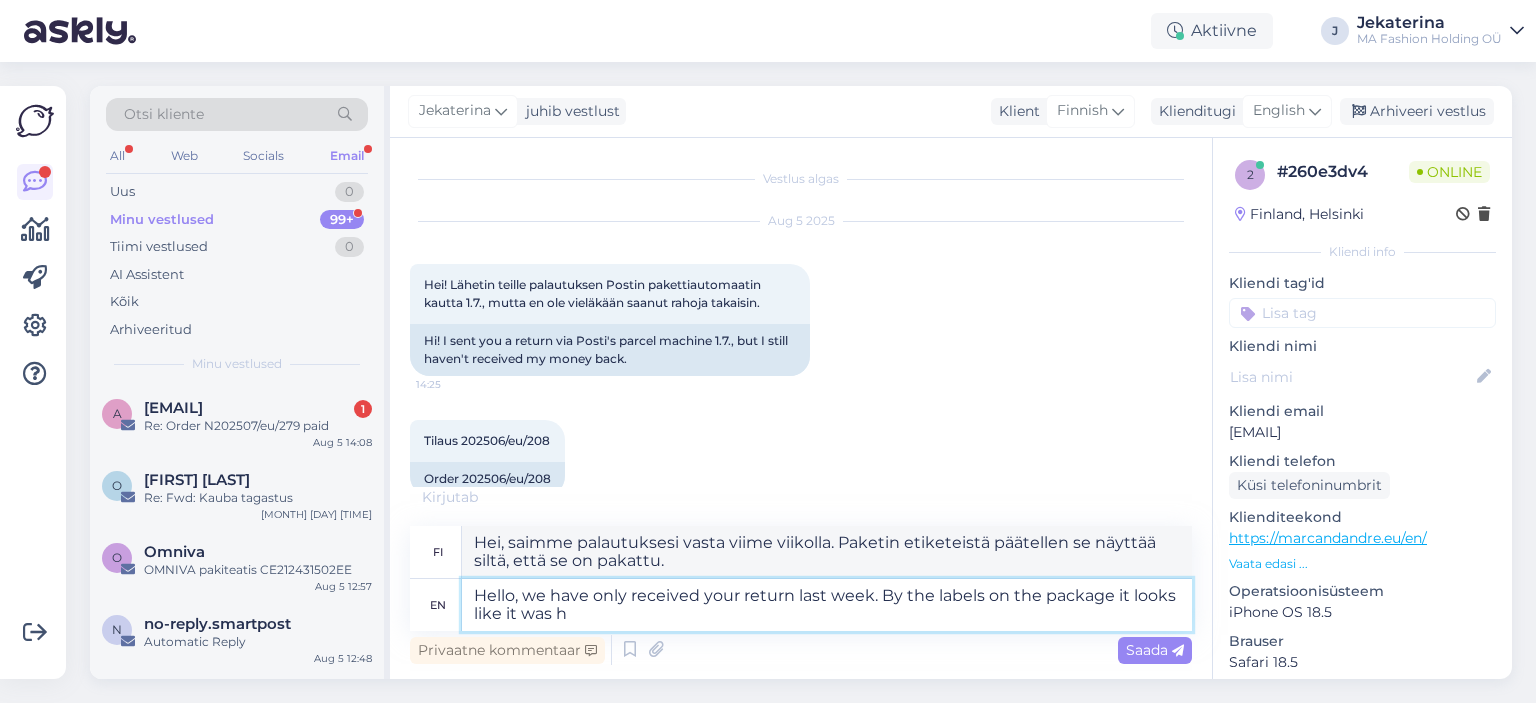 type on "Hello, we have only received your return last week. By the labels on the package it looks like it was" 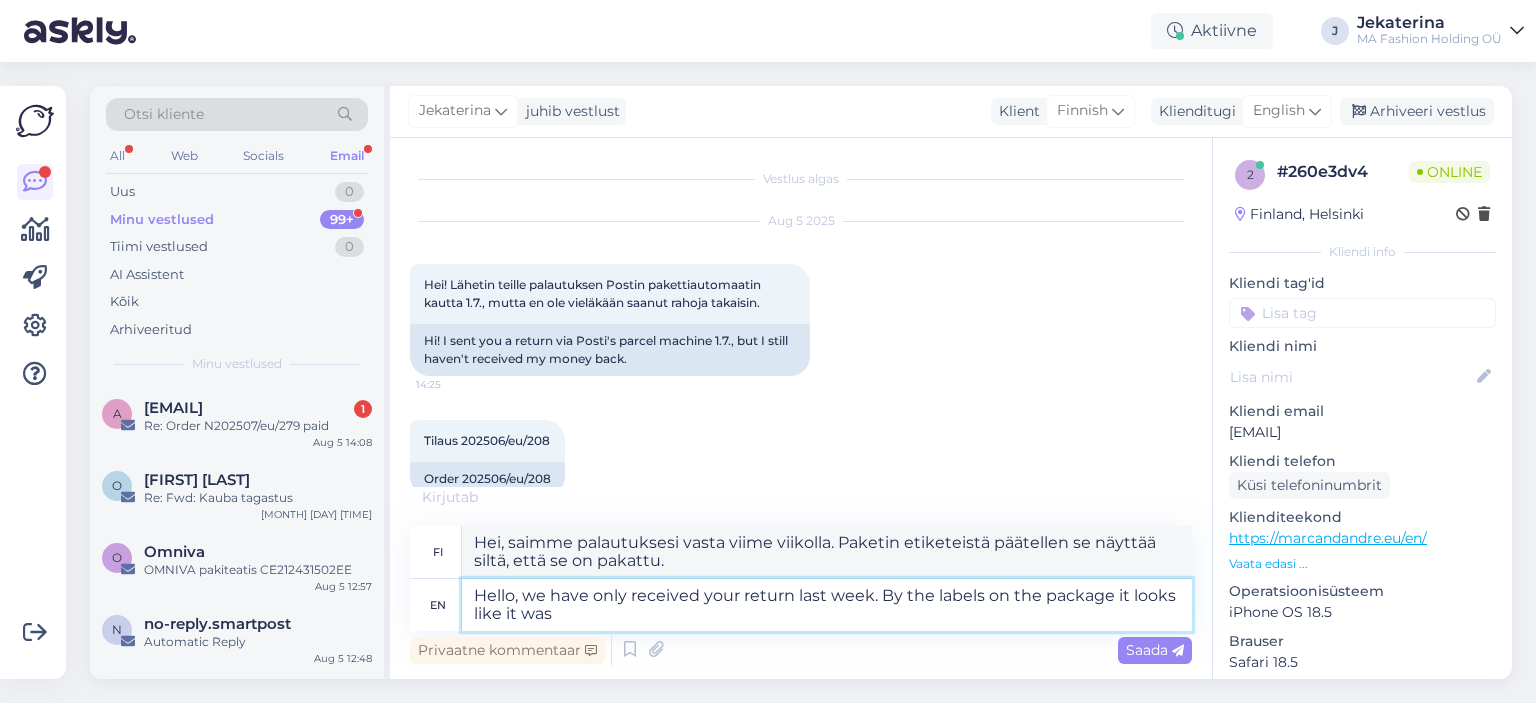 type on "Hei, saimme palautuksesi vasta viime viikolla. Paketin etiketeistä päätellen se näyttää siltä, että se oli" 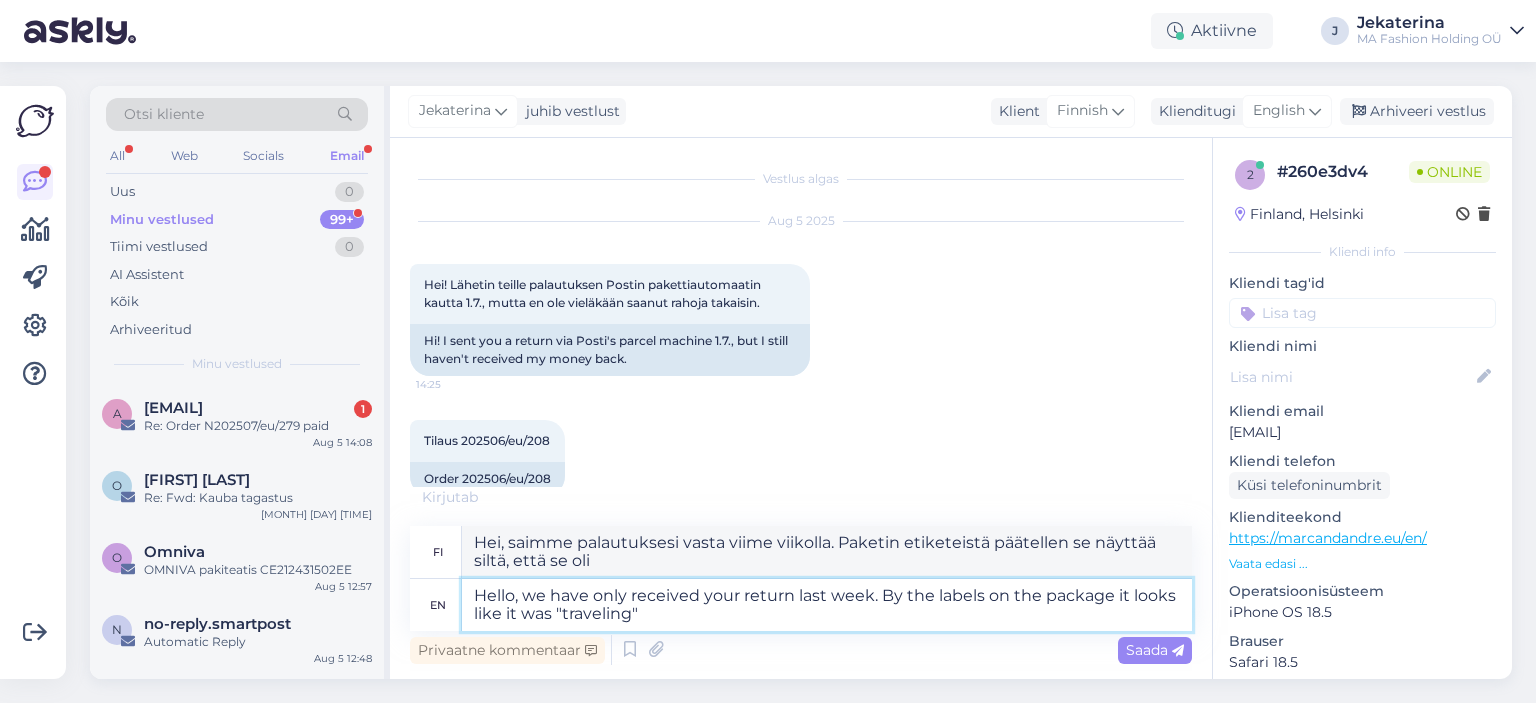type on "Hello, we have only received your return last week. By the labels on the package it looks like it was "traveling"" 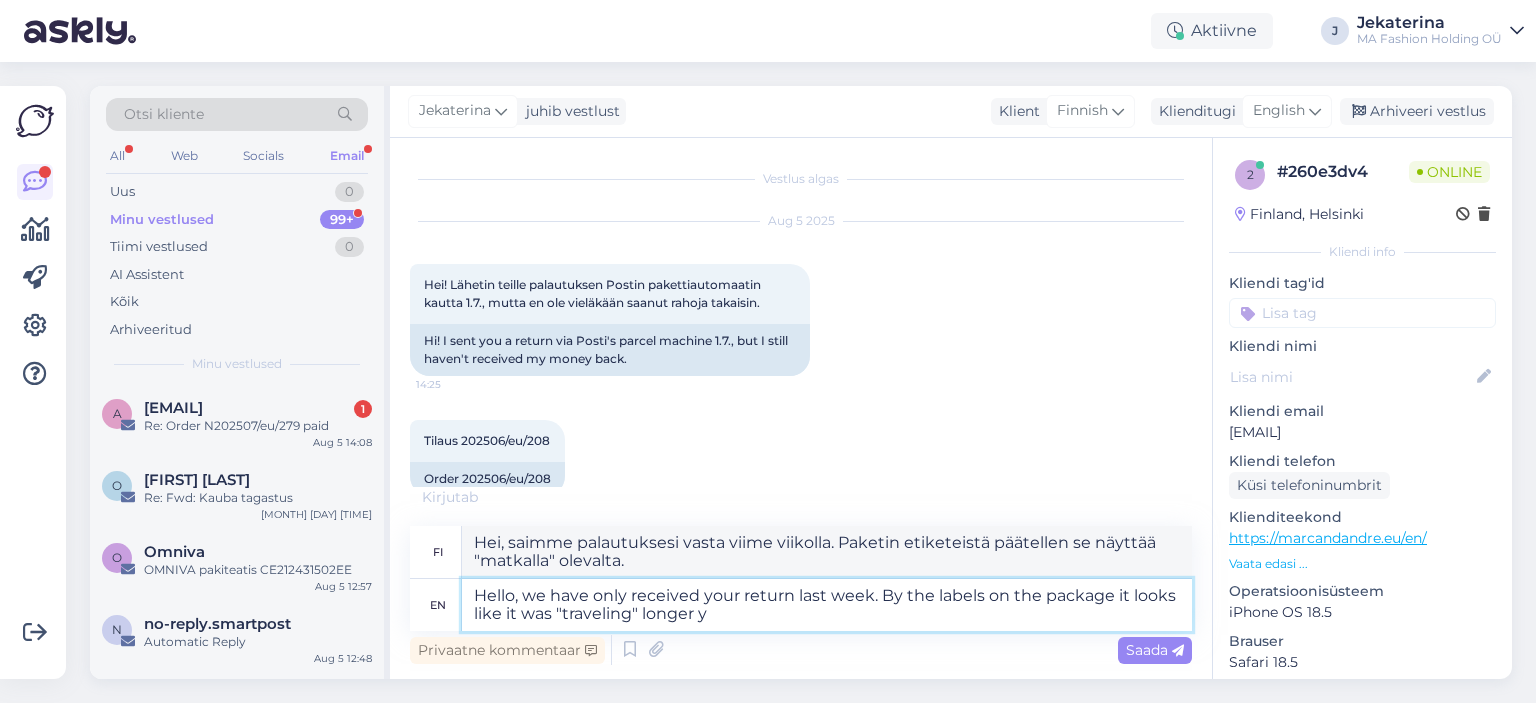 type on "Hello, we have only received your return last week. By the labels on the package it looks like it was "traveling" longer yt" 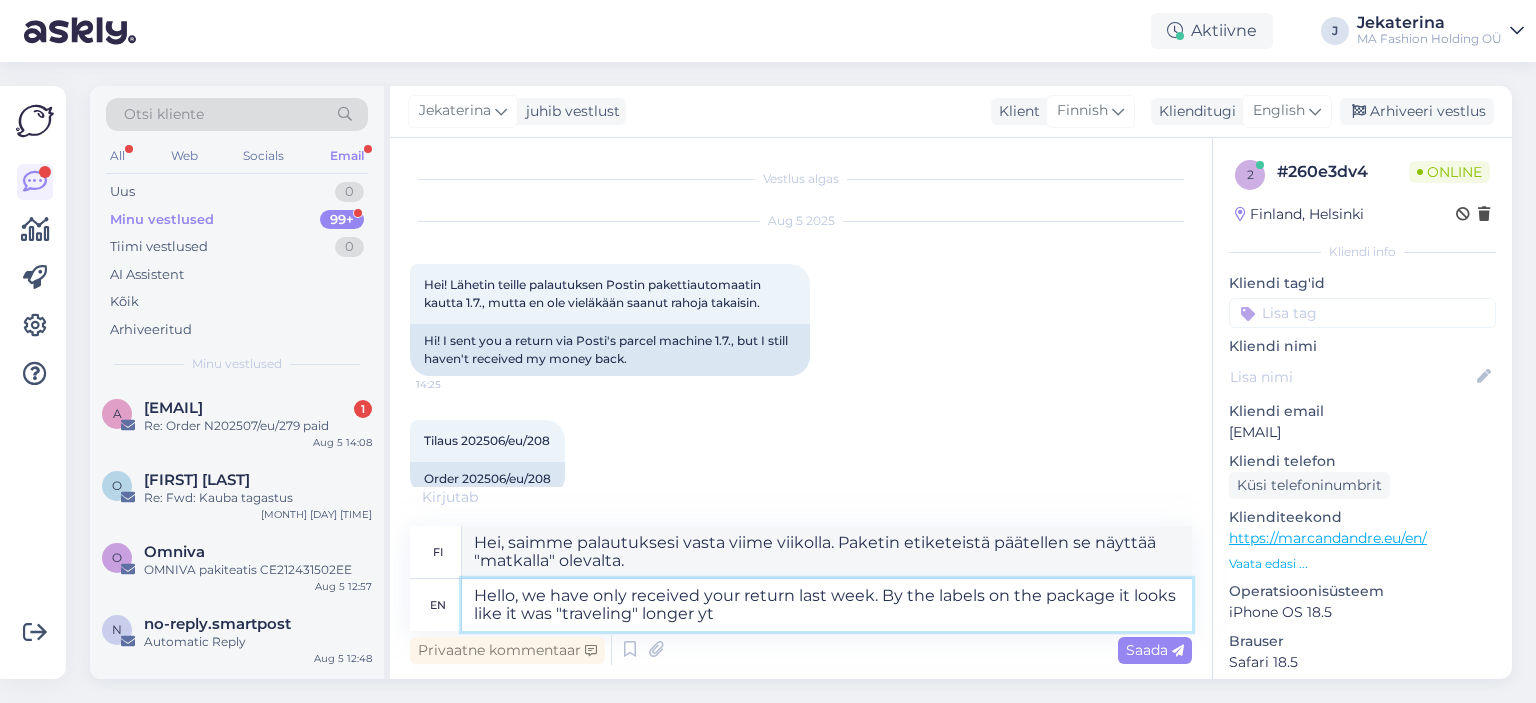 type on "Hei, saimme palautuksesi vasta viime viikolla. Paketin etiketeistä päätellen se näyttää "matkanneen" pidempään." 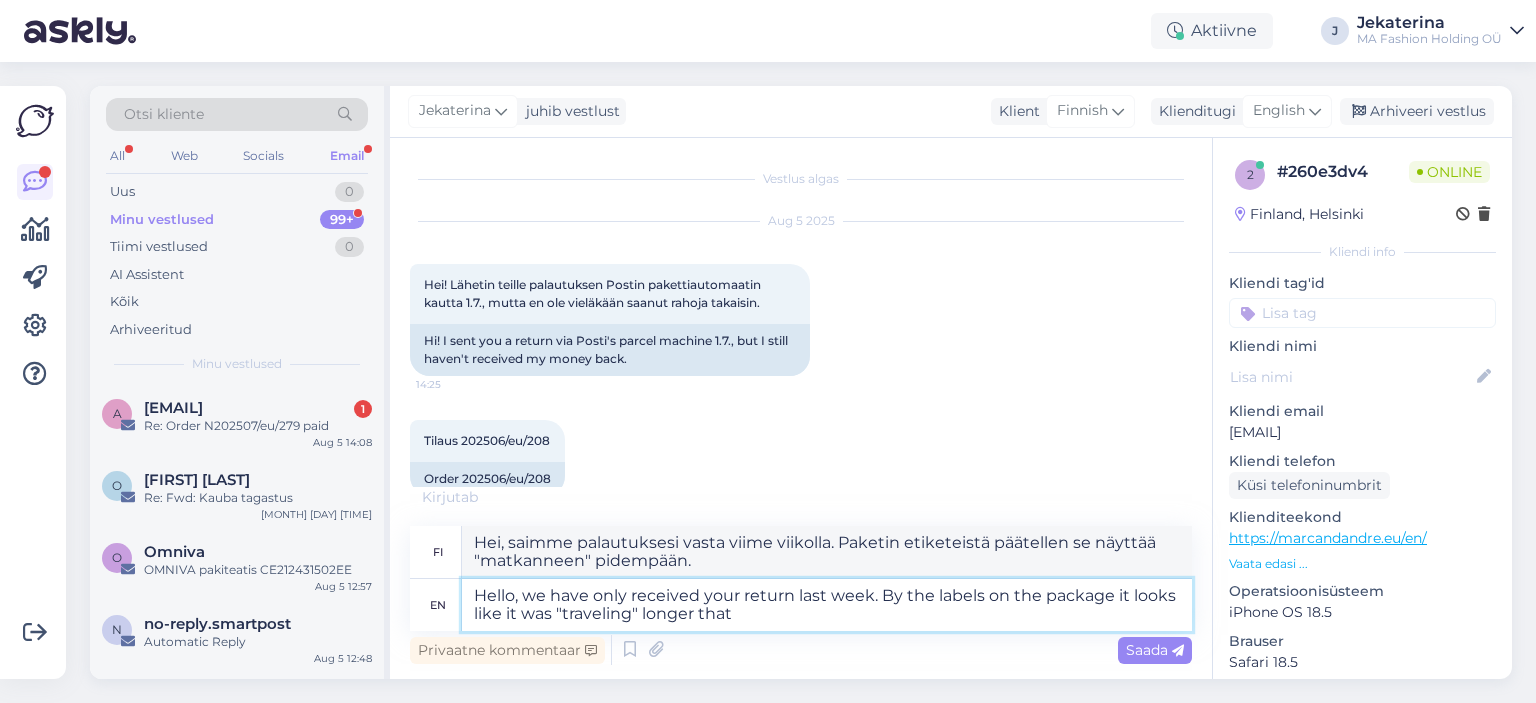 type on "Hello, we have only received your return last week. By the labels on the package it looks like it was "traveling" longer that" 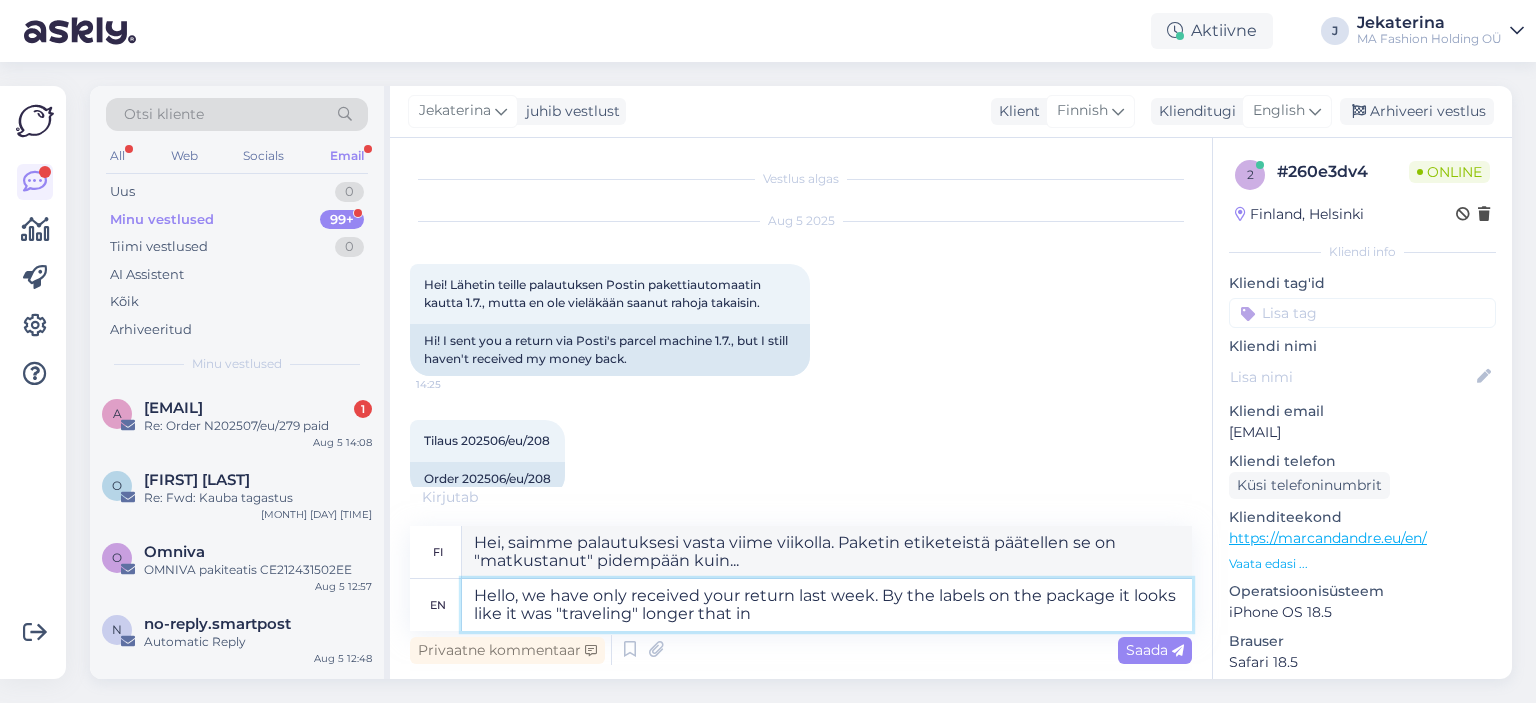 type on "Hello, we have only received your return last week. By the labels on the package it looks like it was "traveling" longer that in" 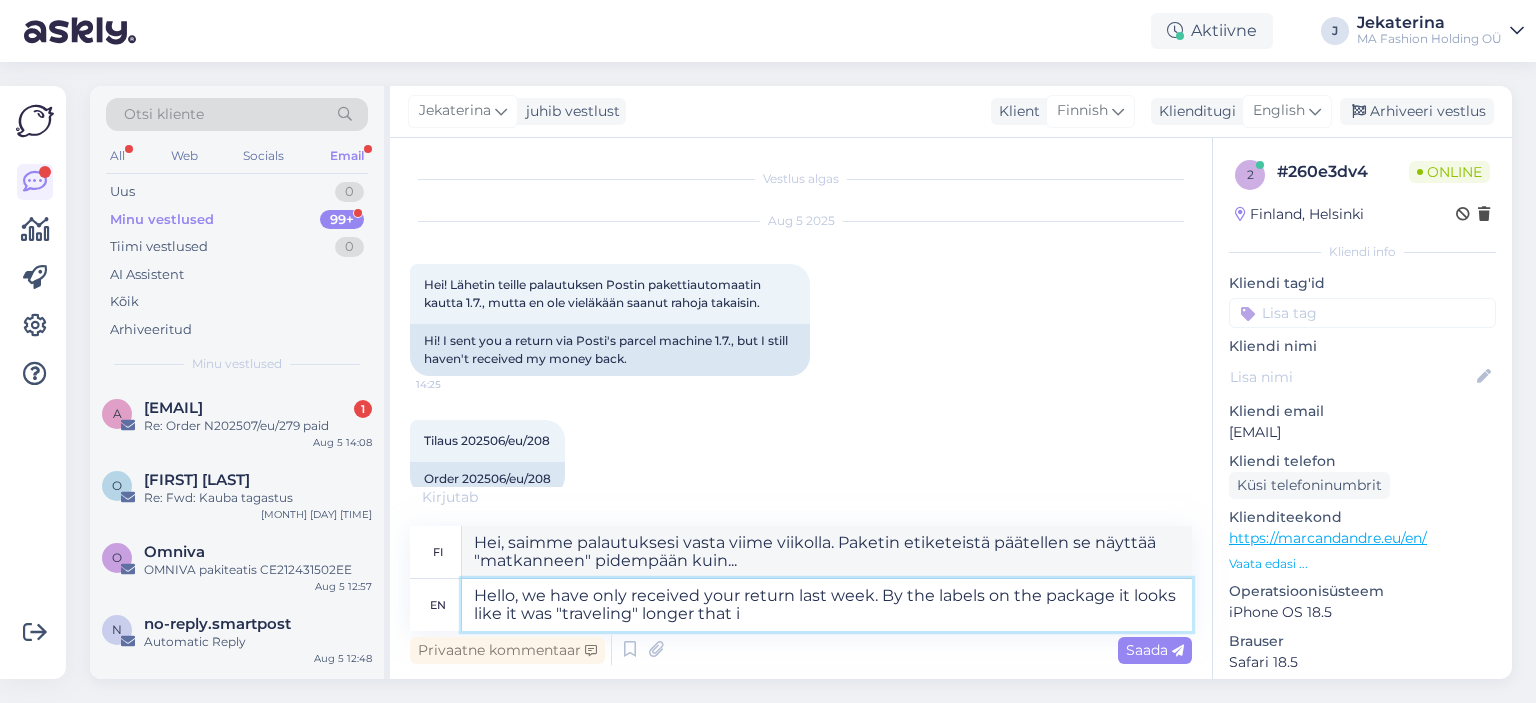 type on "Hello, we have only received your return last week. By the labels on the package it looks like it was "traveling" longer that" 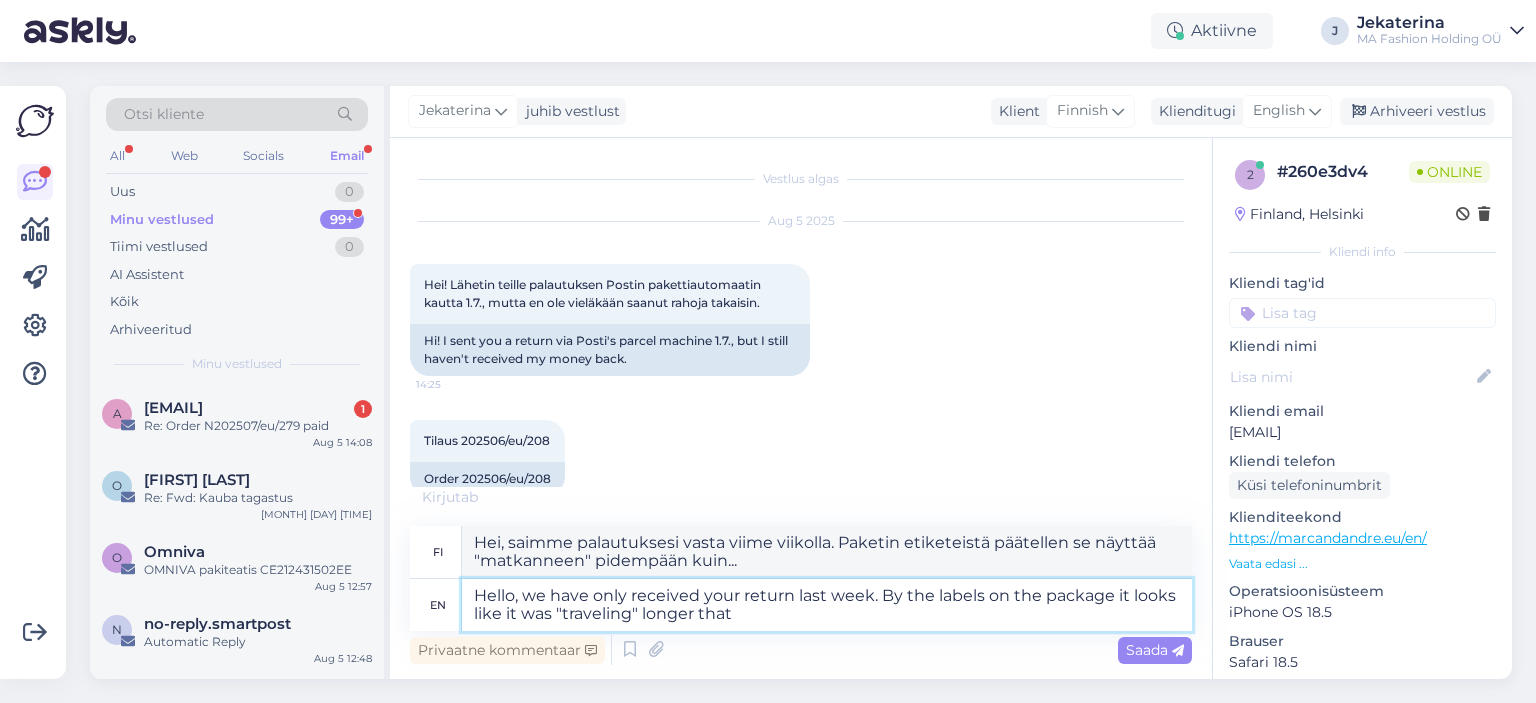 type on "Hei, saimme palautuksesi vasta viime viikolla. Paketin etiketeistä päätellen se on "matkustanut" pidempään kuin..." 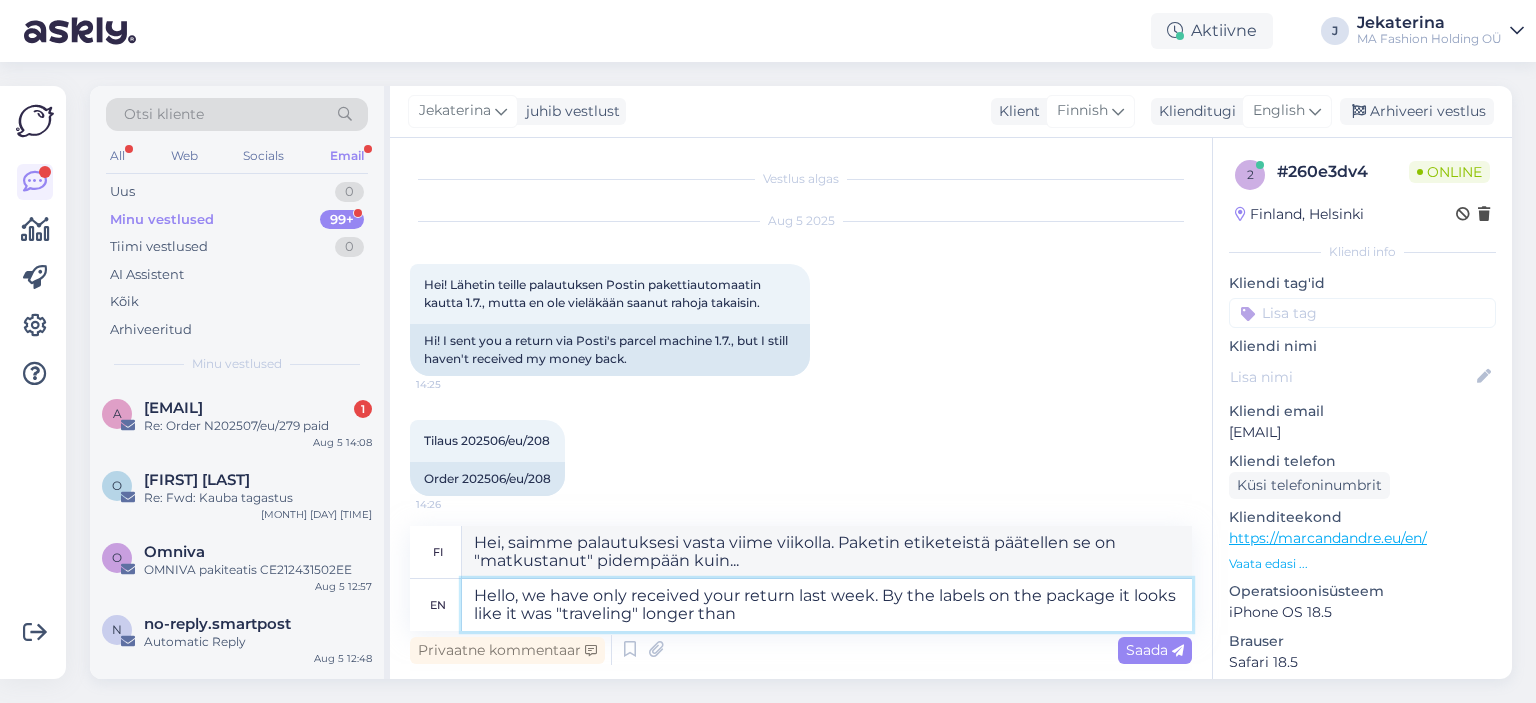 type on "Hello, we have only received your return last week. By the labels on the package it looks like it was "traveling" longer than" 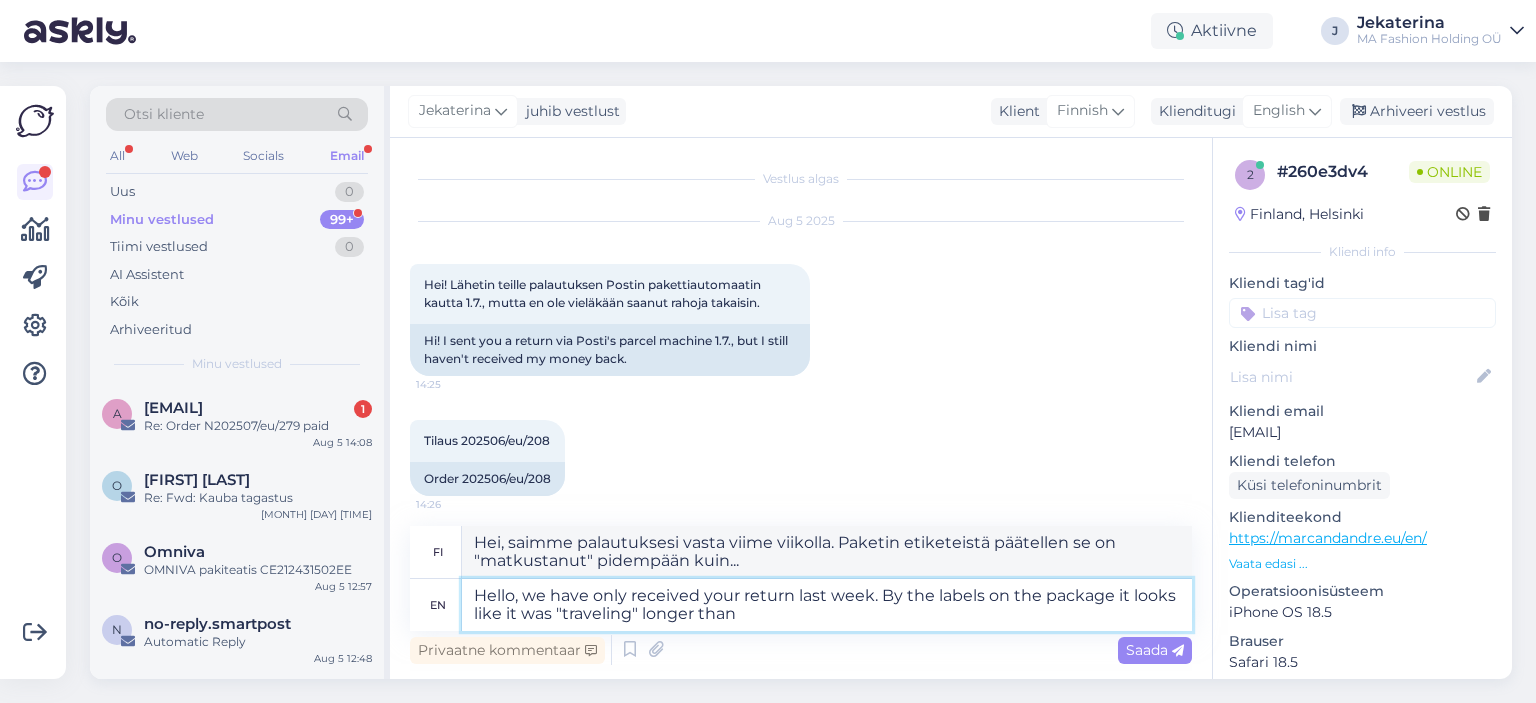 type on "Hei, saimme palautuksesi vasta viime viikolla. Paketin etiketeistä päätellen se näyttää "matkanneen" pidempään kuin" 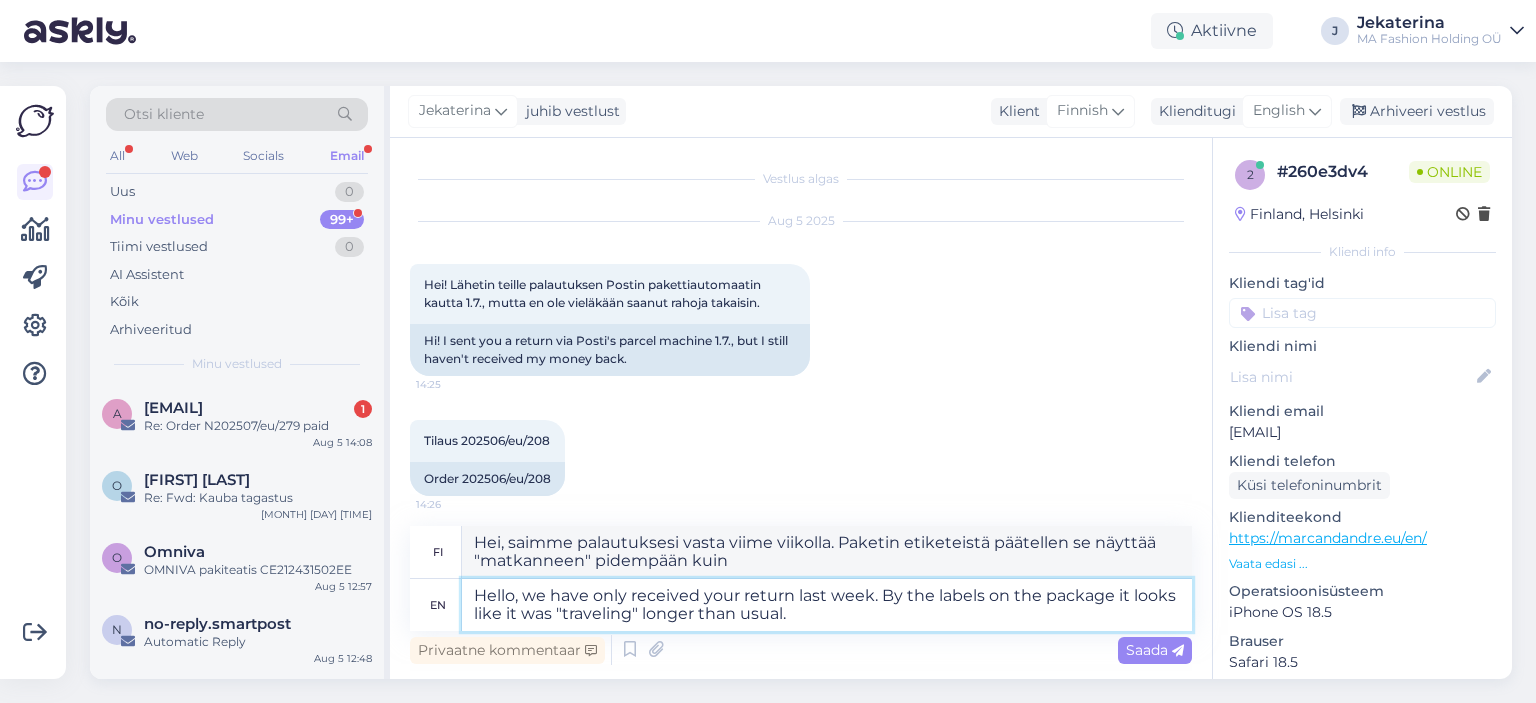 type on "Hello, we have only received your return last week. By the labels on the package it looks like it was "traveling" longer than usual." 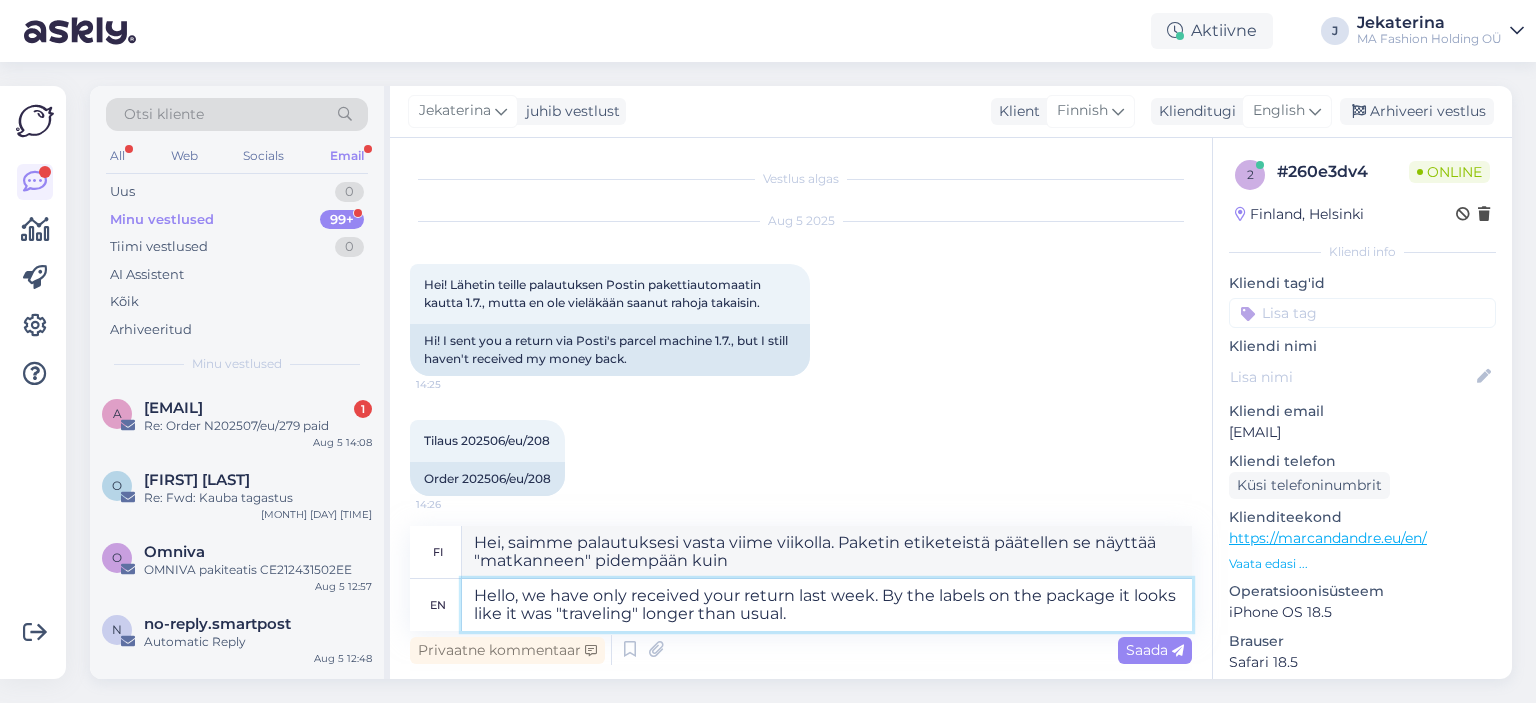 type on "Hei, saime palautuksesi vasta viime viikolla. Paketin etiketeistä päätellen se on "matkustanut" tavallista kauemmin." 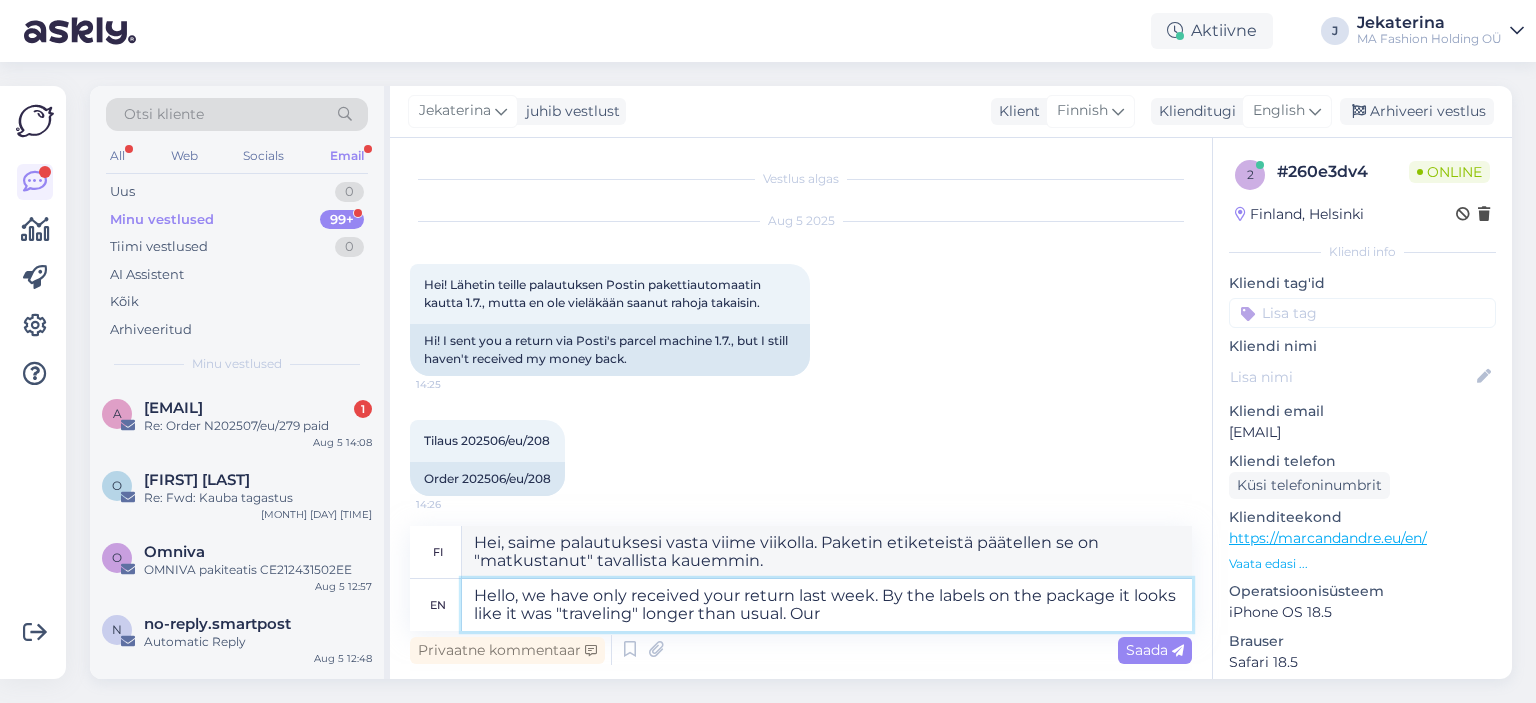 type on "Hello, we have only received your return last week. By the labels on the package it looks like it was "traveling" longer than usual. Our a" 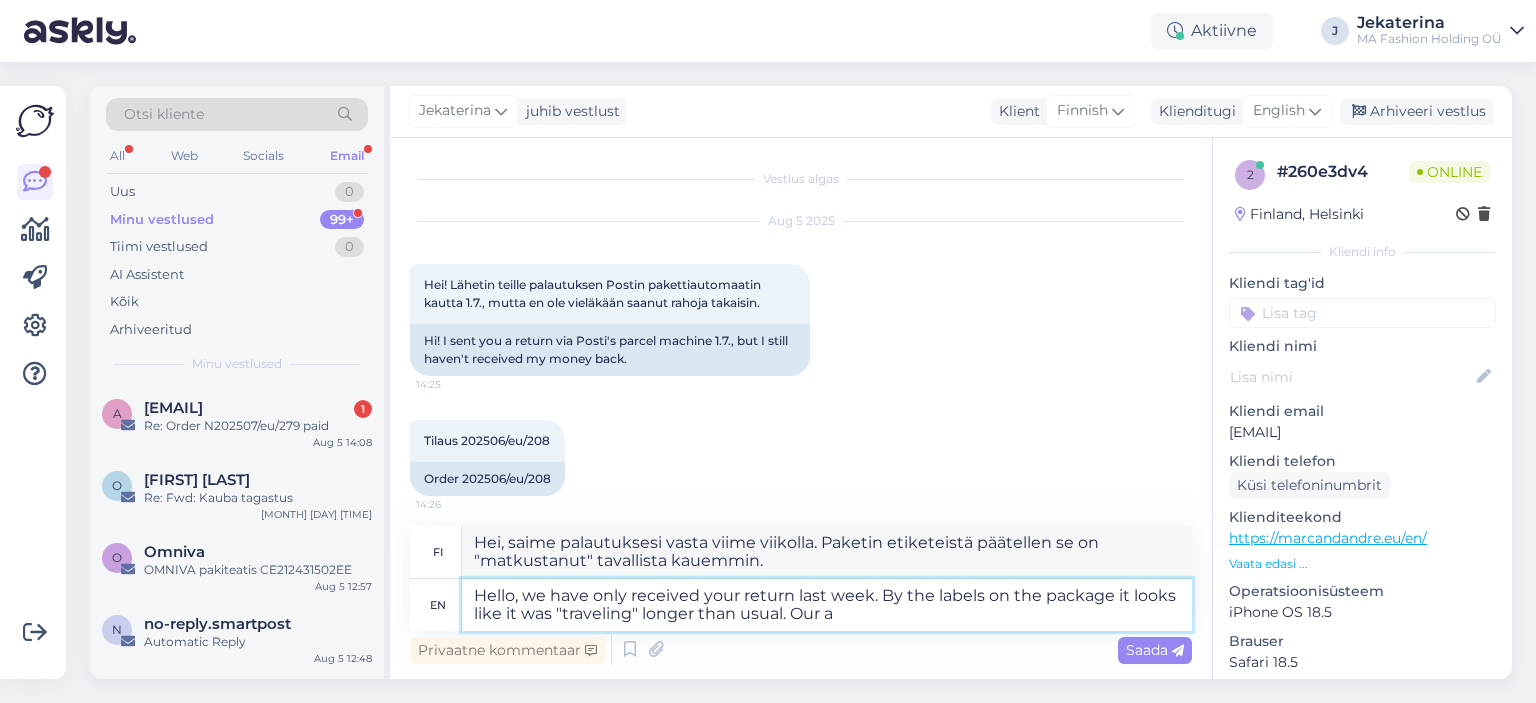 type on "Hei, saimme palautuksesi vasta viime viikolla. Paketin etiketeistä päätellen se on "matkustanut" tavallista kauemmin. Meidän..." 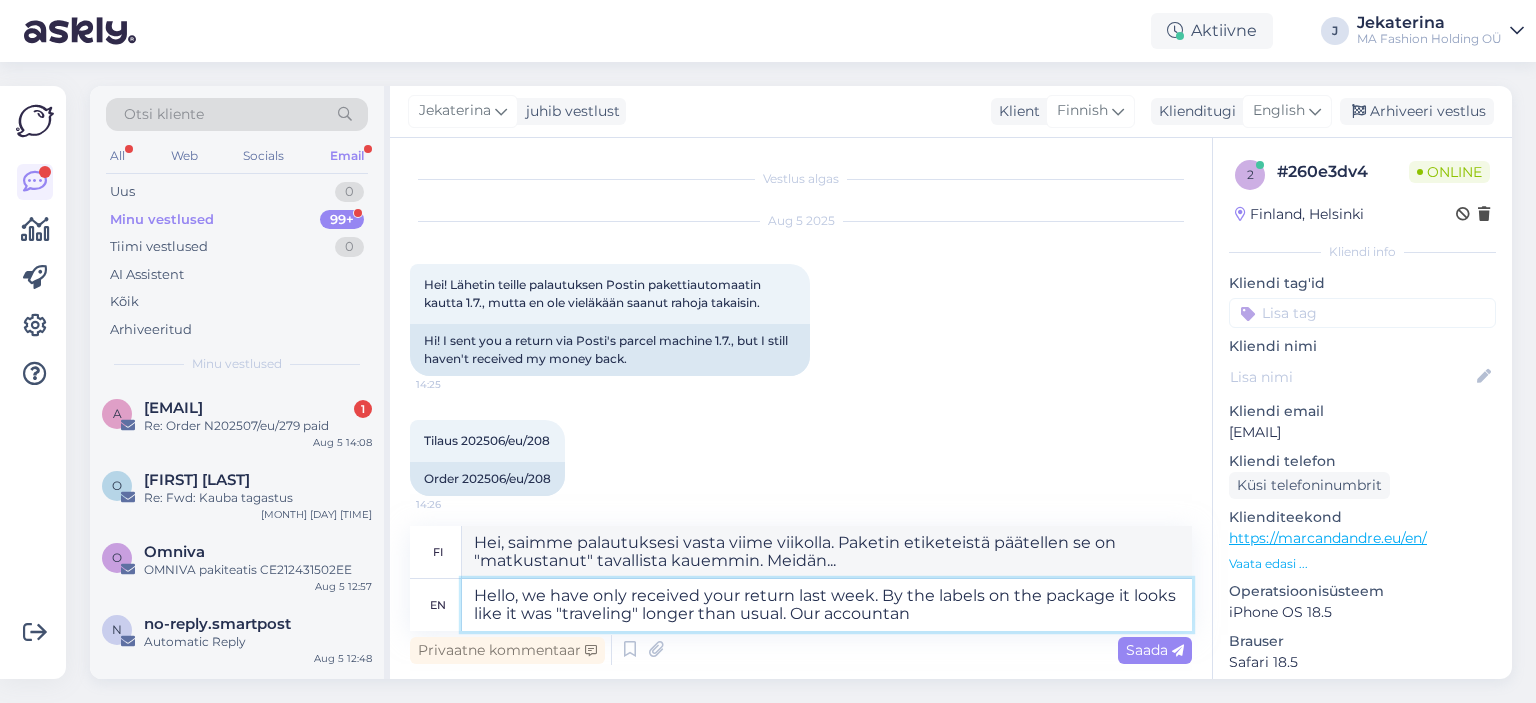 type on "Hello, we have only received your return last week. By the labels on the package it looks like it was "traveling" longer than usual. Our accountan" 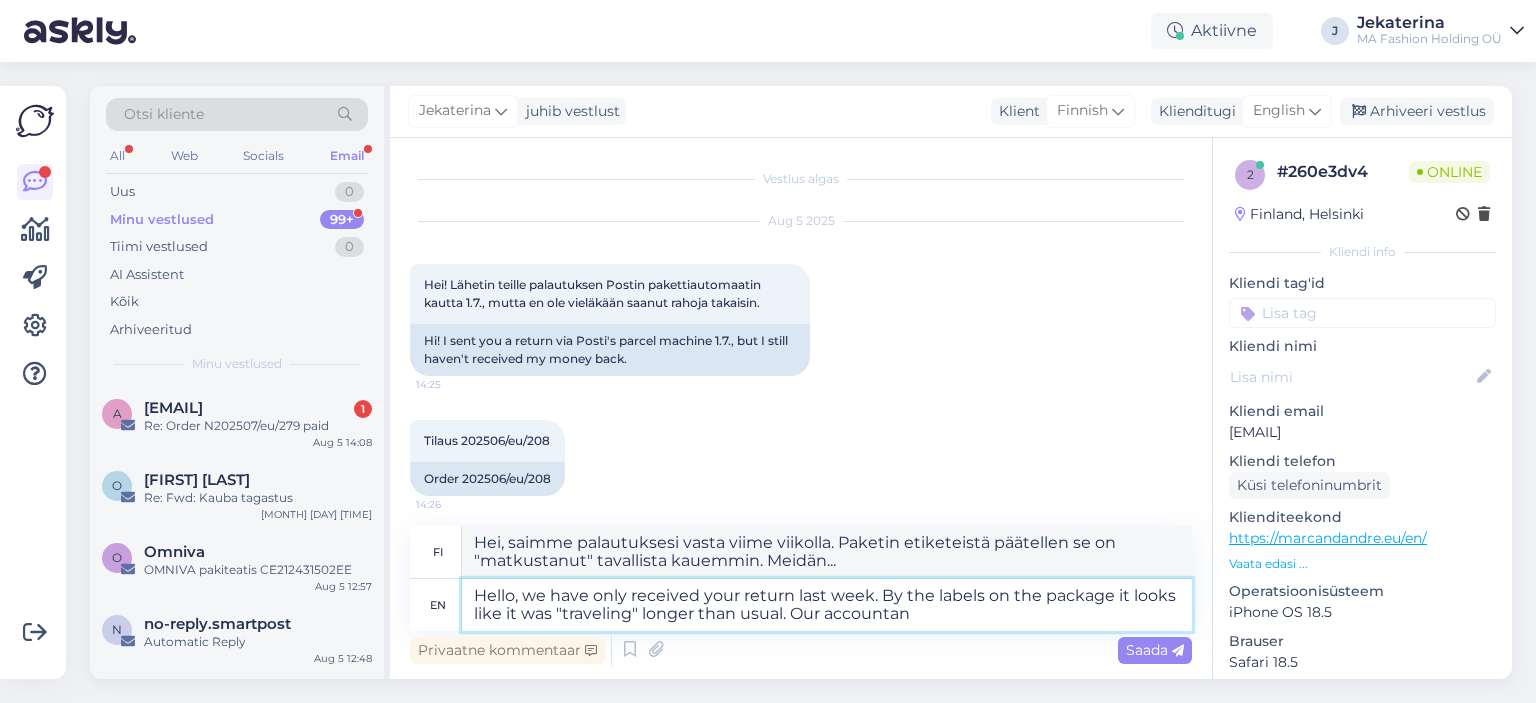 type on "Hei, saimme palautuksesi vasta viime viikolla. Paketin etiketeistä päätellen se on "matkustanut" tavallista kauemmin. Kirjanpitäjämme..." 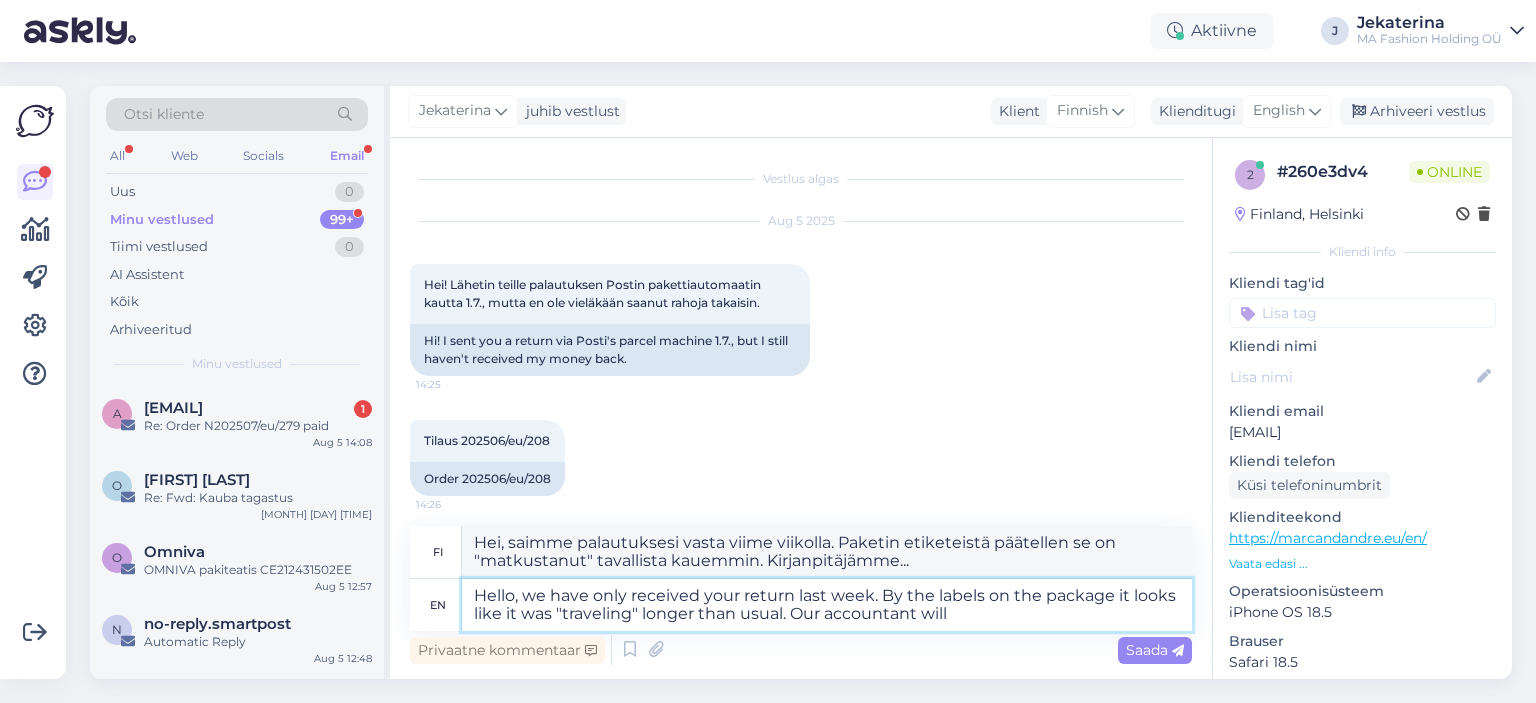 click on "Hello, we have only received your return last week. By the labels on the package it looks like it was "traveling" longer than usual. Our accountant will" at bounding box center [827, 605] 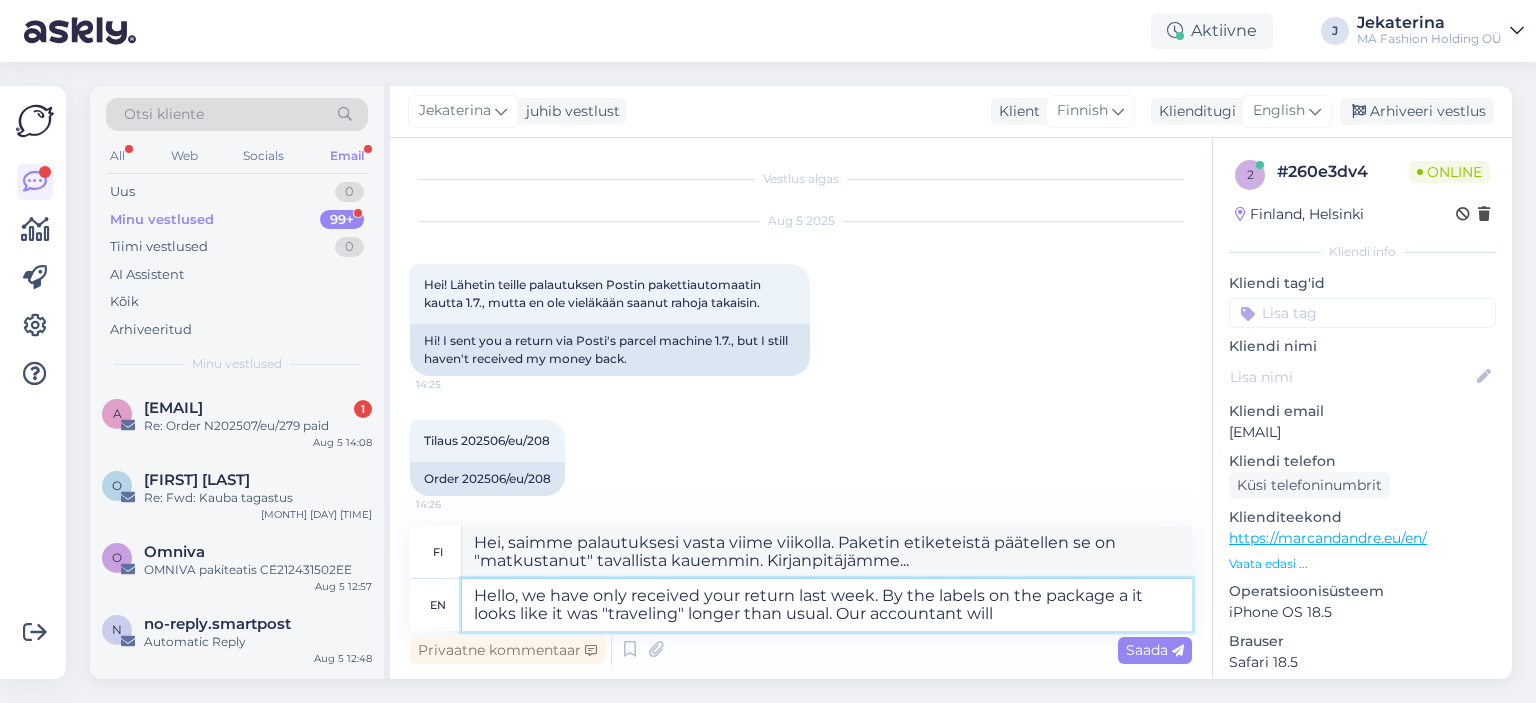 type on "Hello, we have only received your return last week. By the labels on the package an it looks like it was "traveling" longer than usual. Our accountant will" 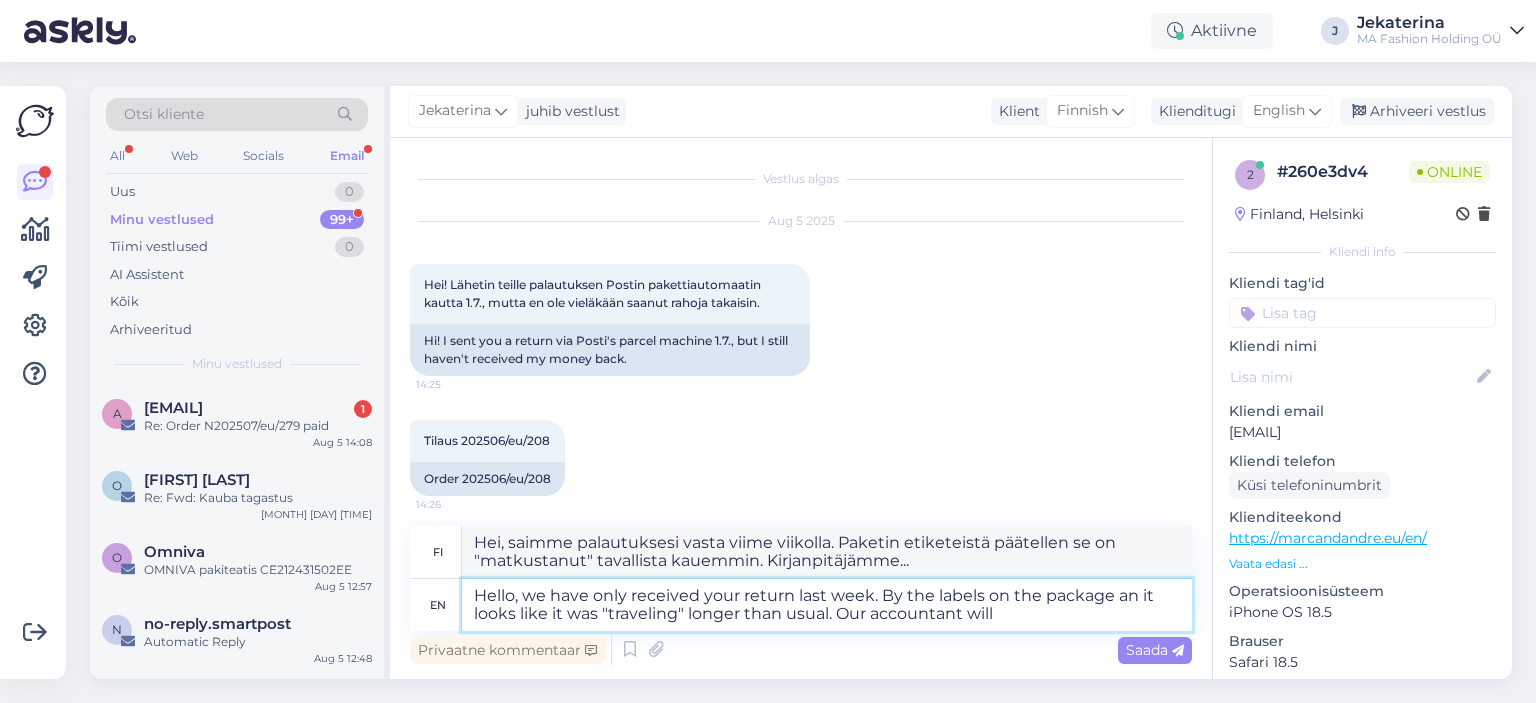 type on "Hei, saimme palautuksesi vasta viime viikolla. Paketin etiketeistä päätellen se näyttää "matkanneen" tavallista kauemmin. Kirjanpitäjämme..." 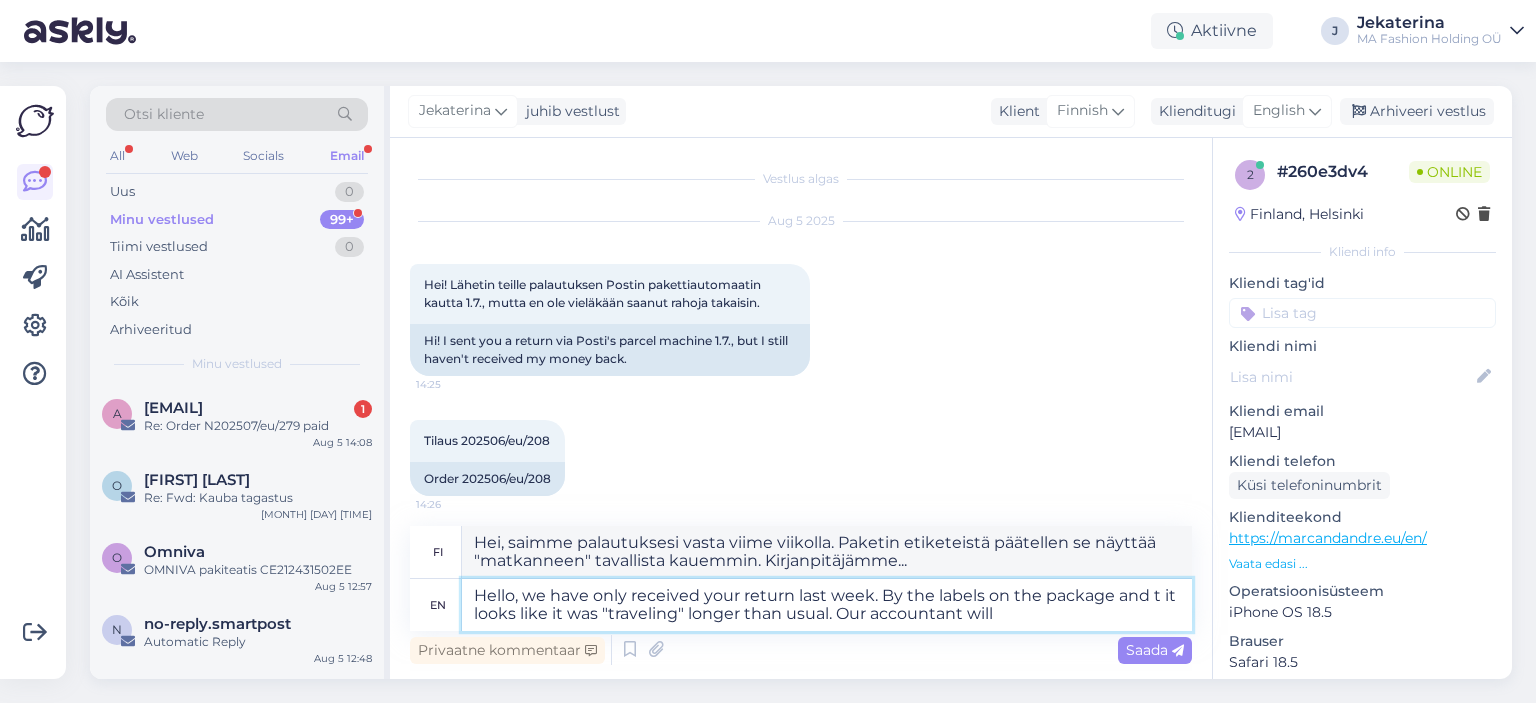 type on "Hello, we have only received your return last week. By the labels on the package and the th it looks like it was "traveling" longer than usual. Our accountant will" 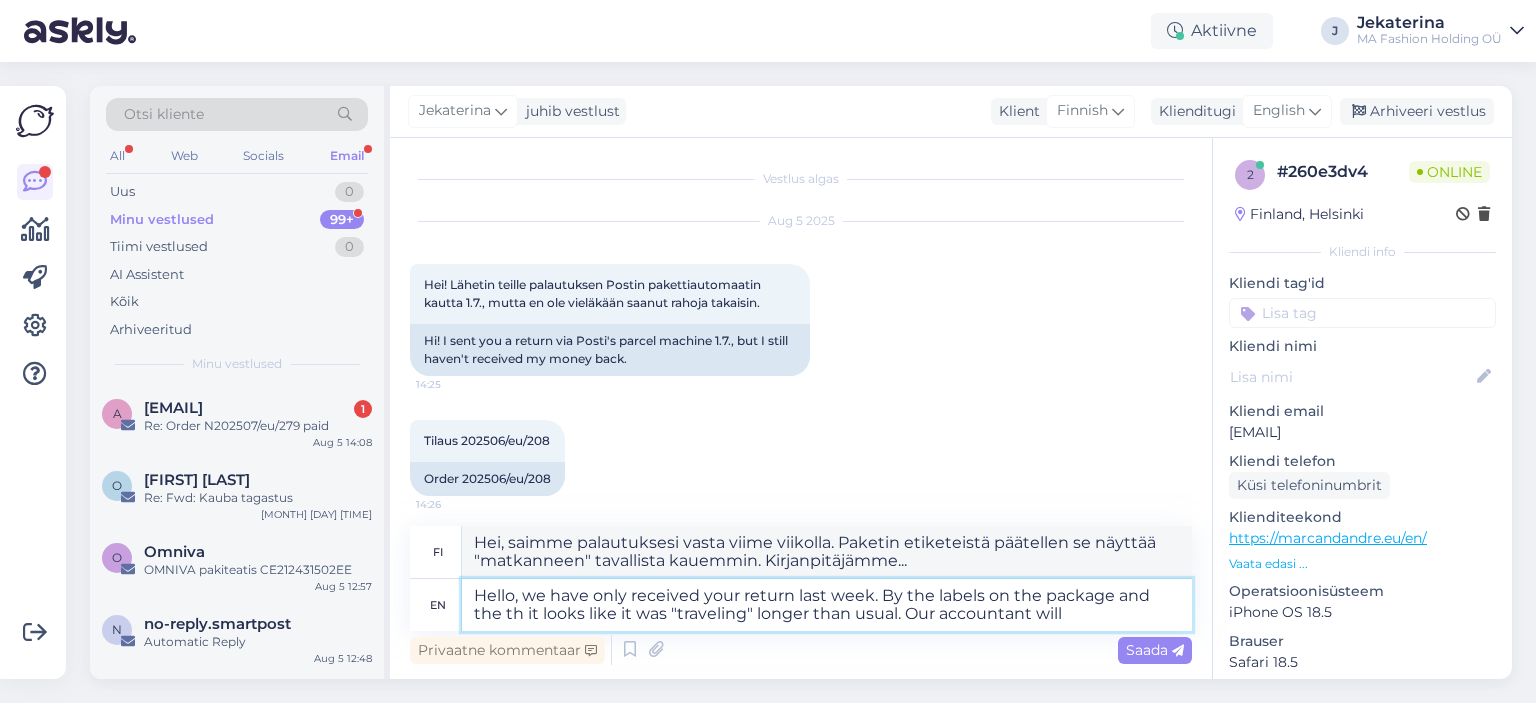 type on "Hei, saimme palautuksesi vasta viime viikolla. Paketin etiketeistä ja t:stä päätellen se on "matkustanut" tavallista kauemmin. Kirjanpitäjämme..." 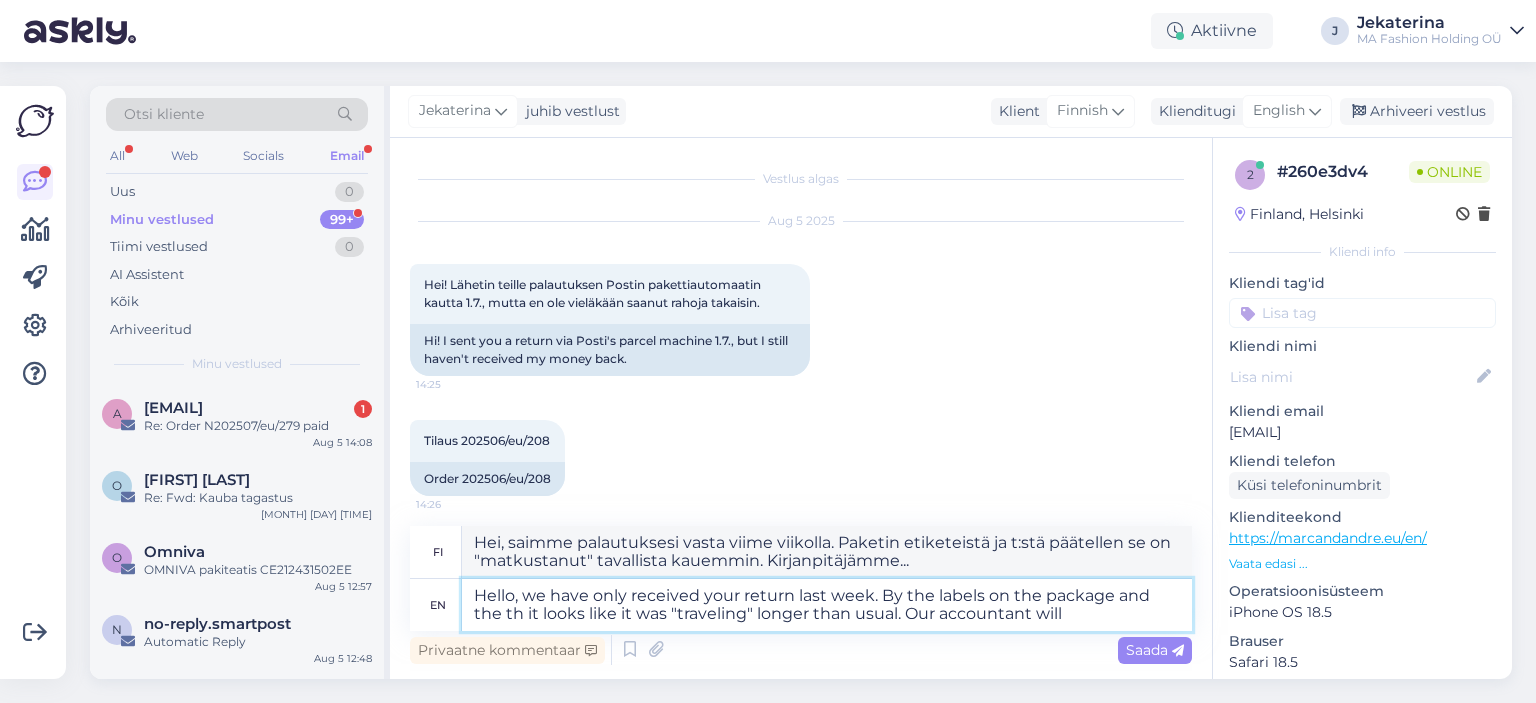 type on "Hello, we have only received your return last week. By the labels on the package and the it looks like it was "traveling" longer than usual. Our accountant will" 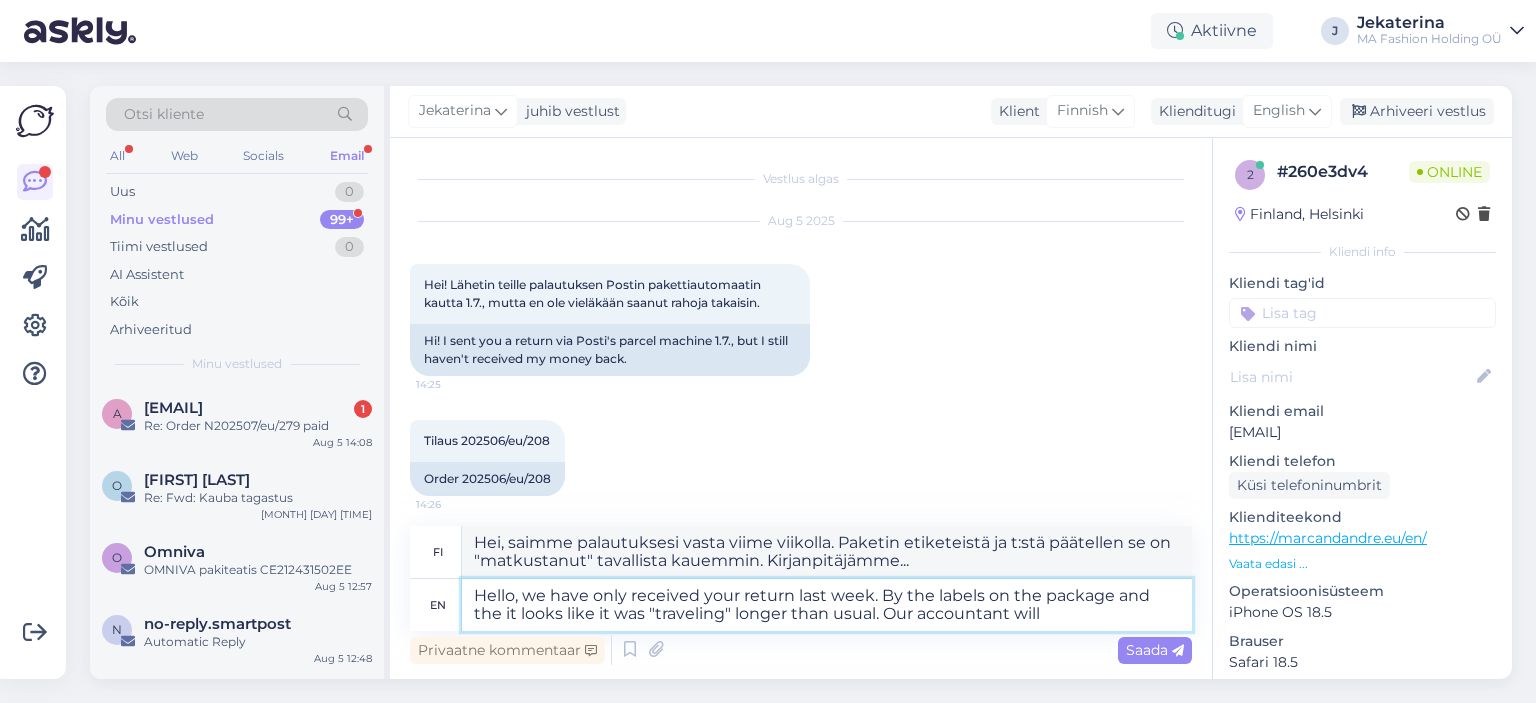 type on "Hei, saimme palautuksesi vasta viime viikolla. Paketin etiketeistä päätellen se näyttää "matkanneen" tavallista kauemmin. Kirjanpitäjämme..." 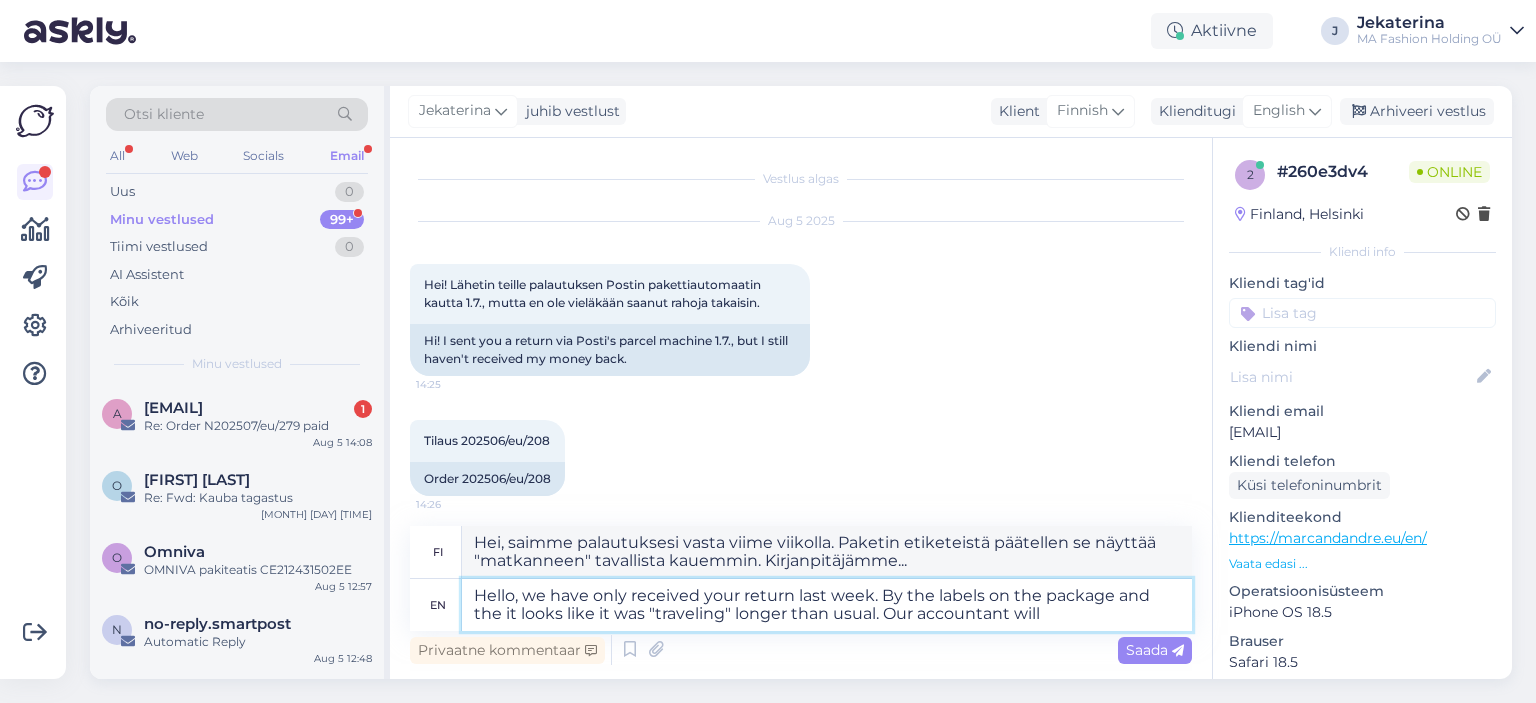 type on "Hello, we have only received your return last week. By the labels on the package and the  it looks like it was "traveling" longer than usual. Our accountant will" 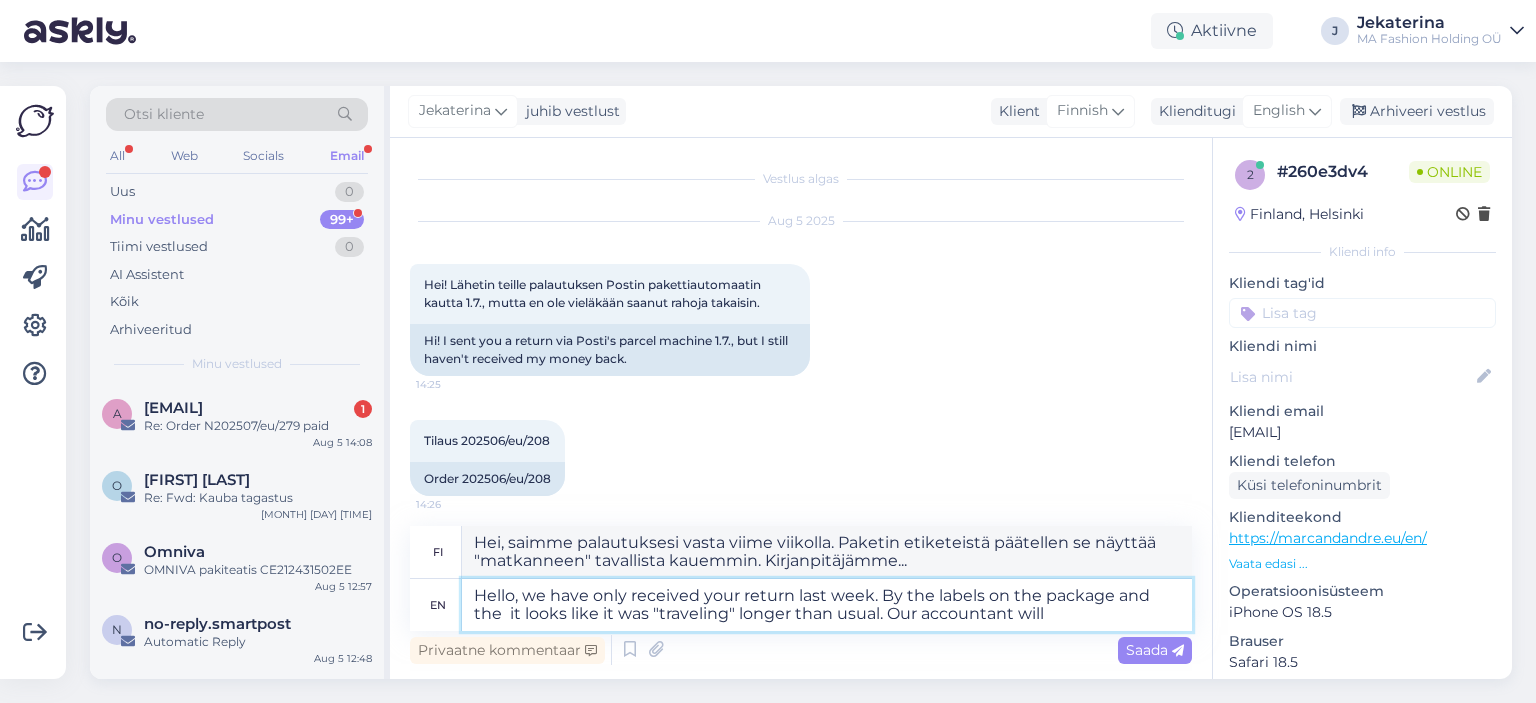 type on "Hei, saimme palautuksesi vasta viime viikolla. Paketin etiketeistä ja pakkauksesta päätellen se näyttää "matkanneen" tavallista kauemmin. Kirjanpitäjämme..." 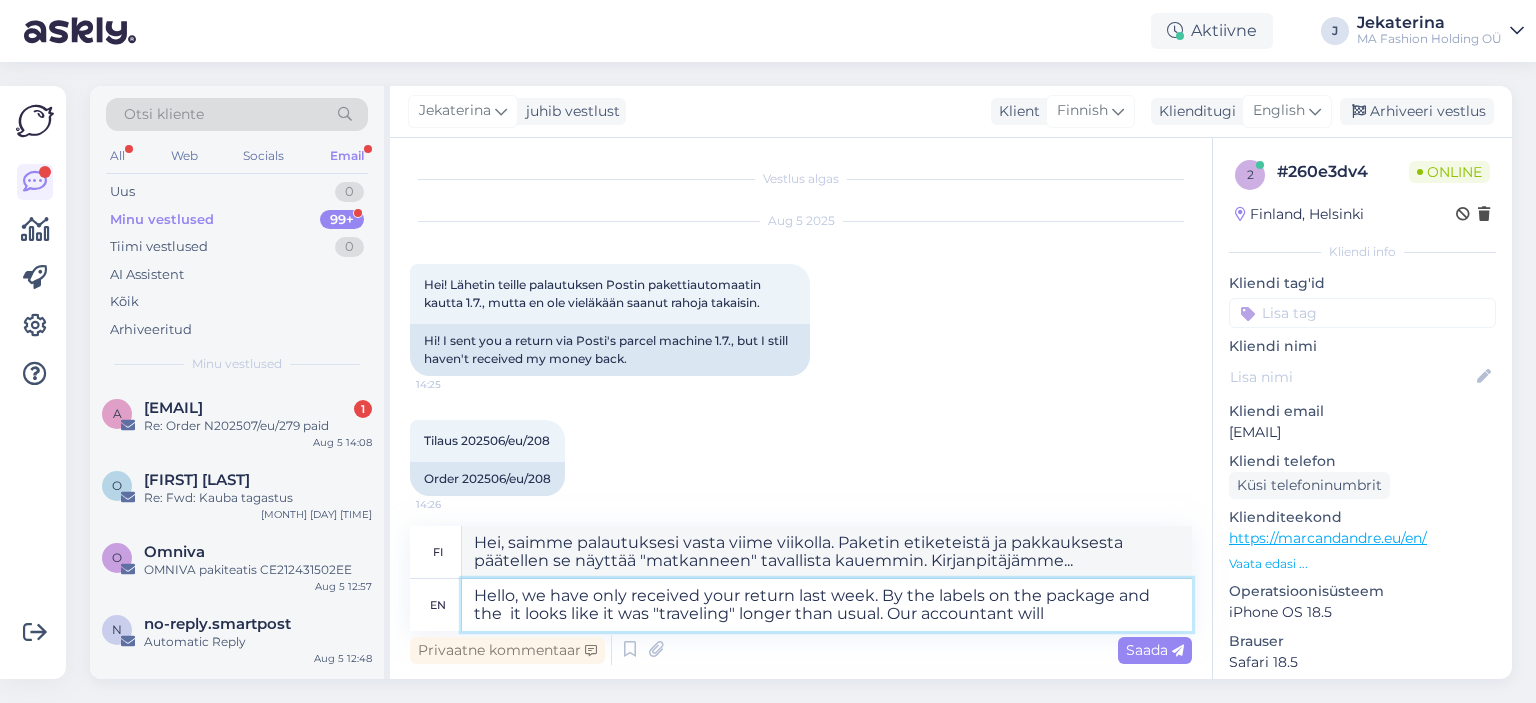 type on "Hello, we have only received your return last week. By the labels on the package and the p it looks like it was "traveling" longer than usual. Our accountant will" 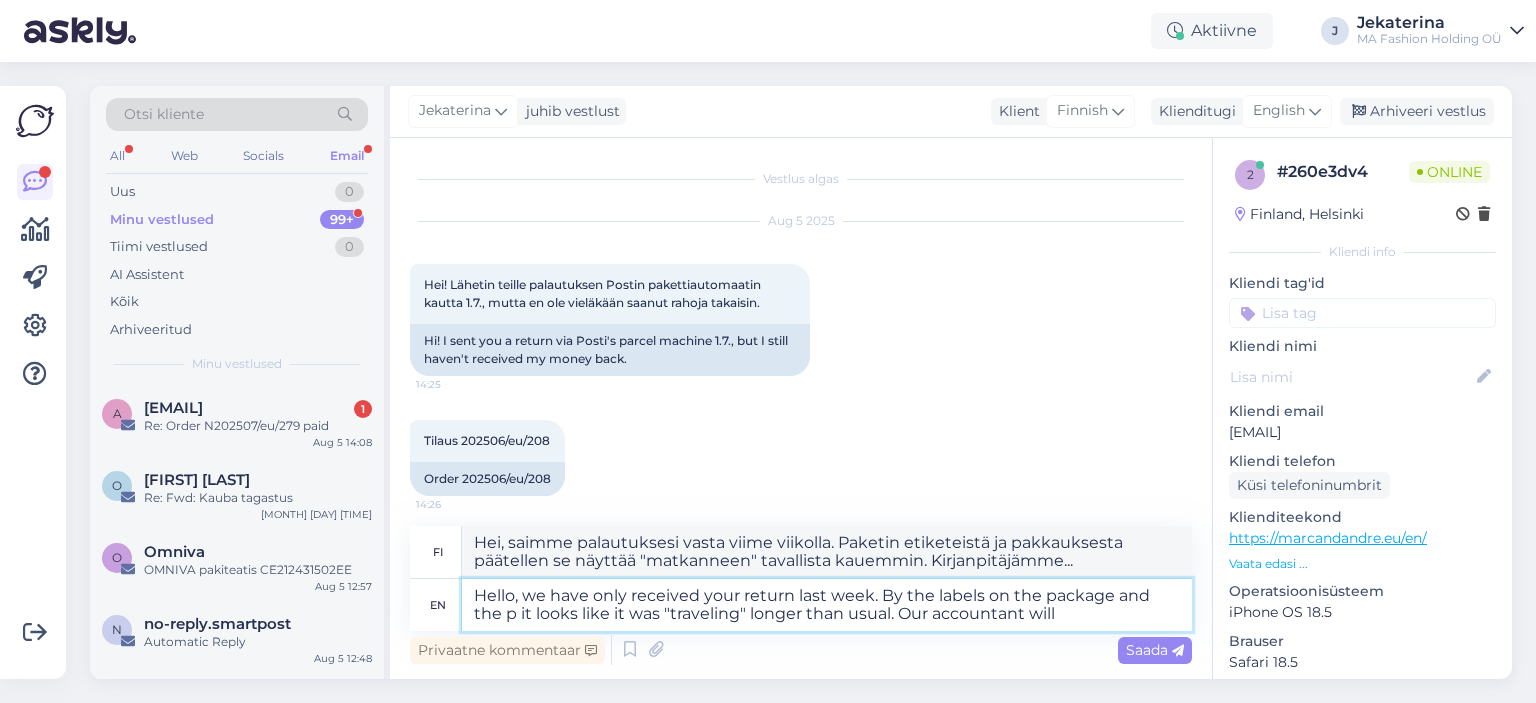 type on "Hei, saimme palautuksesi vasta viime viikolla. Paketin etiketeistä ja pakettiin päätellen se näyttää "matkanneen" tavallista kauemmin. Kirjanpitäjämme..." 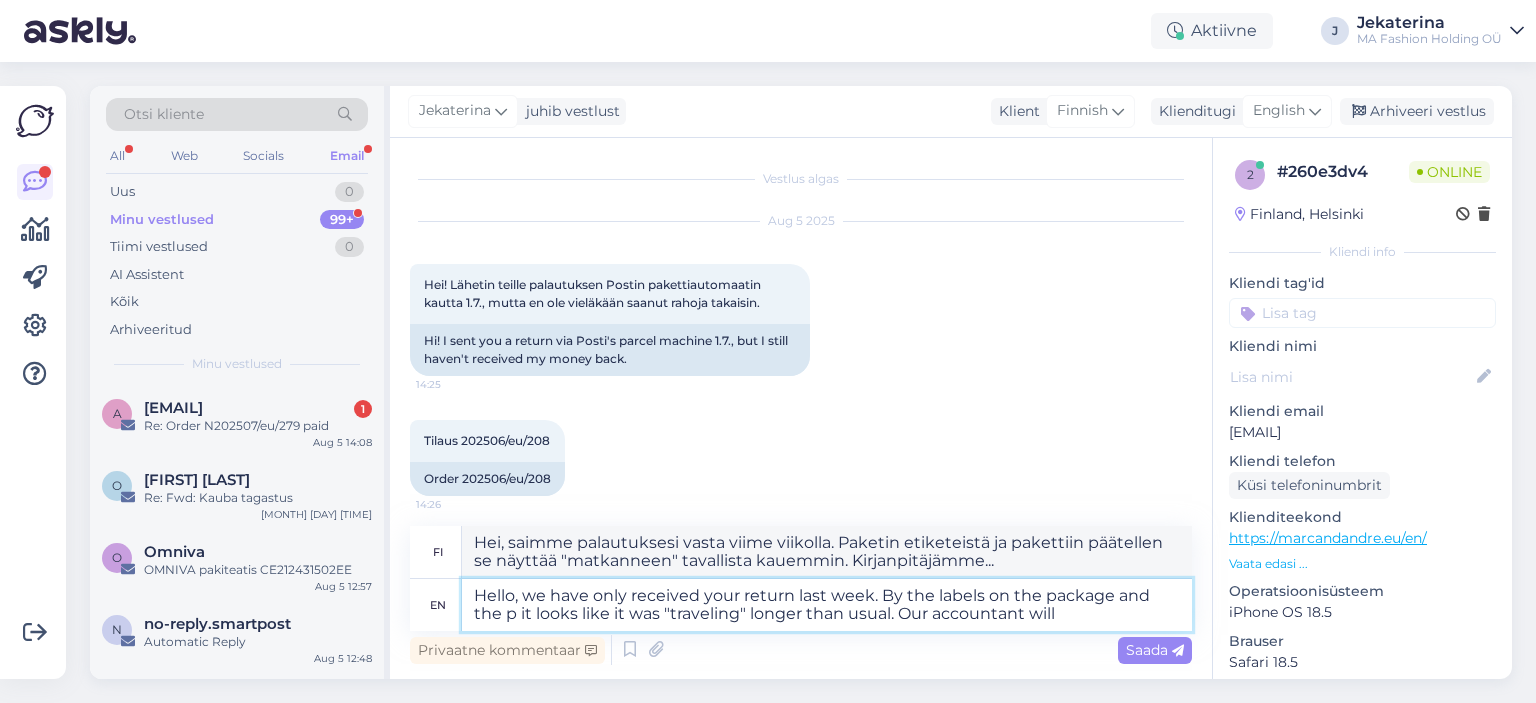 type on "Hello, we have only received your return last week. By the labels on the package and the pa it looks like it was "traveling" longer than usual. Our accountant will" 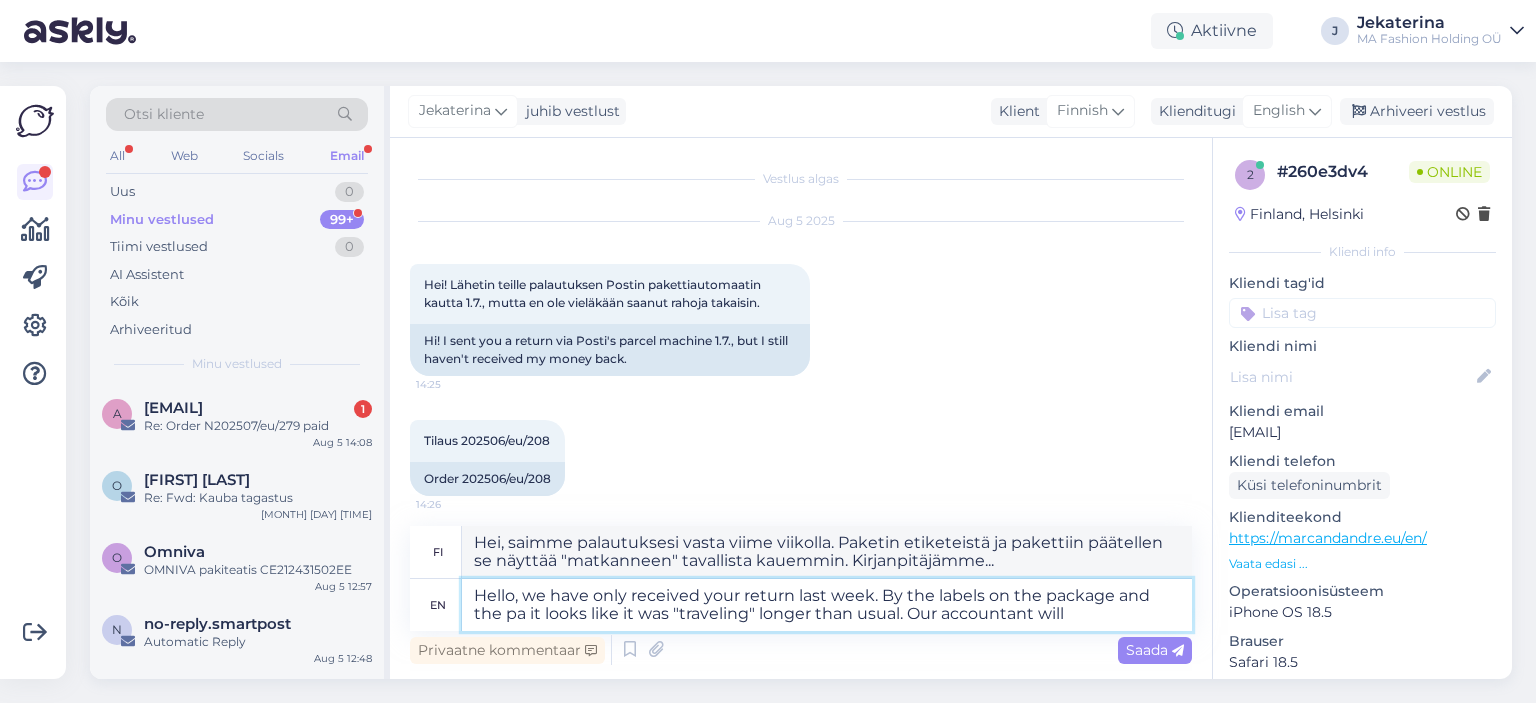 type on "Hei, saimme palautuksesi vasta viime viikolla. Paketin ja pakkauksen etiketeistä päätellen se näyttää "matkanneen" tavallista kauemmin. Kirjanpitäjämme..." 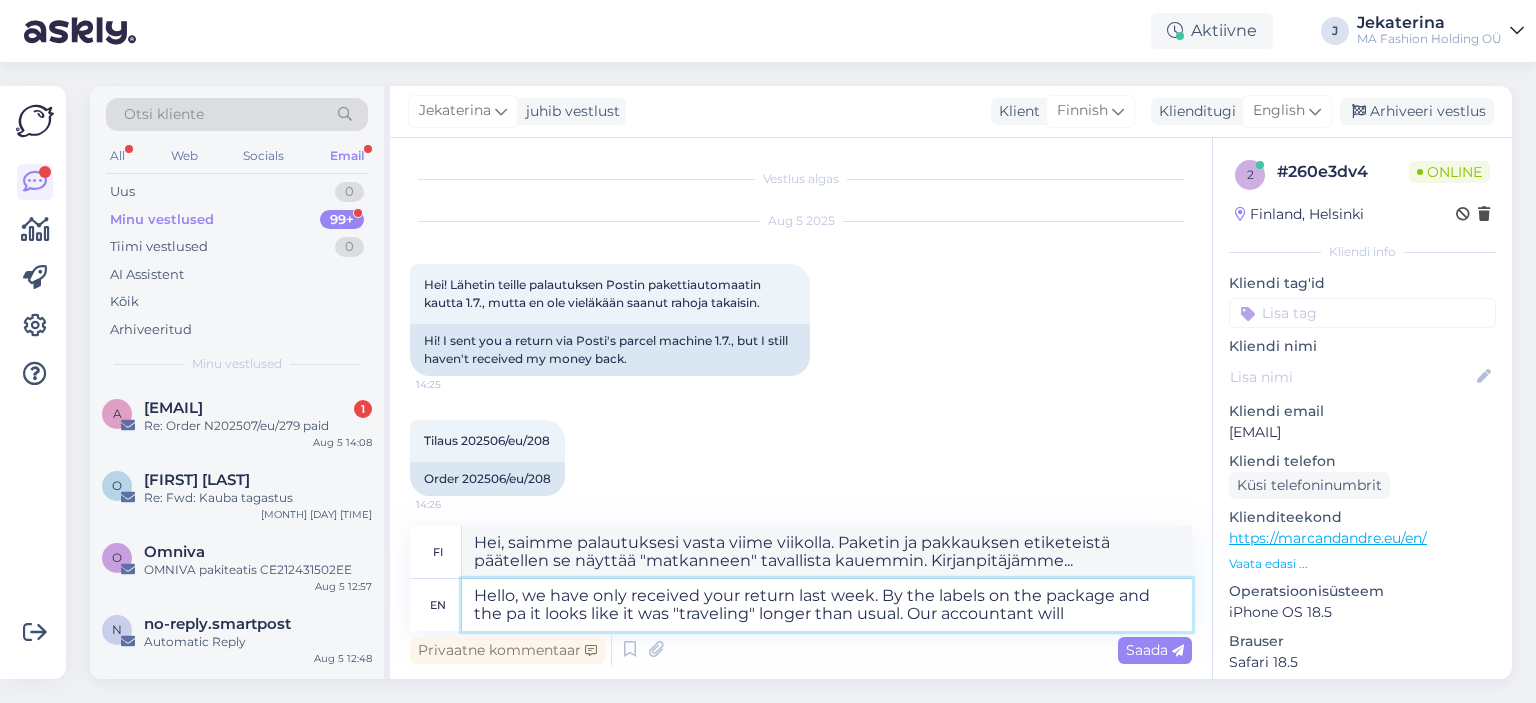 type on "Hello, we have only received your return last week. By the labels on the package and the pac it looks like it was "traveling" longer than usual. Our accountant will" 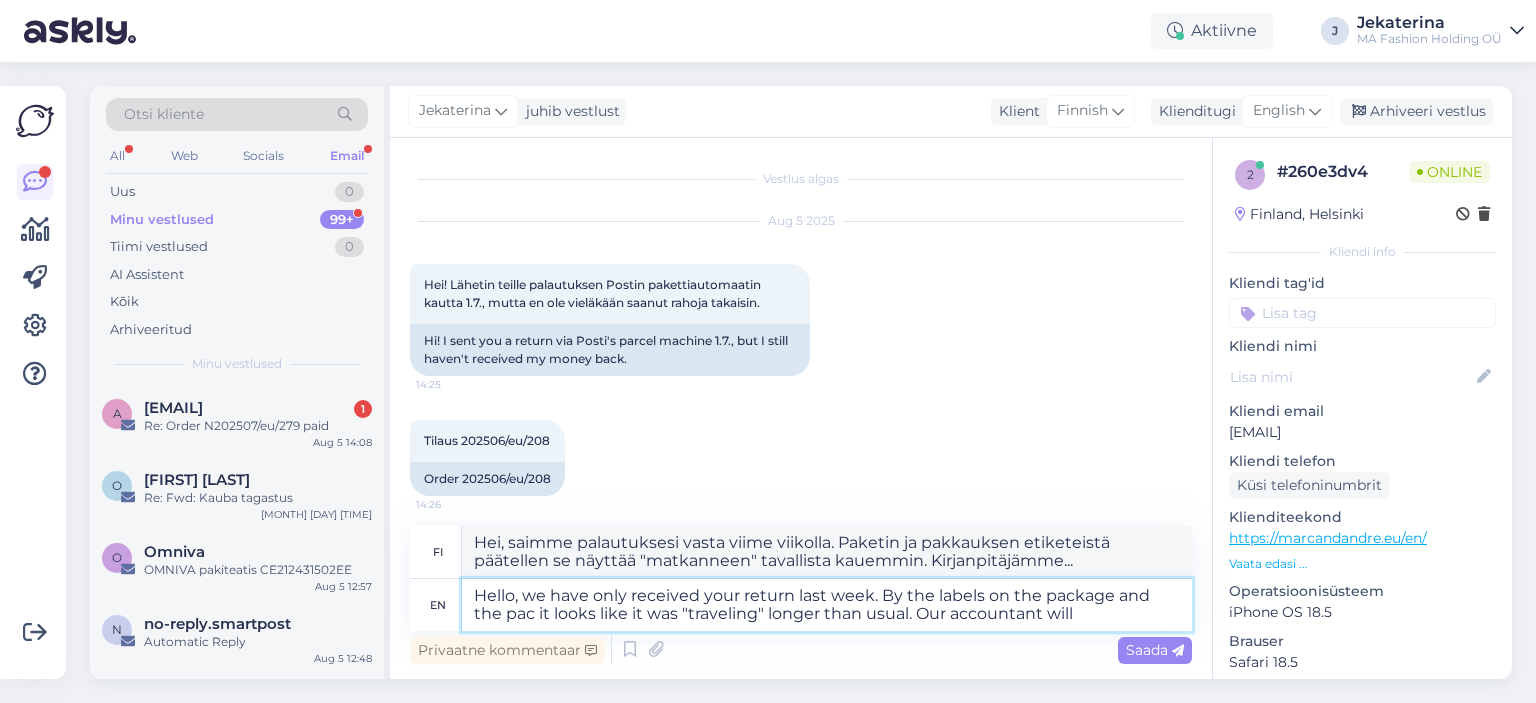 type on "Hei, saimme palautuksesi vasta viime viikolla. Paketin ja pakkauksen etiketeistä päätellen se näyttää "matkustaneen" tavallista kauemmin. Kirjanpitäjämme..." 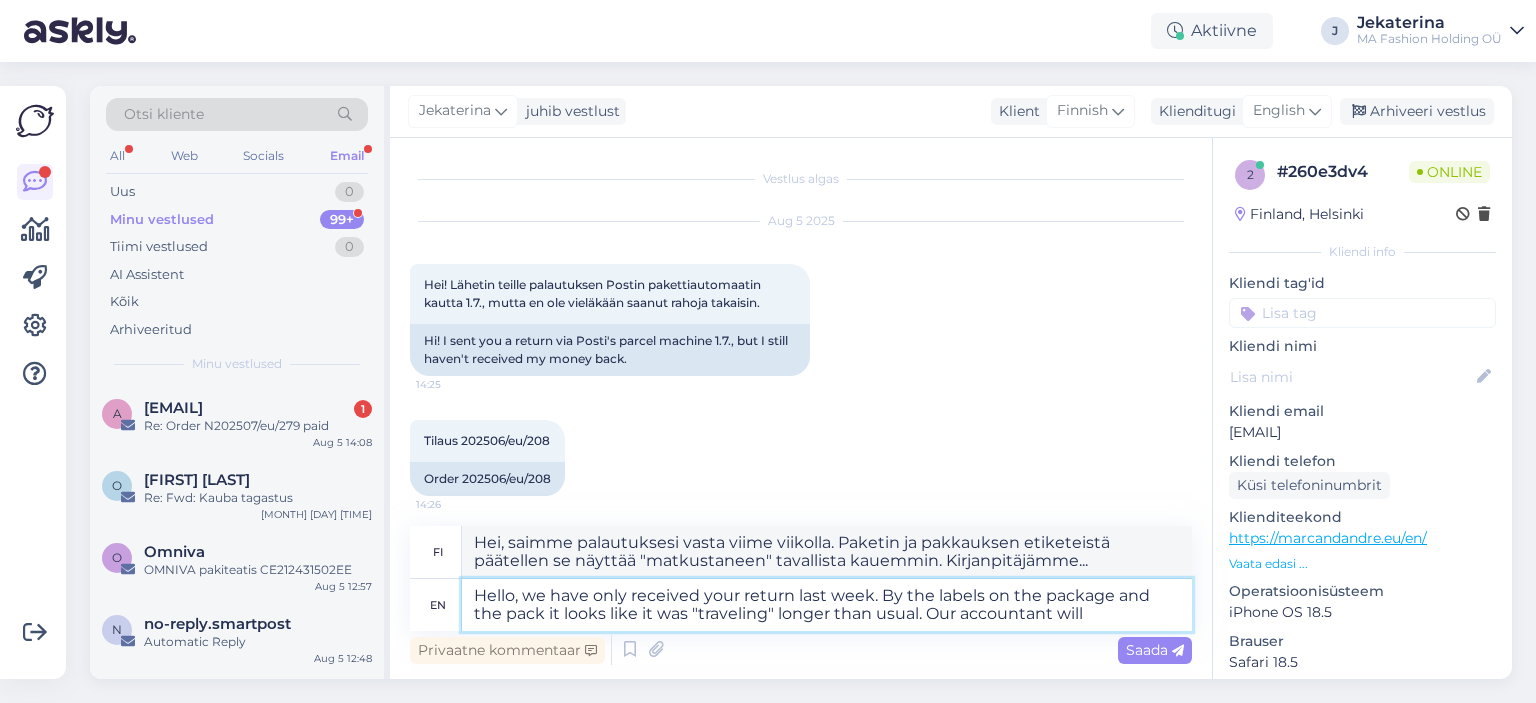 type on "Hello, we have only received your return last week. By the labels on the package and the packa it looks like it was "traveling" longer than usual. Our accountant will" 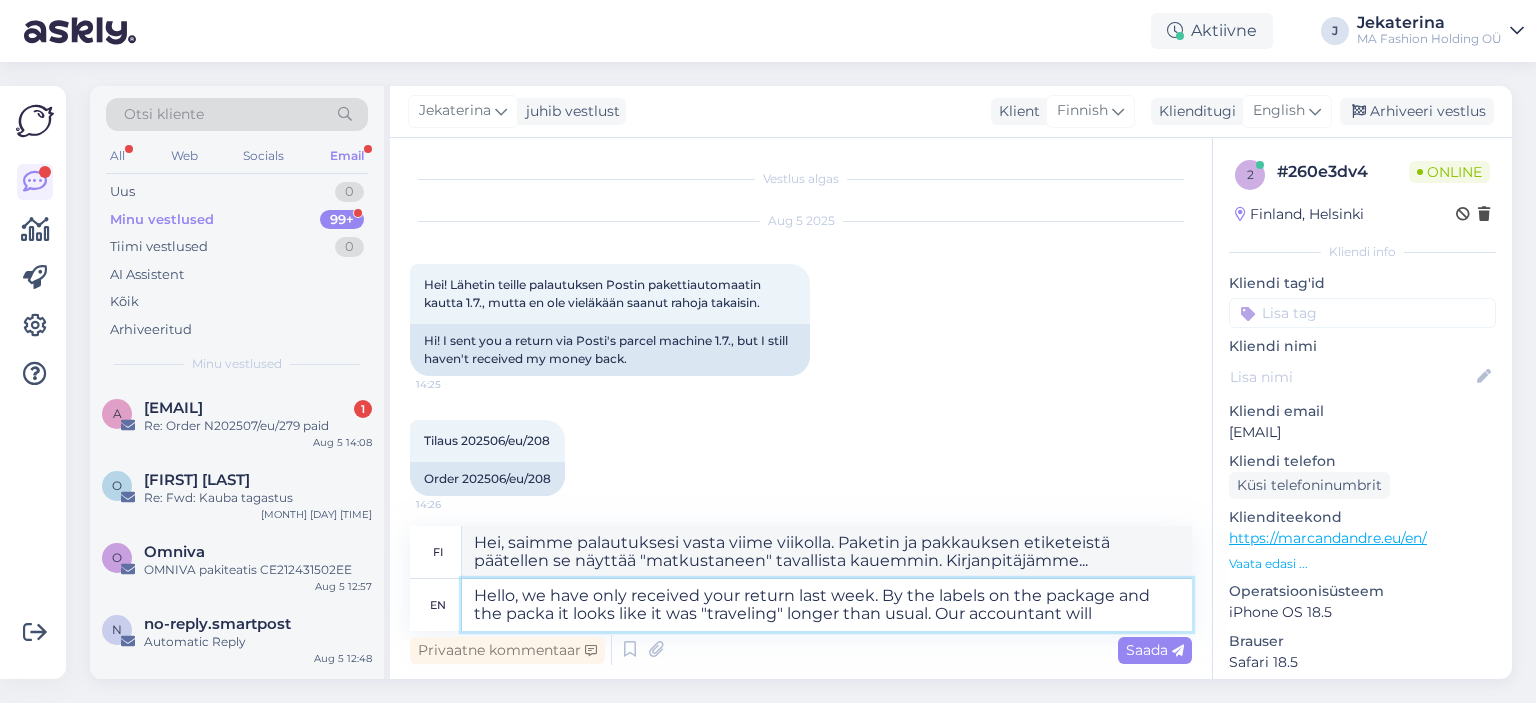 type on "Hei, saimme palautuksesi vasta viime viikolla. Paketin ja pakkauksen etiketeistä päätellen se näyttää "matkanneen" tavallista kauemmin. Kirjanpitäjämme..." 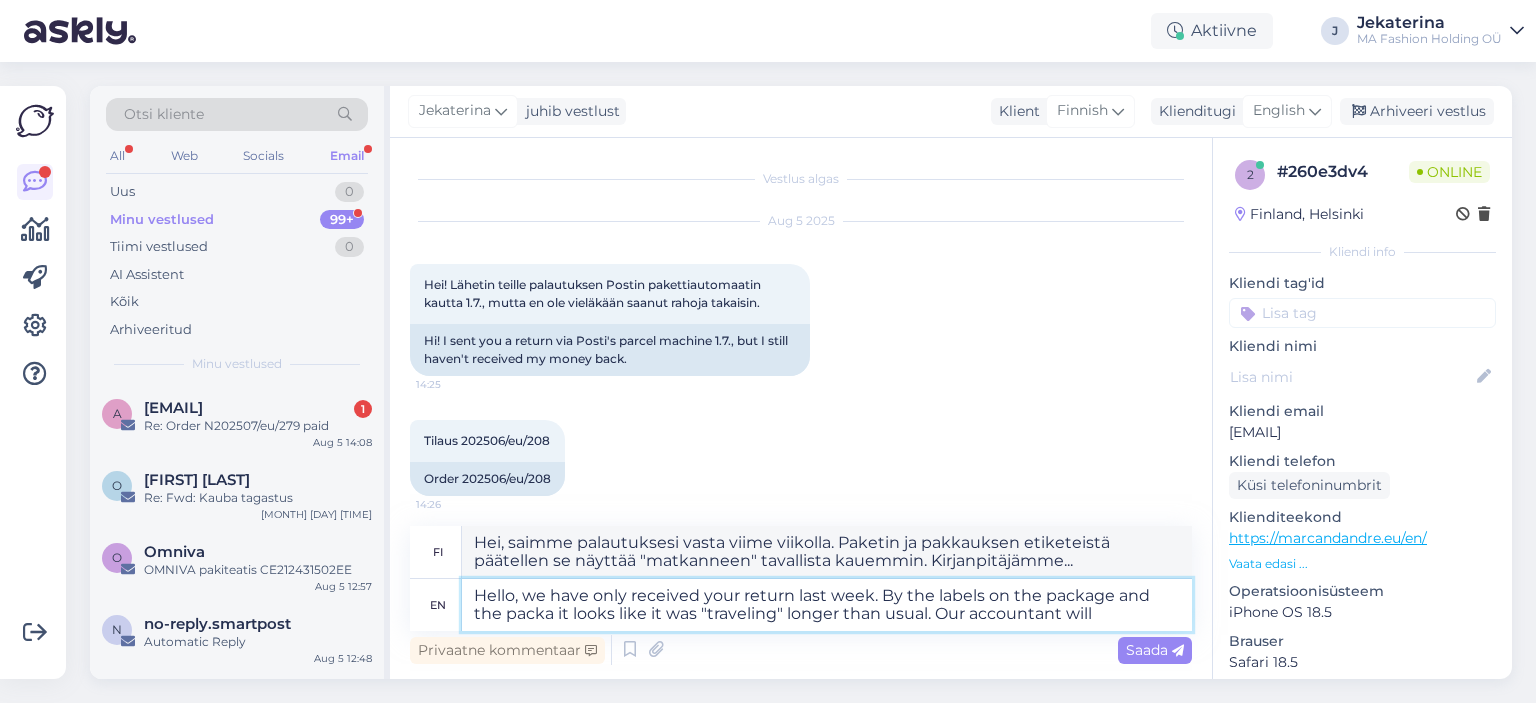 type on "Hello, we have only received your return last week. By the labels on the package and the packag it looks like it was "traveling" longer than usual. Our accountant will" 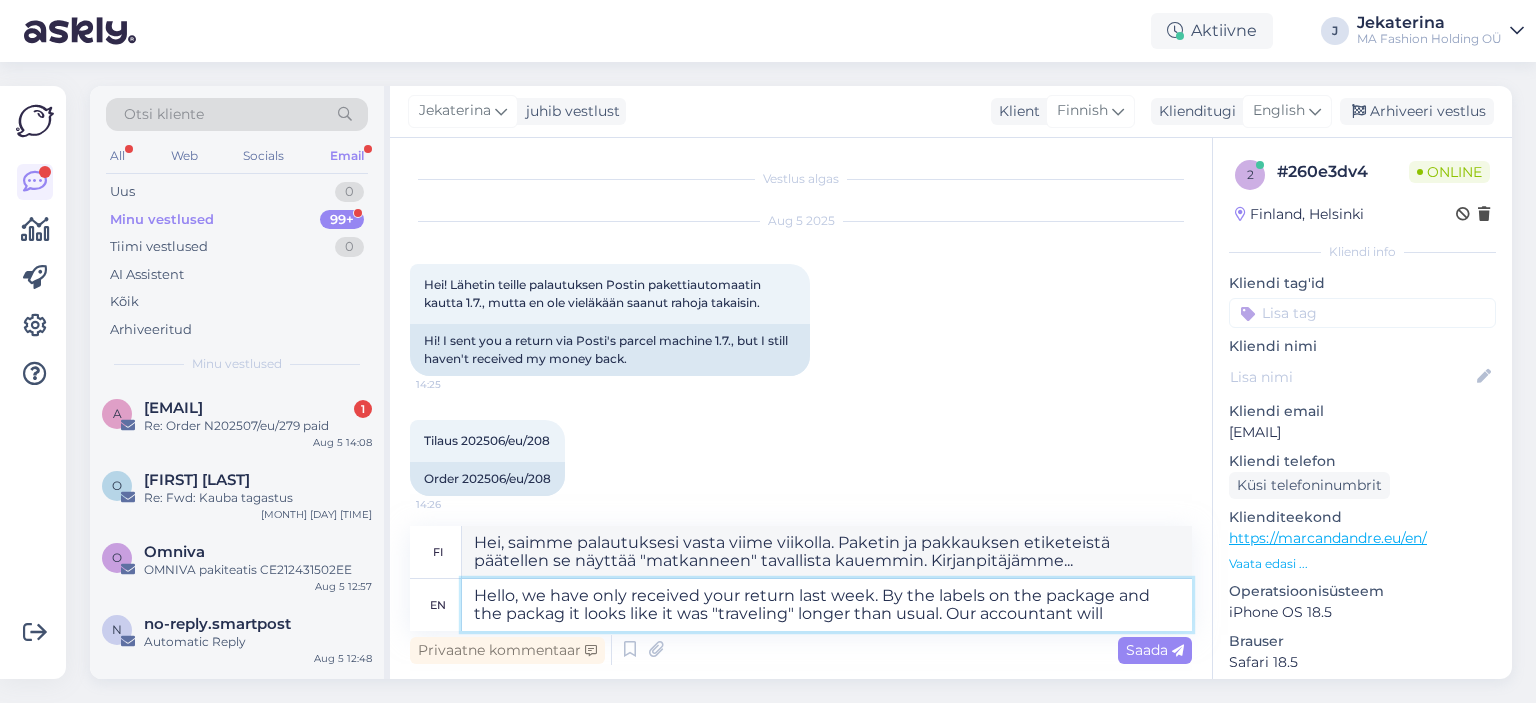 type on "Hei, saimme palautuksesi vasta viime viikolla. Paketin ja pakkauksen etiketeistä päätellen se näyttää "matkustaneen" tavallista kauemmin. Kirjanpitäjämme..." 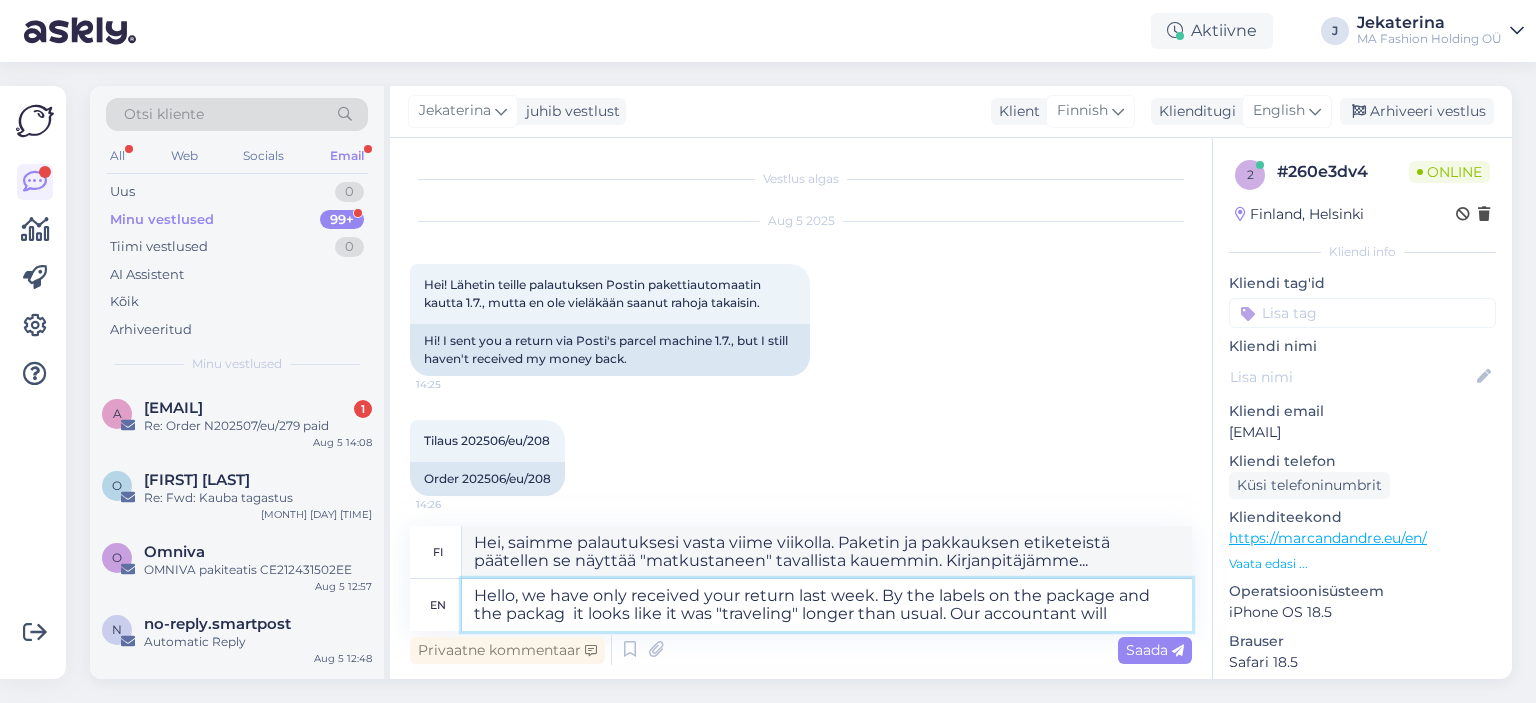 type on "Hello, we have only received your return last week. By the labels on the package and the packag e it looks like it was "traveling" longer than usual. Our accountant will" 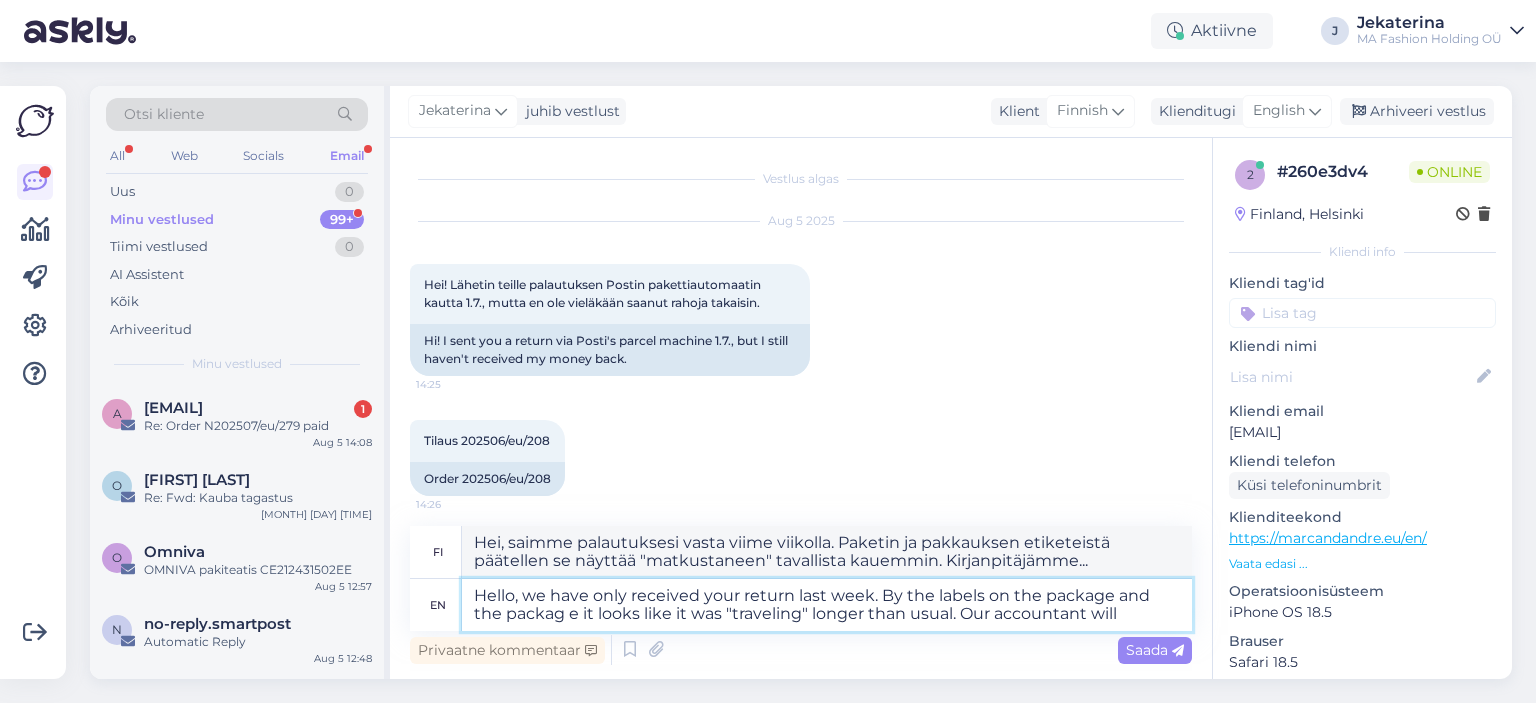 type on "Hei, saimme palautuksesi vasta viime viikolla. Paketin etiketeistä ja itse paketista päätellen se näyttää "matkustaneen" tavallista kauemmin. Kirjanpitäjämme..." 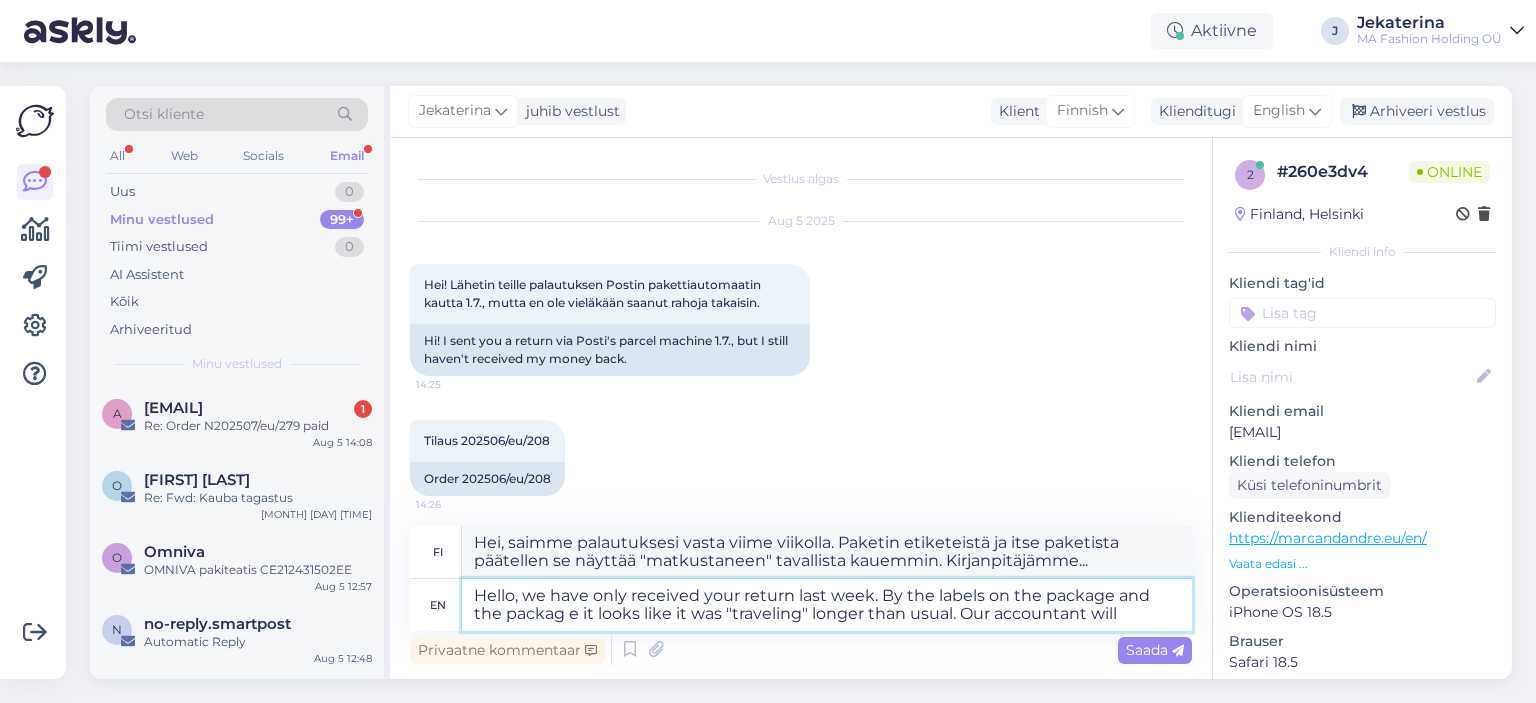 type on "Hello, we have only received your return last week. By the labels on the package and the packag  it looks like it was "traveling" longer than usual. Our accountant will" 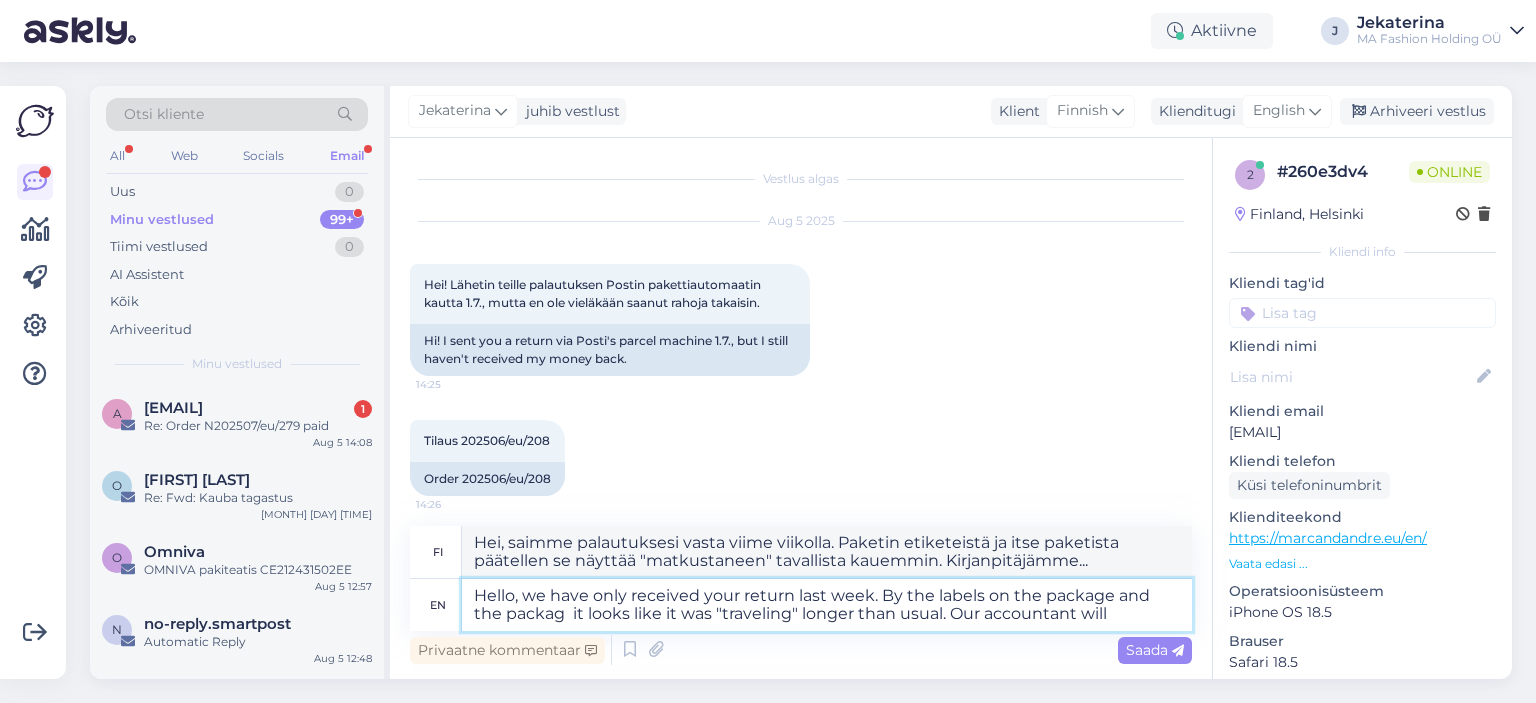type on "Hei, saimme palautuksesi vasta viime viikolla. Paketin ja pakkauksen etiketeistä päätellen se näyttää "matkustaneen" tavallista kauemmin. Kirjanpitäjämme..." 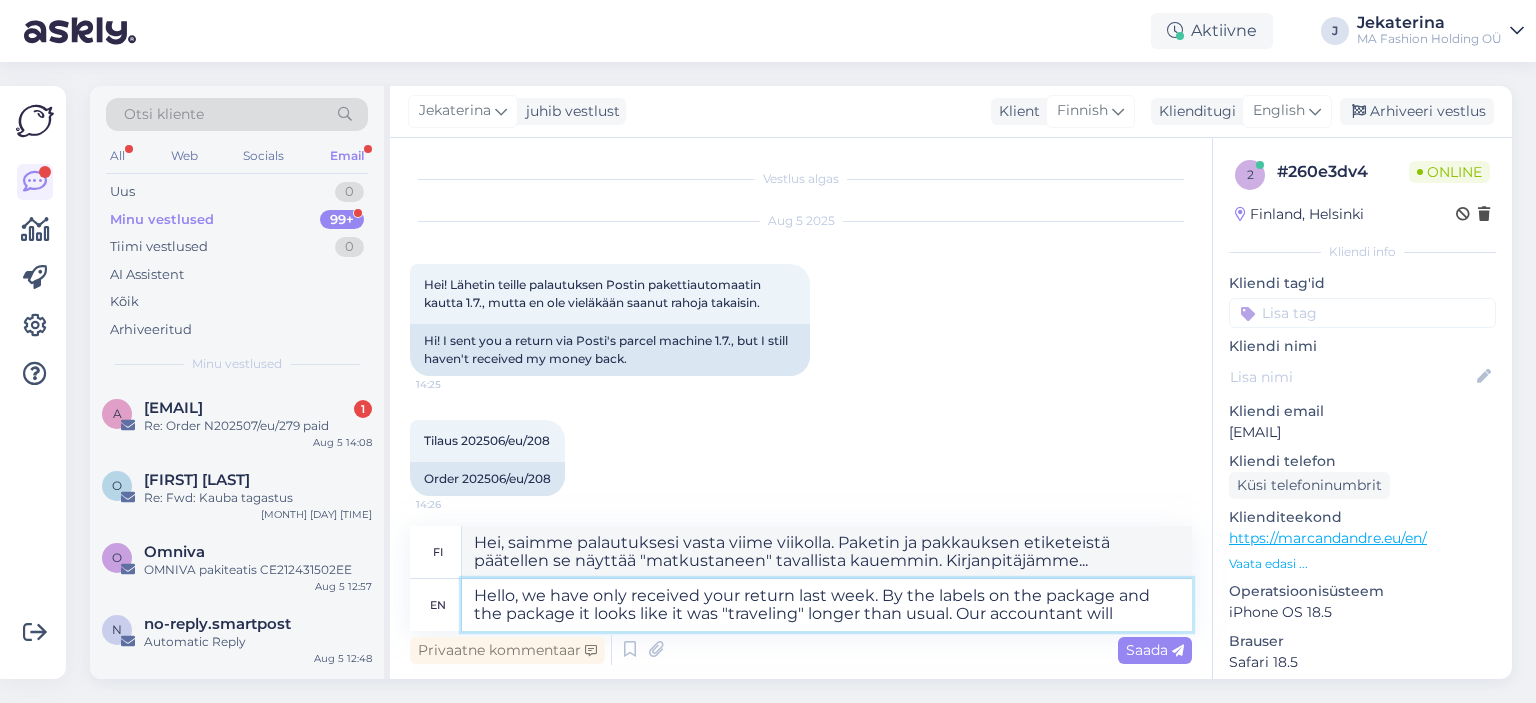 type on "Hello, we have only received your return last week. By the labels on the package and the package  it looks like it was "traveling" longer than usual. Our accountant will" 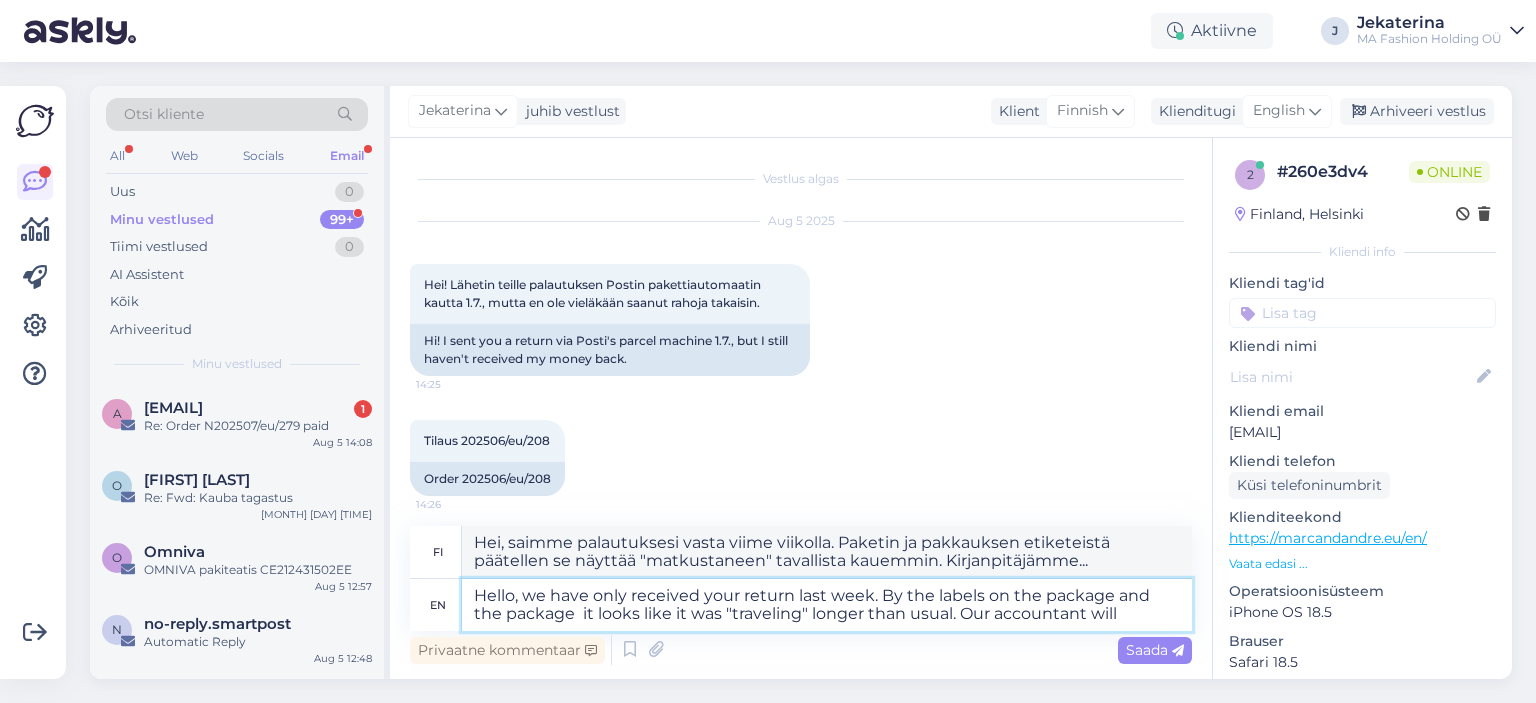 type on "Hei, saimme palautuksesi vasta viime viikolla. Paketin ja paketin etiketeistä päätellen se näyttää "matkustaneen" tavallista kauemmin. Kirjanpitäjämme..." 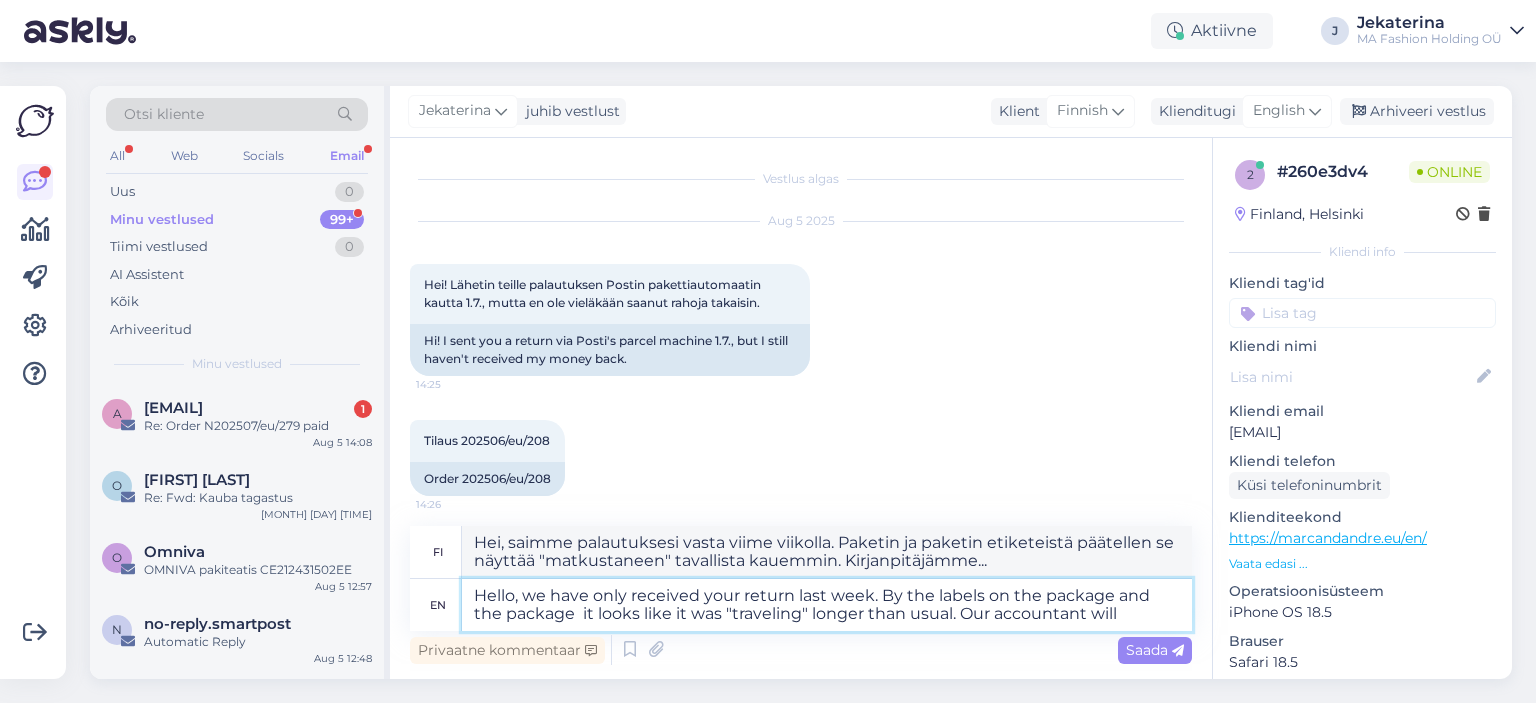 type on "Hello, we have only received your return last week. By the labels on the package and the package u it looks like it was "traveling" longer than usual. Our accountant will" 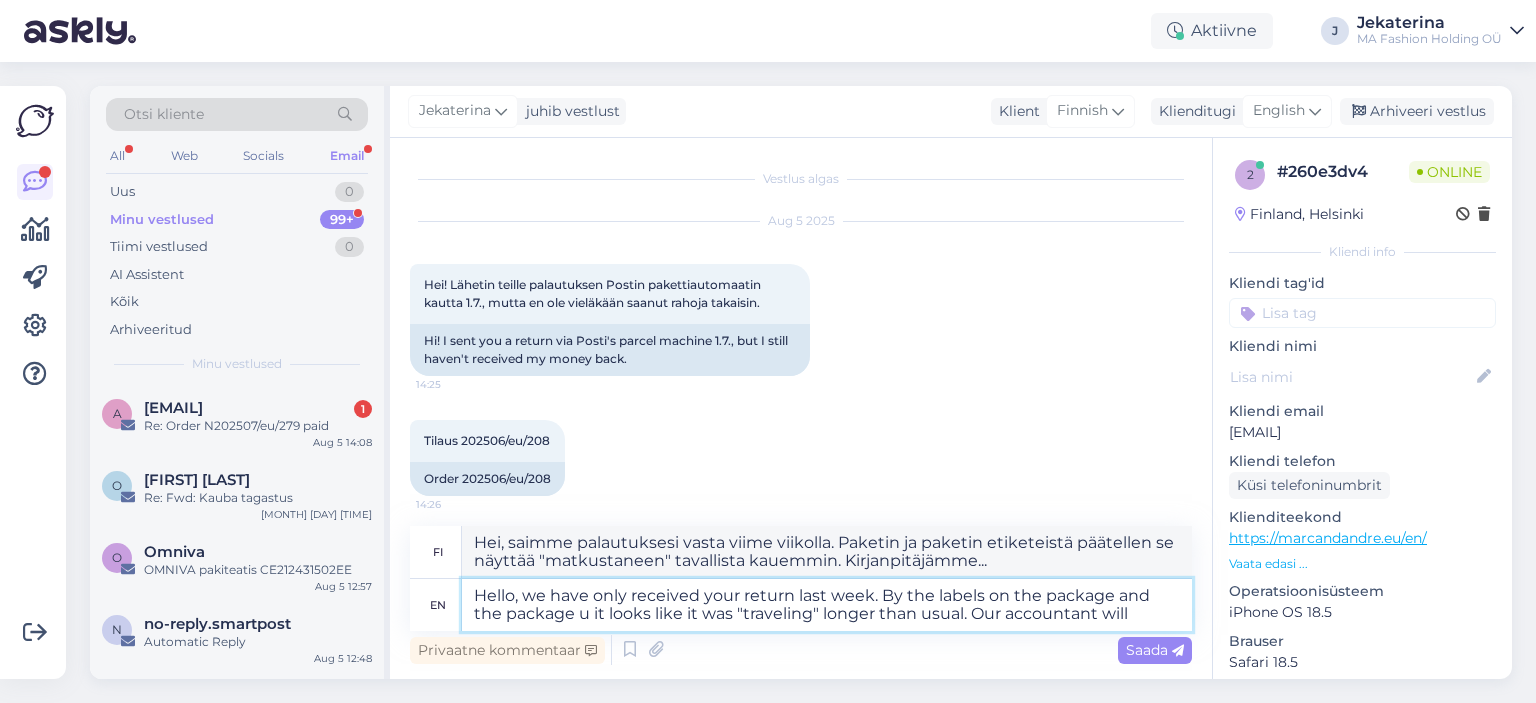 type on "Hei, saimme palautuksesi vasta viime viikolla. Paketin etiketeistä ja pakettista päätellen se näyttää "matkustaneen" tavallista kauemmin. Kirjanpitäjämme..." 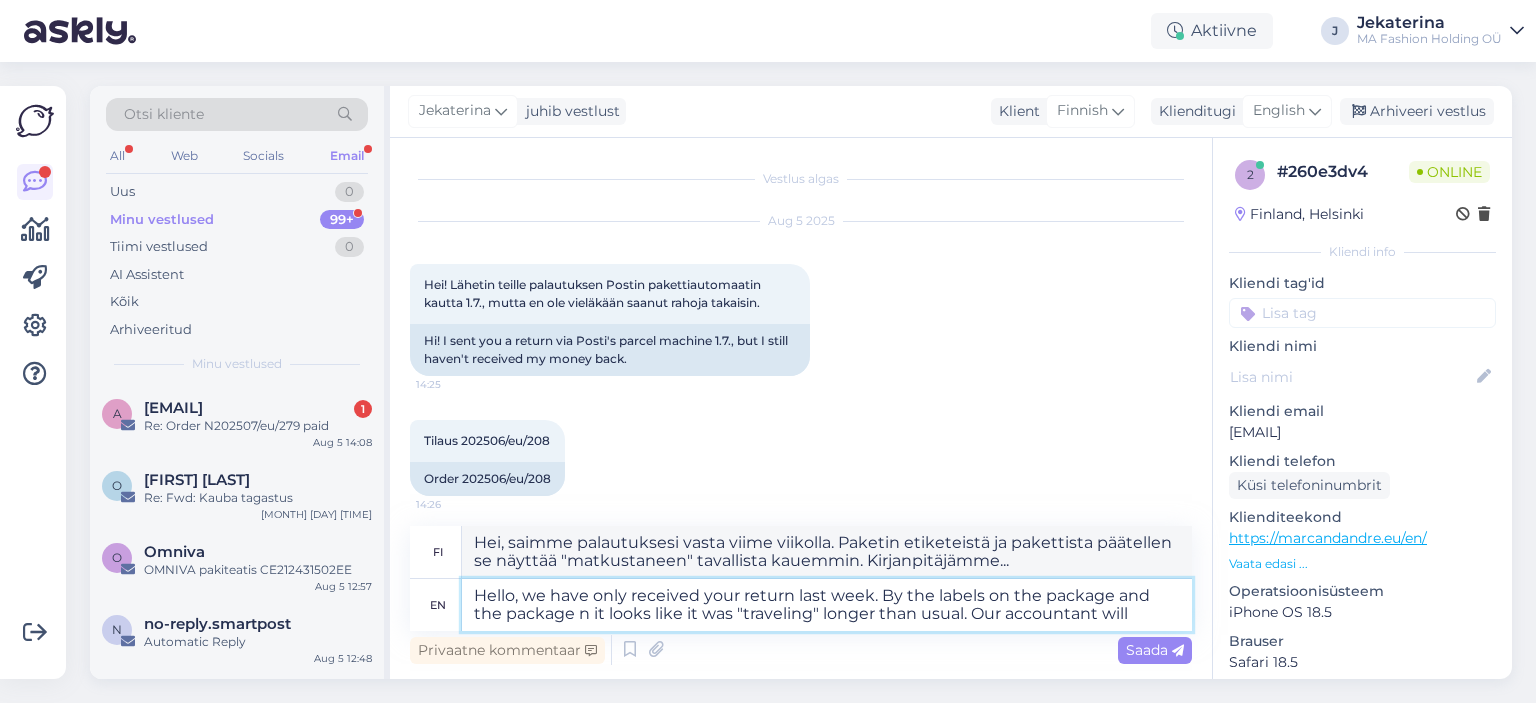 type on "Hello, we have only received your return last week. By the labels on the package and the package nu it looks like it was "traveling" longer than usual. Our accountant will" 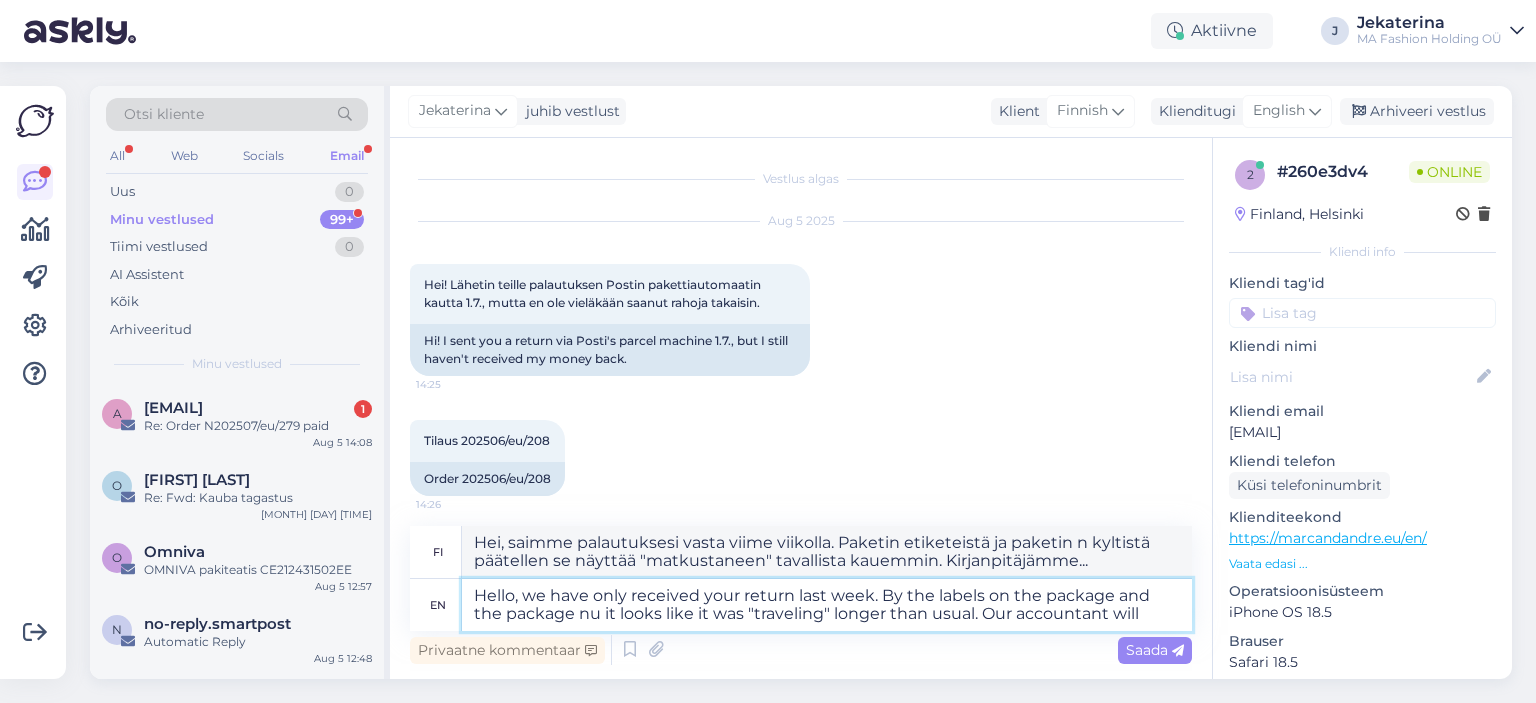 type on "Hei, saimme palautuksesi vasta viime viikolla. Paketin etiketeistä ja paketin numerosta päätellen se näyttää "matkustaneen" tavallista kauemmin. Kirjanpitäjämme..." 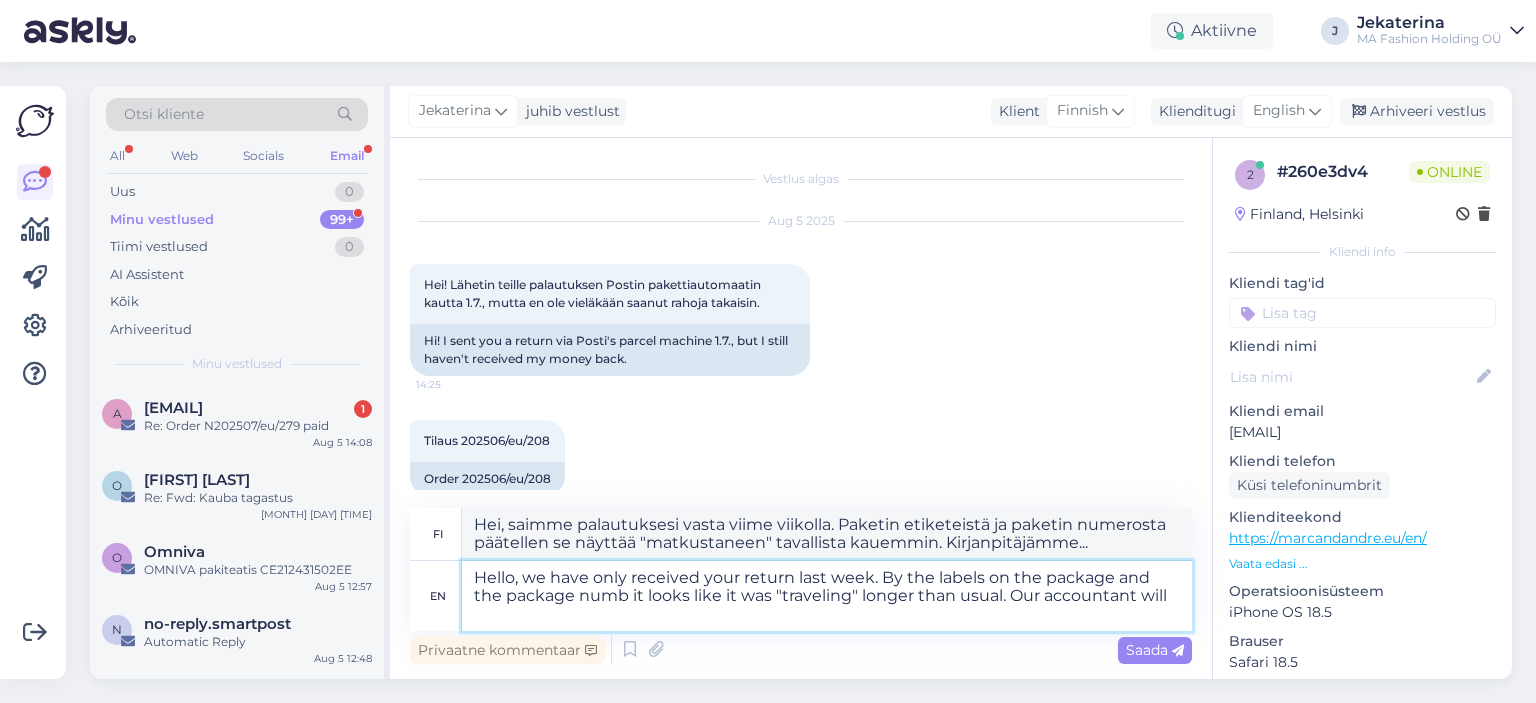 type on "Hello, we have only received your return last week. By the labels on the package and the package numbe it looks like it was "traveling" longer than usual. Our accountant will" 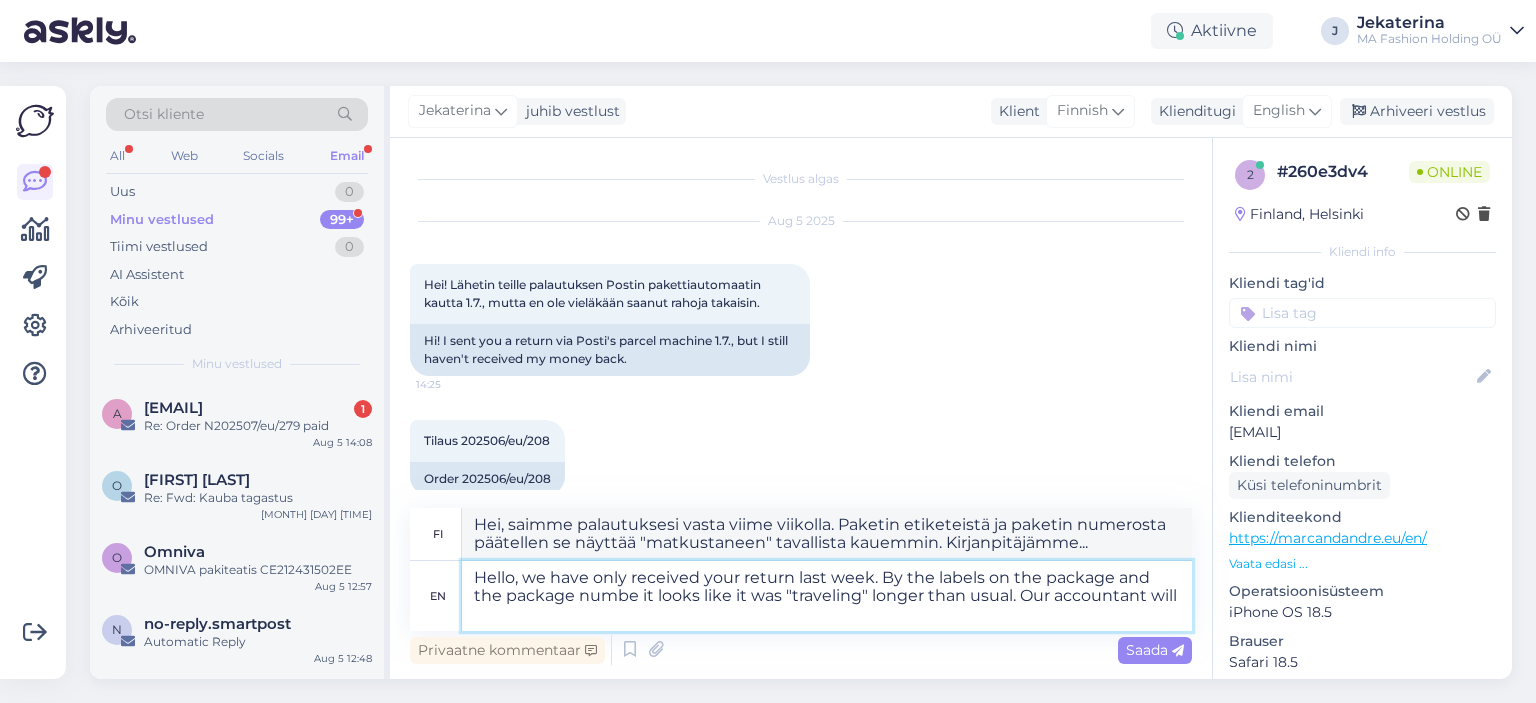 type on "Hei, saimme palautuksesi vasta viime viikolla. Paketin etikettien ja pakettinumeron perusteella näyttää siltä, että se on "matkustanut" tavallista kauemmin. Kirjanpitäjämme..." 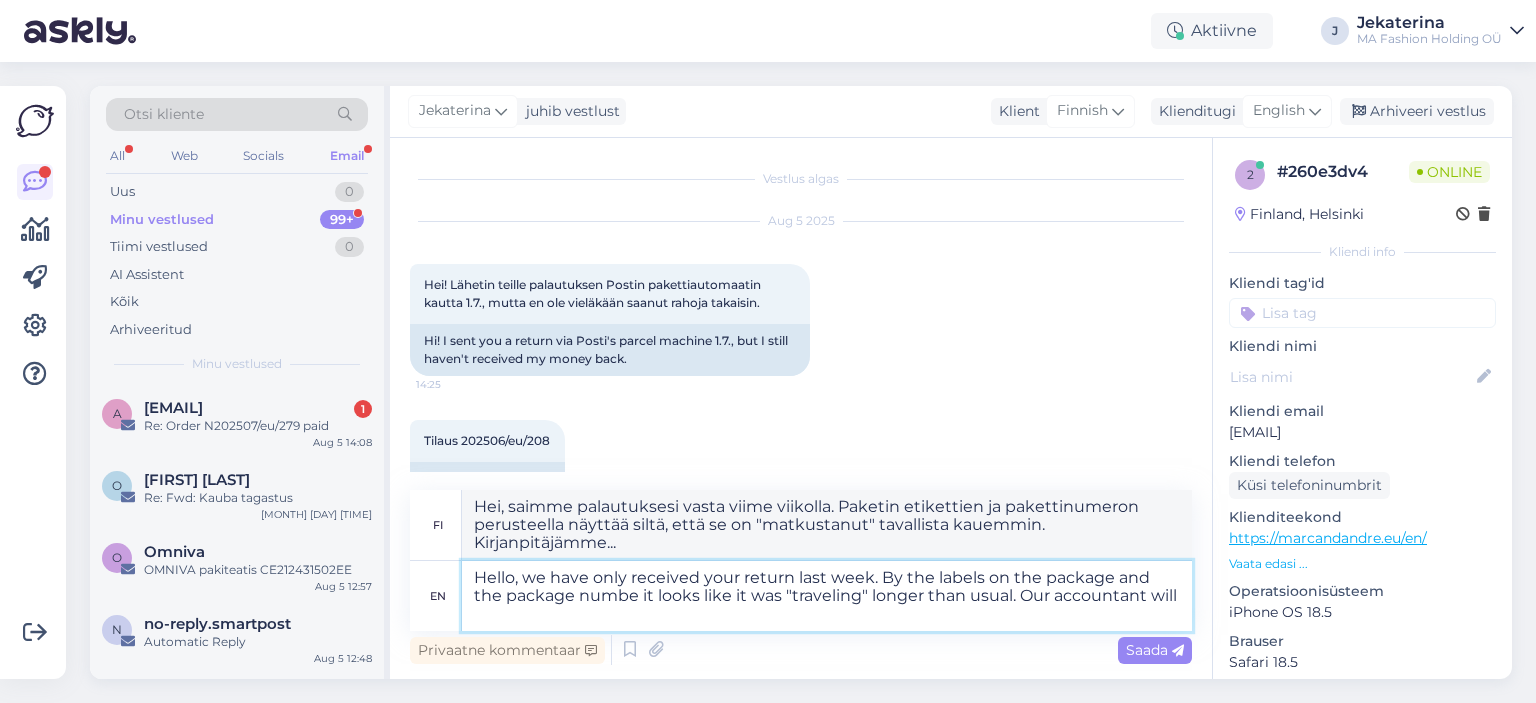 type on "Hello, we have only received your return last week. By the labels on the package and the package number it looks like it was "traveling" longer than usual. Our accountant will" 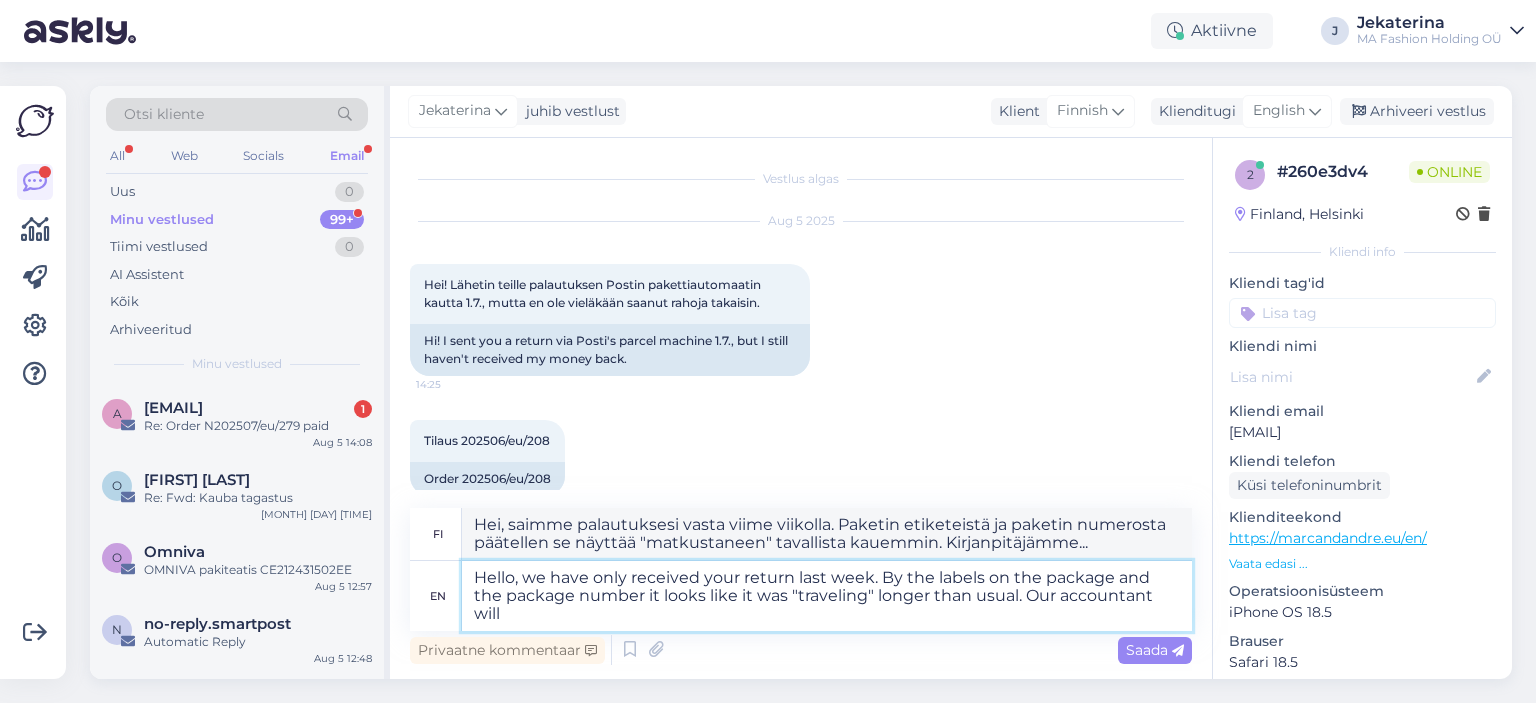 type on "Hei, saimme palautuksesi vasta viime viikolla. Paketin etiketeistä ja pakettinumerosta päätellen se näyttää "matkustaneen" tavallista kauemmin. Kirjanpitäjämme..." 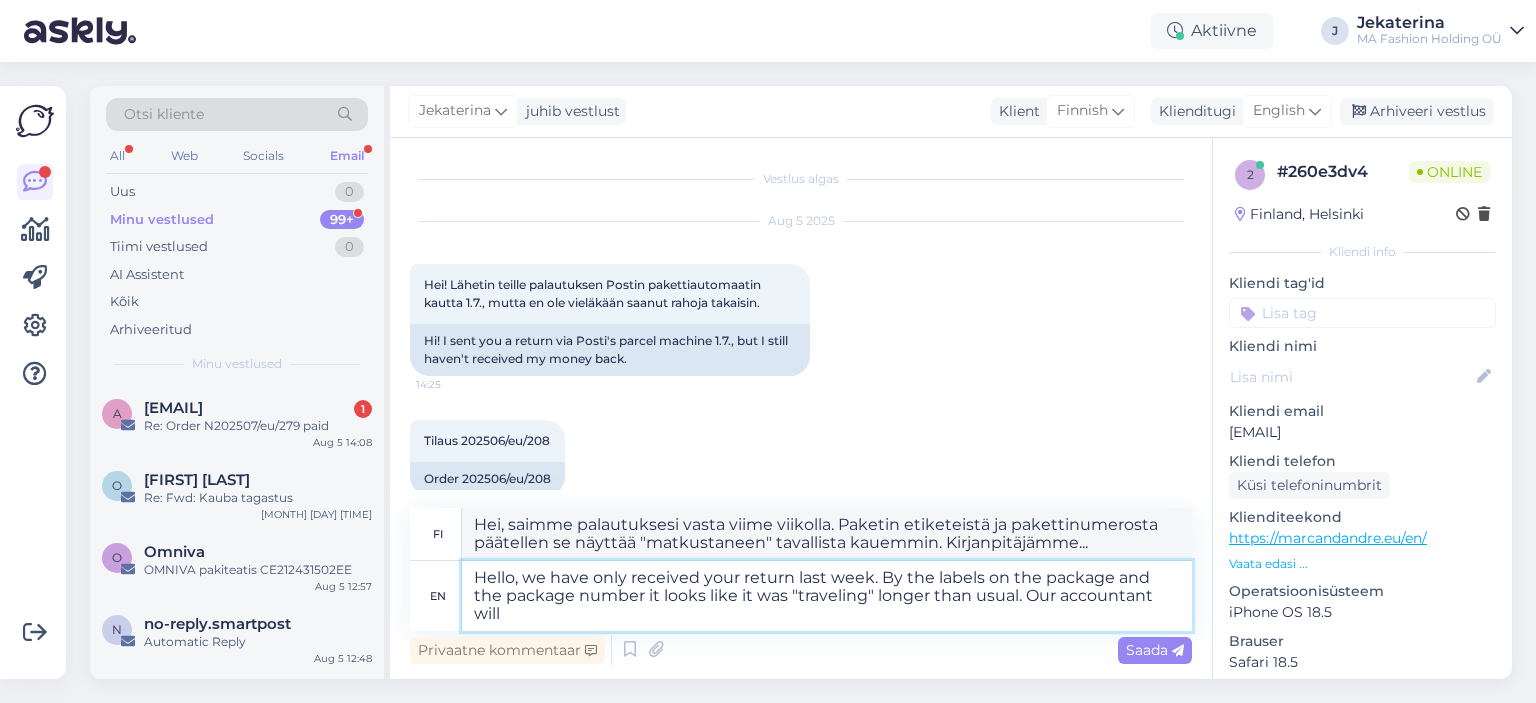 type on "Hello, we have only received your return last week. By the labels on the package and the package number, it looks like it was "traveling" longer than usual. Our accountant will" 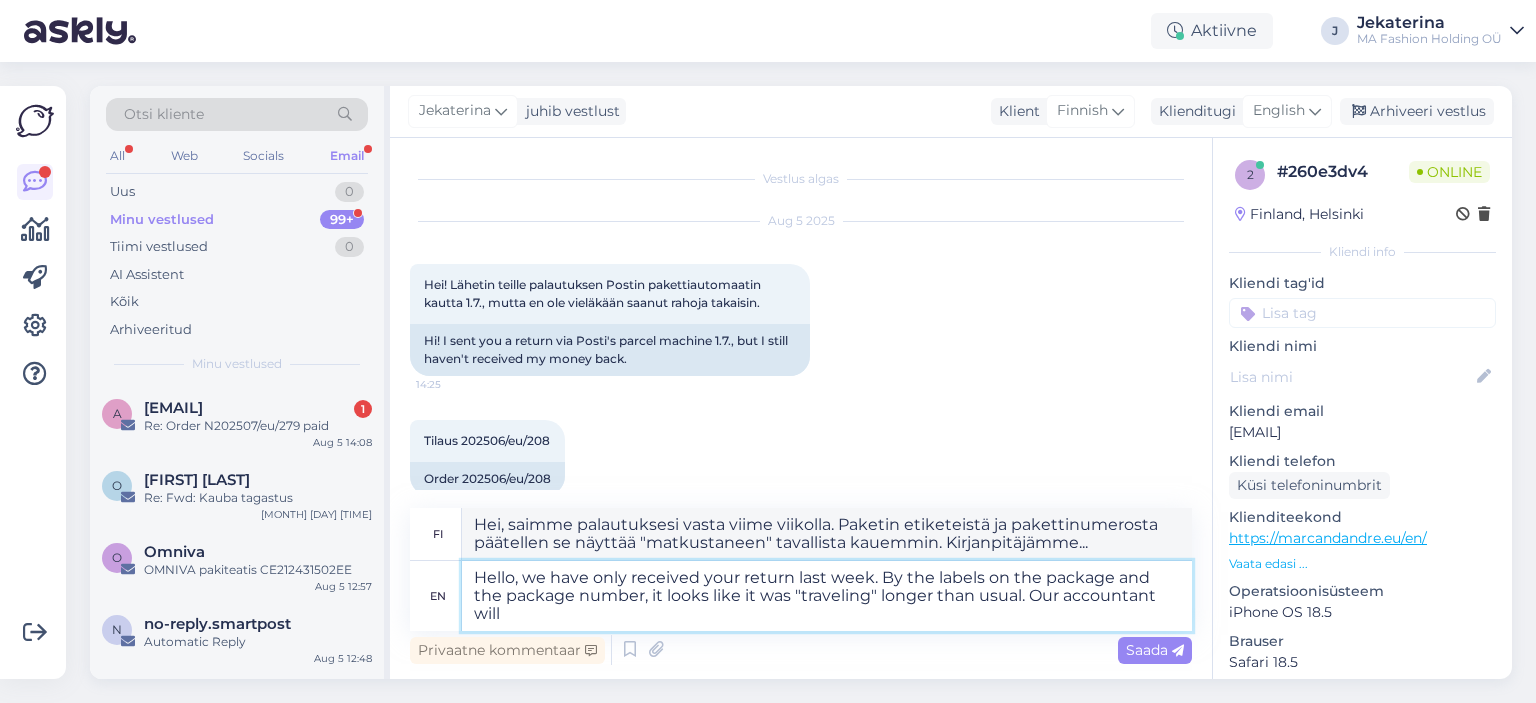 type on "Hei, saimme palautuksesi vasta viime viikolla. Paketin etikettien ja pakettinumeron perusteella näyttää siltä, että se on "matkustanut" tavallista kauemmin. Kirjanpitäjämme..." 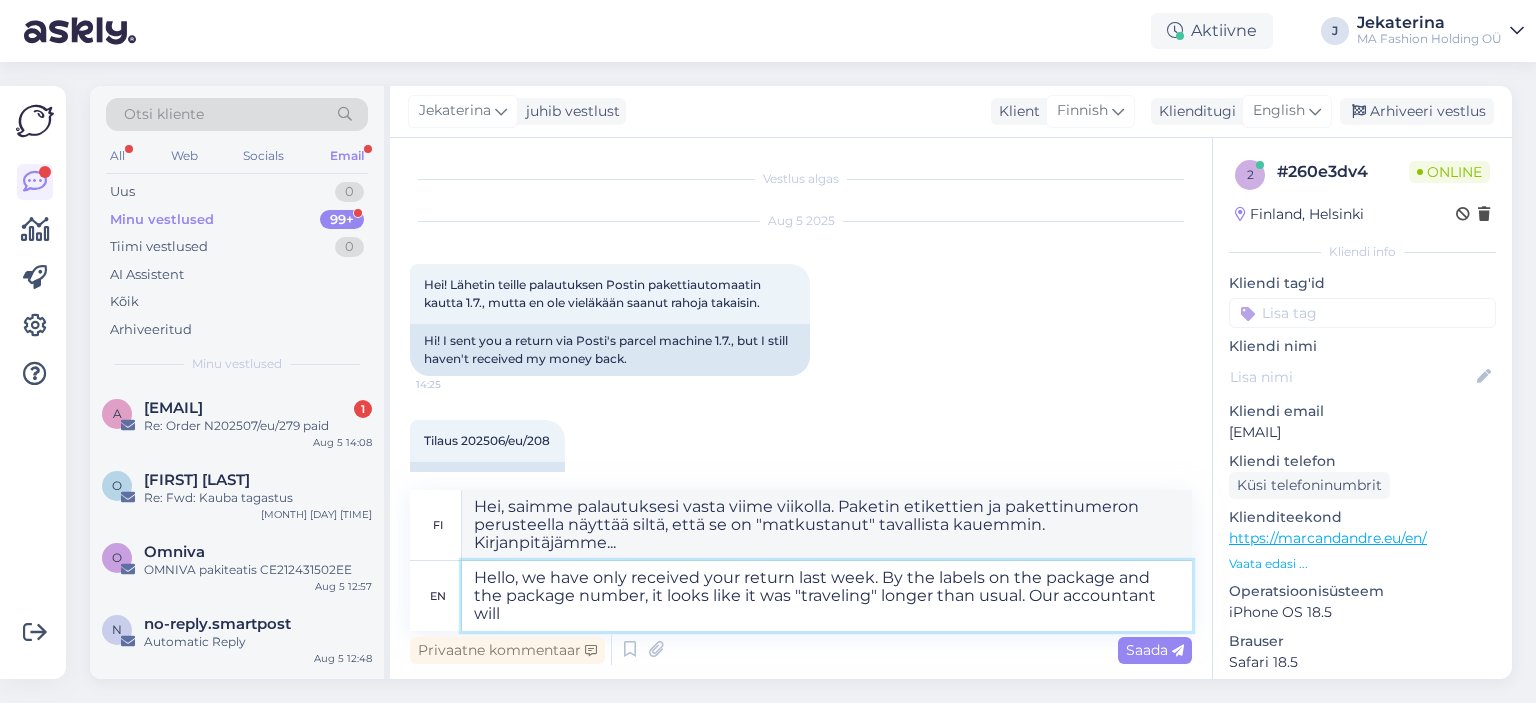 click on "Hello, we have only received your return last week. By the labels on the package and the package number, it looks like it was "traveling" longer than usual. Our accountant will" at bounding box center [827, 596] 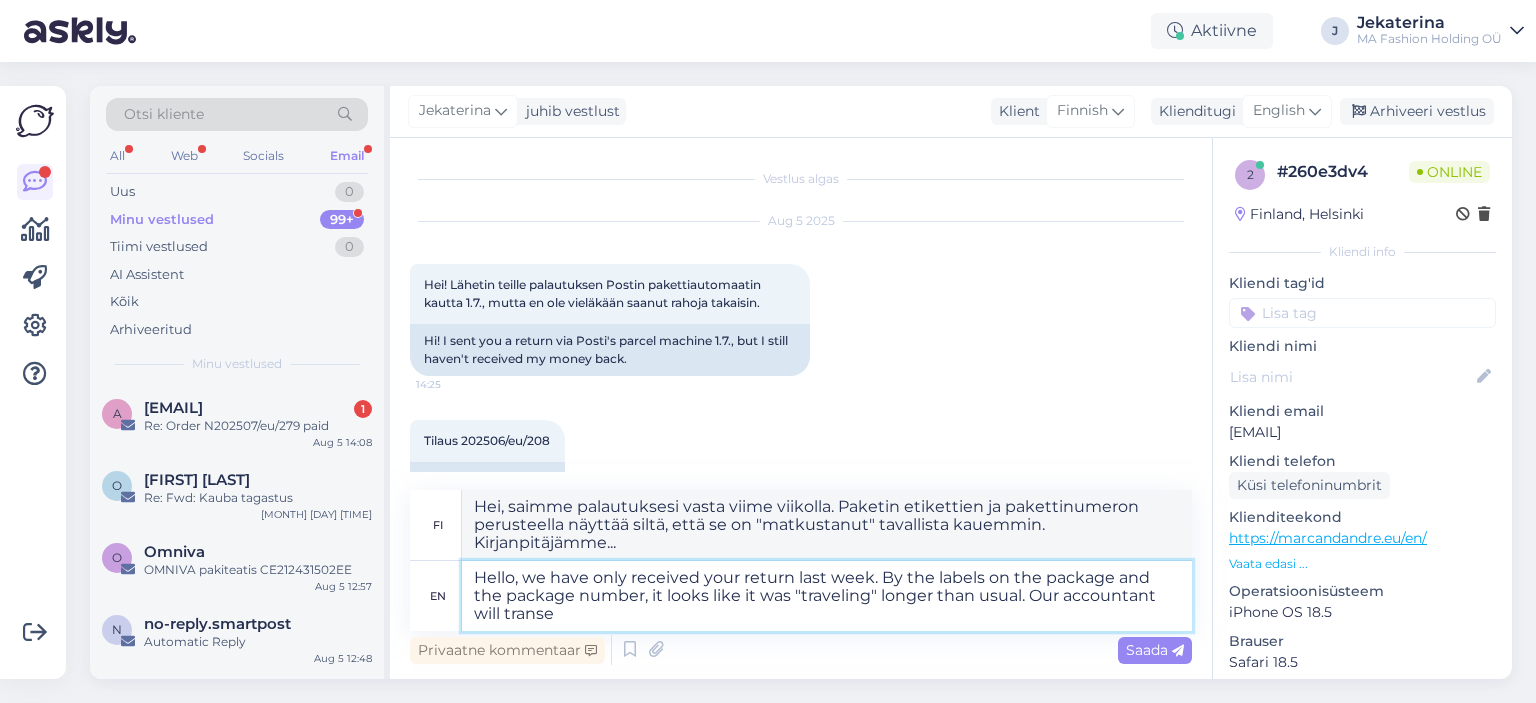scroll, scrollTop: 201, scrollLeft: 0, axis: vertical 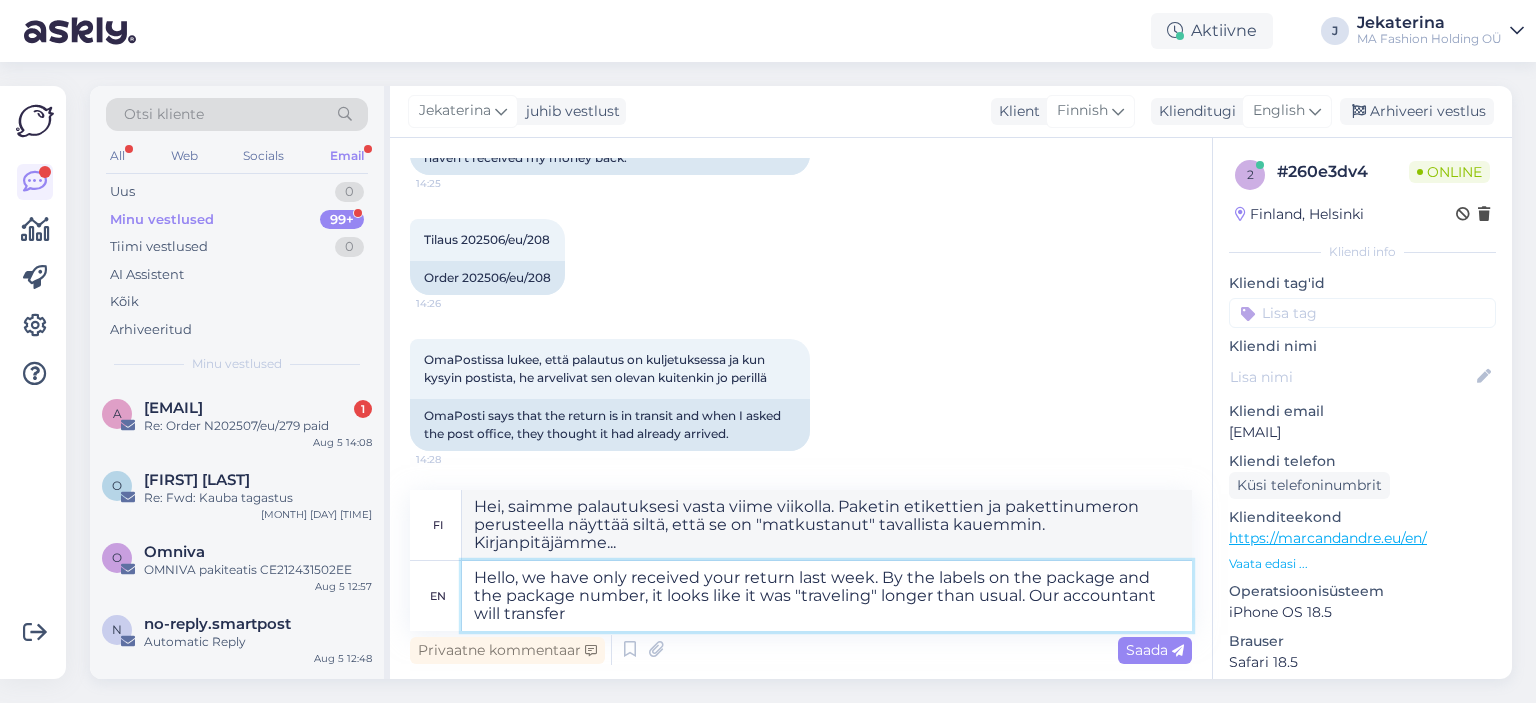 type on "Hello, we have only received your return last week. By the labels on the package and the package number, it looks like it was "traveling" longer than usual. Our accountant will transfer" 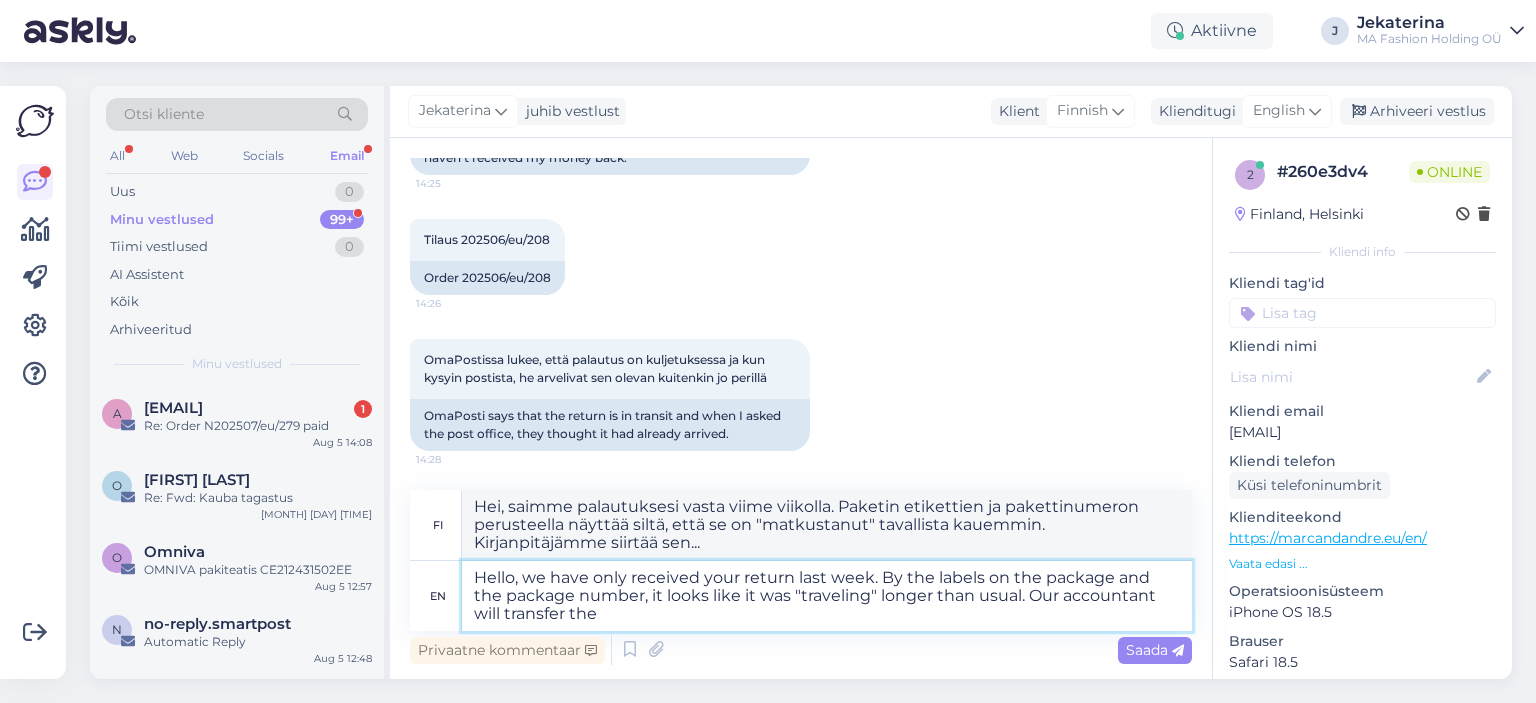 type on "Hello, we have only received your return last week. By the labels on the package and the package number, it looks like it was "traveling" longer than usual. Our accountant will transfer the" 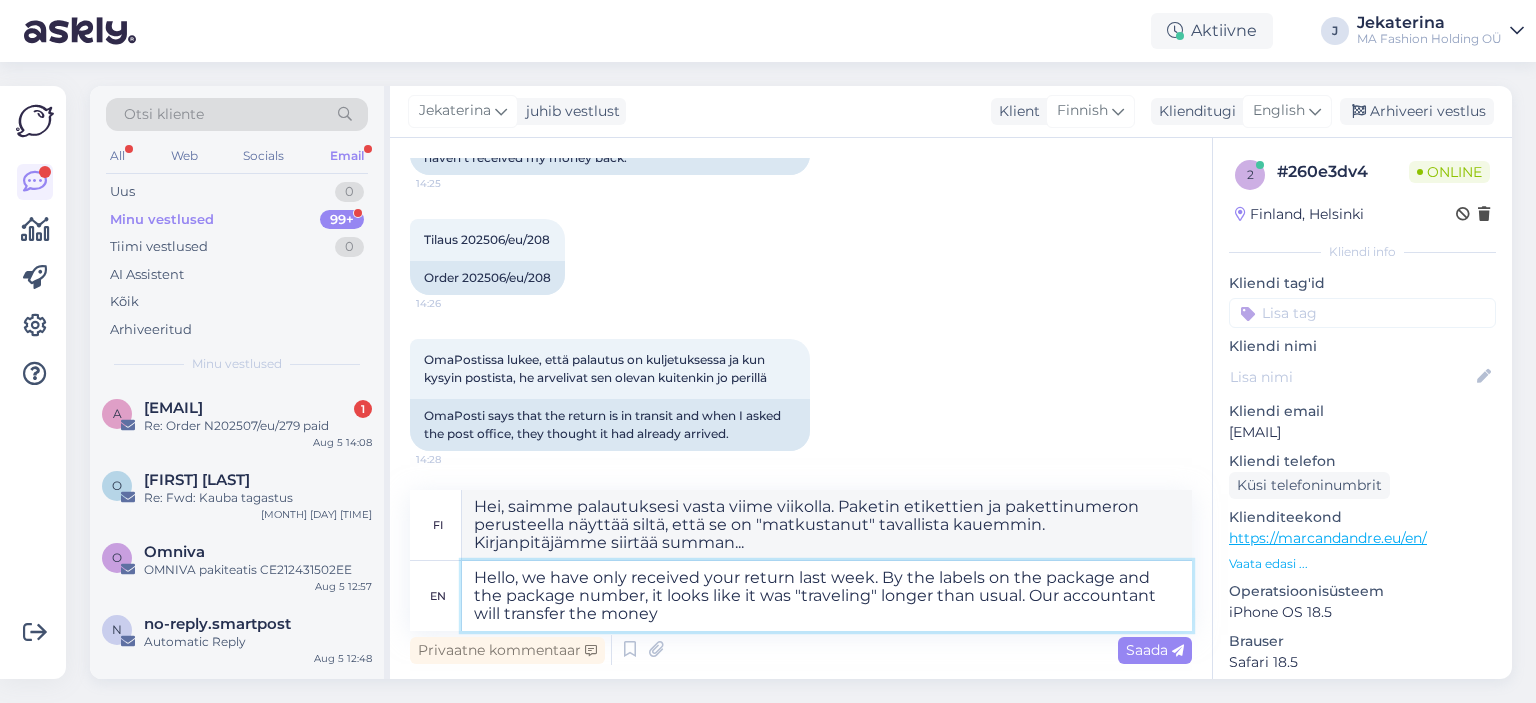 type on "Hello, we have only received your return last week. By the labels on the package and the package number, it looks like it was "traveling" longer than usual. Our accountant will transfer the money" 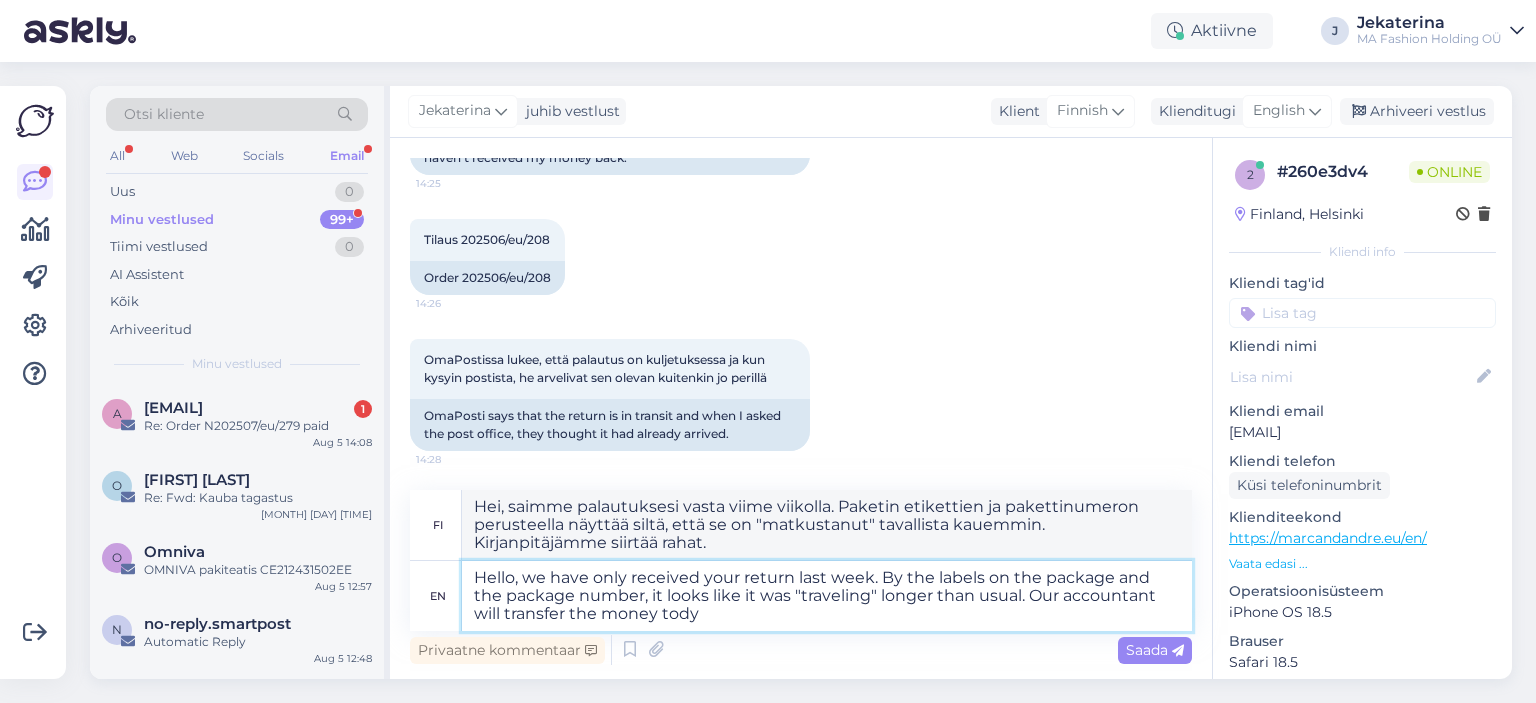 type on "Hello, we have only received your return last week. By the labels on the package and the package number, it looks like it was "traveling" longer than usual. Our accountant will transfer the money tod" 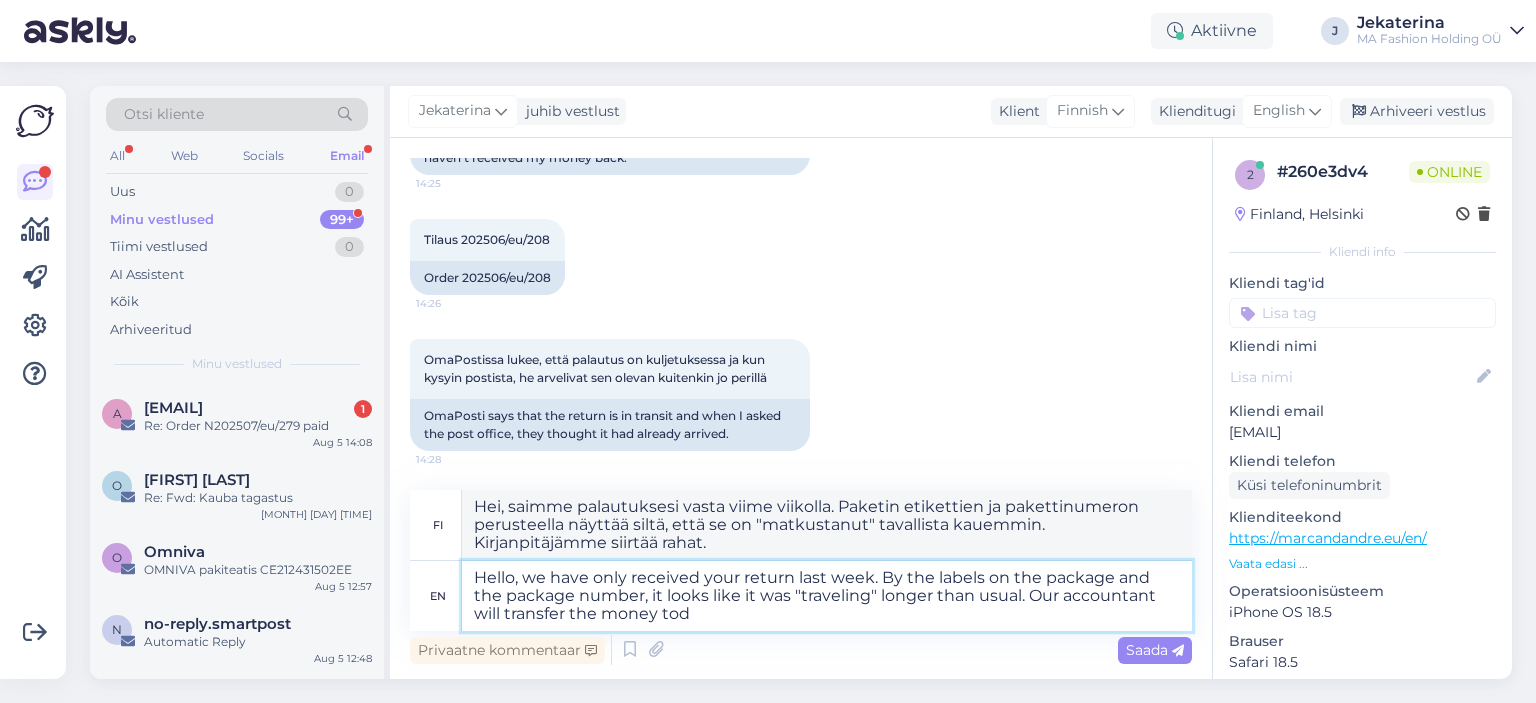 type on "Hei, saimme palautuksesi vasta viime viikolla. Paketin etikettien ja pakettinumeron perusteella näyttää siltä, että se on "matkustanut" tavallista kauemmin. Kirjanpitäjämme siirtää rahat tänään." 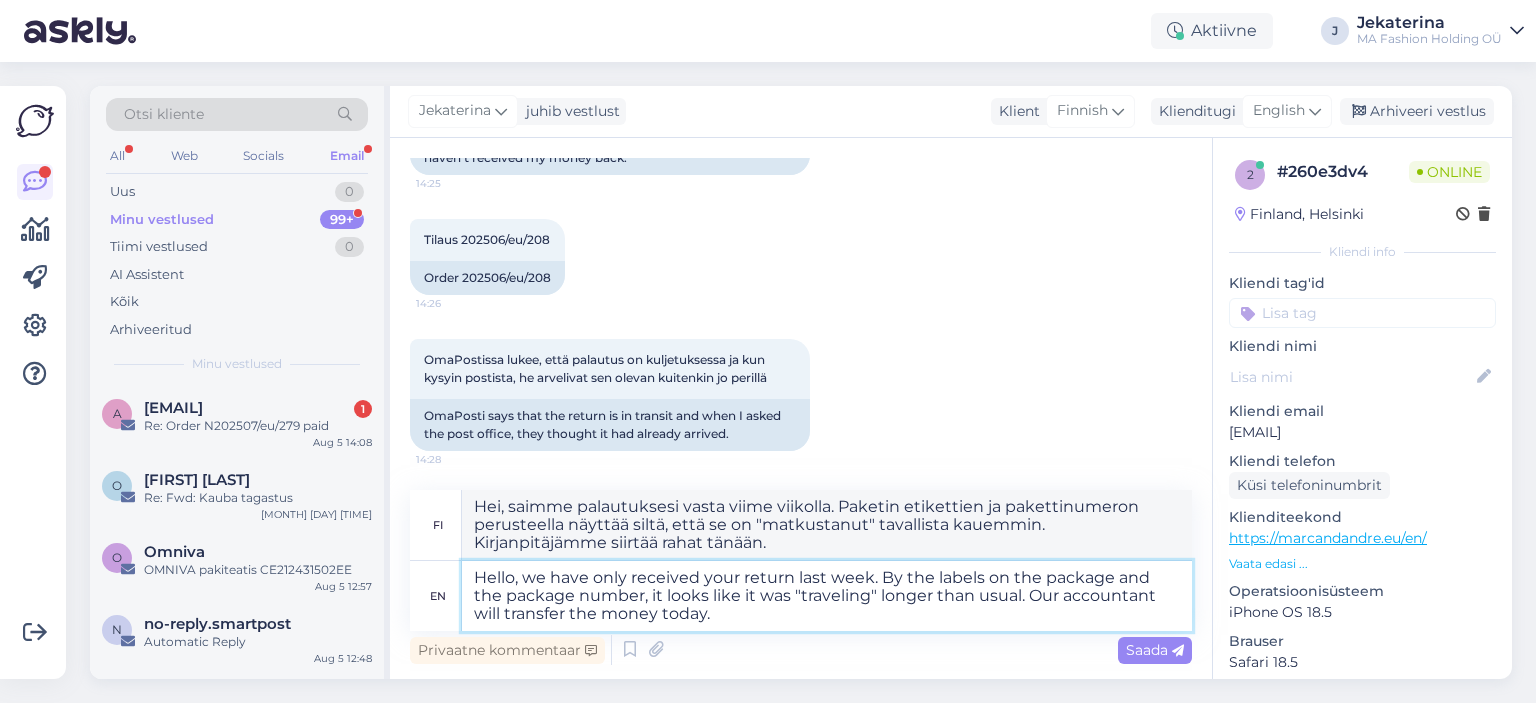 type on "Hello, we have only received your return last week. By the labels on the package and the package number, it looks like it was "traveling" longer than usual. Our accountant will transfer the money today." 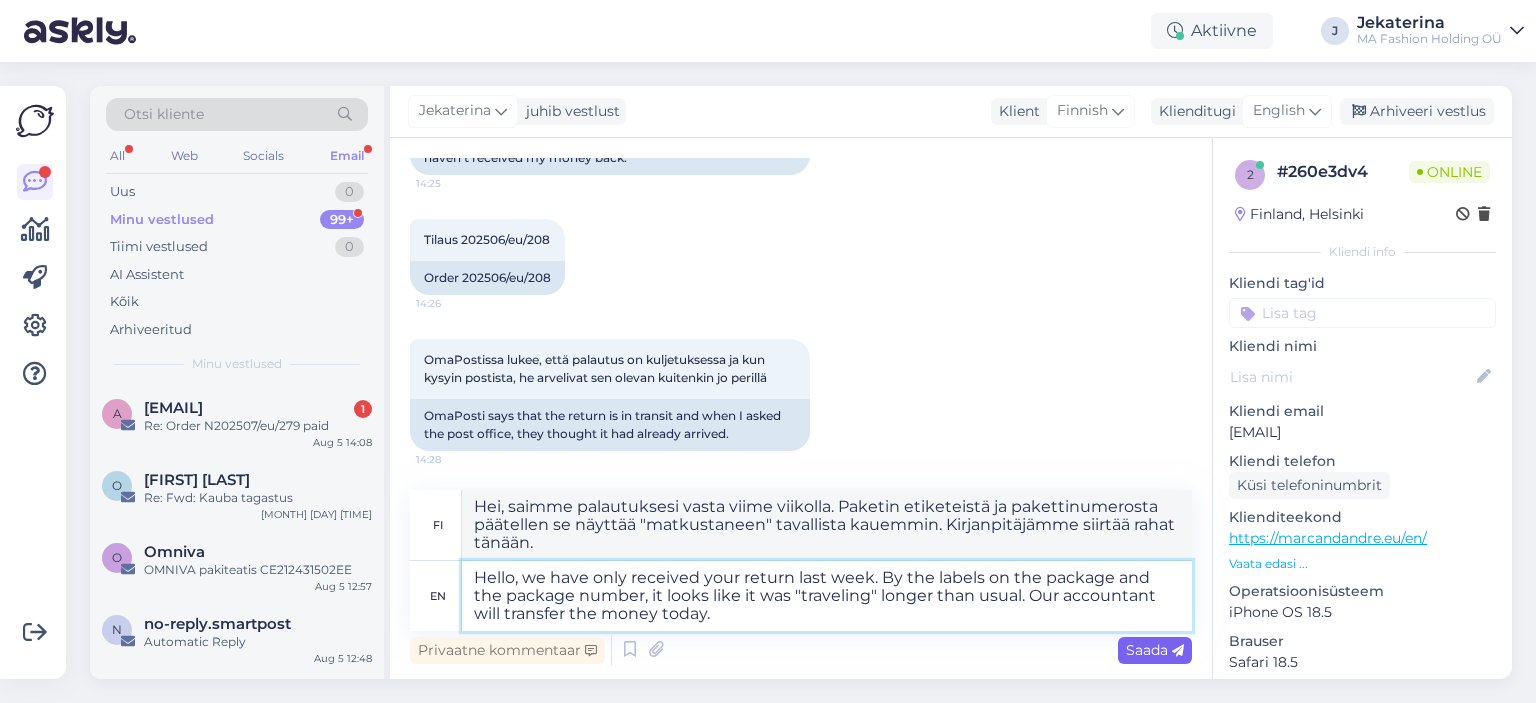 type on "Hello, we have only received your return last week. By the labels on the package and the package number, it looks like it was "traveling" longer than usual. Our accountant will transfer the money today." 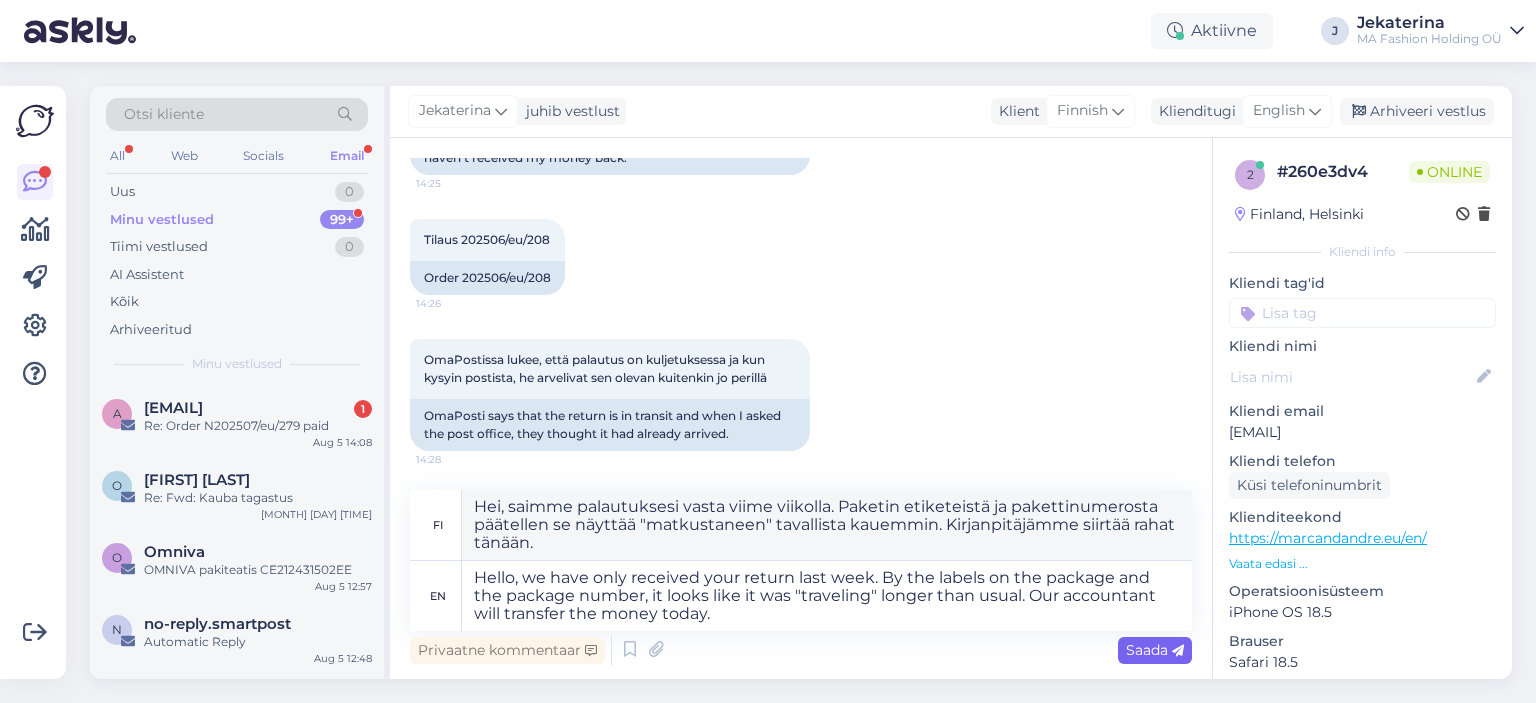 click on "Saada" at bounding box center [1155, 650] 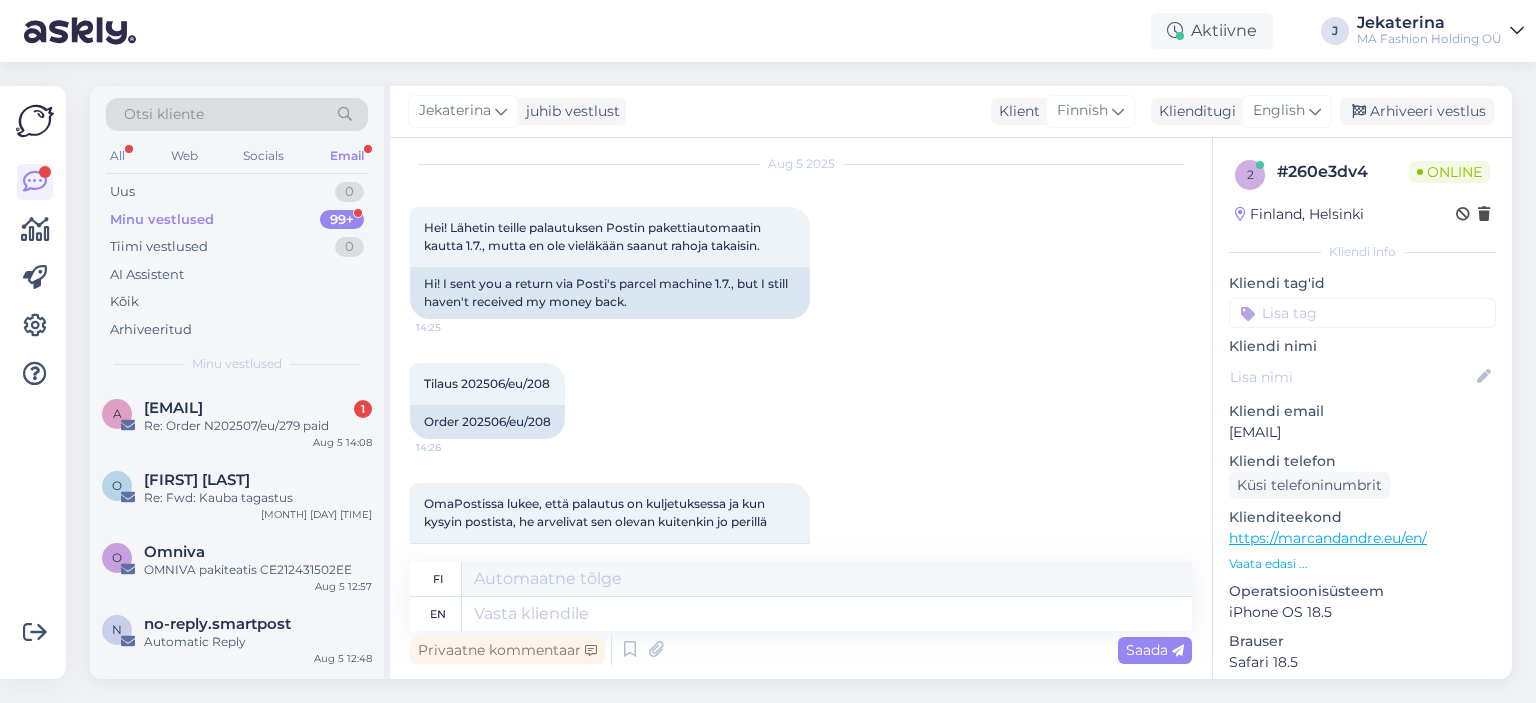 scroll, scrollTop: 357, scrollLeft: 0, axis: vertical 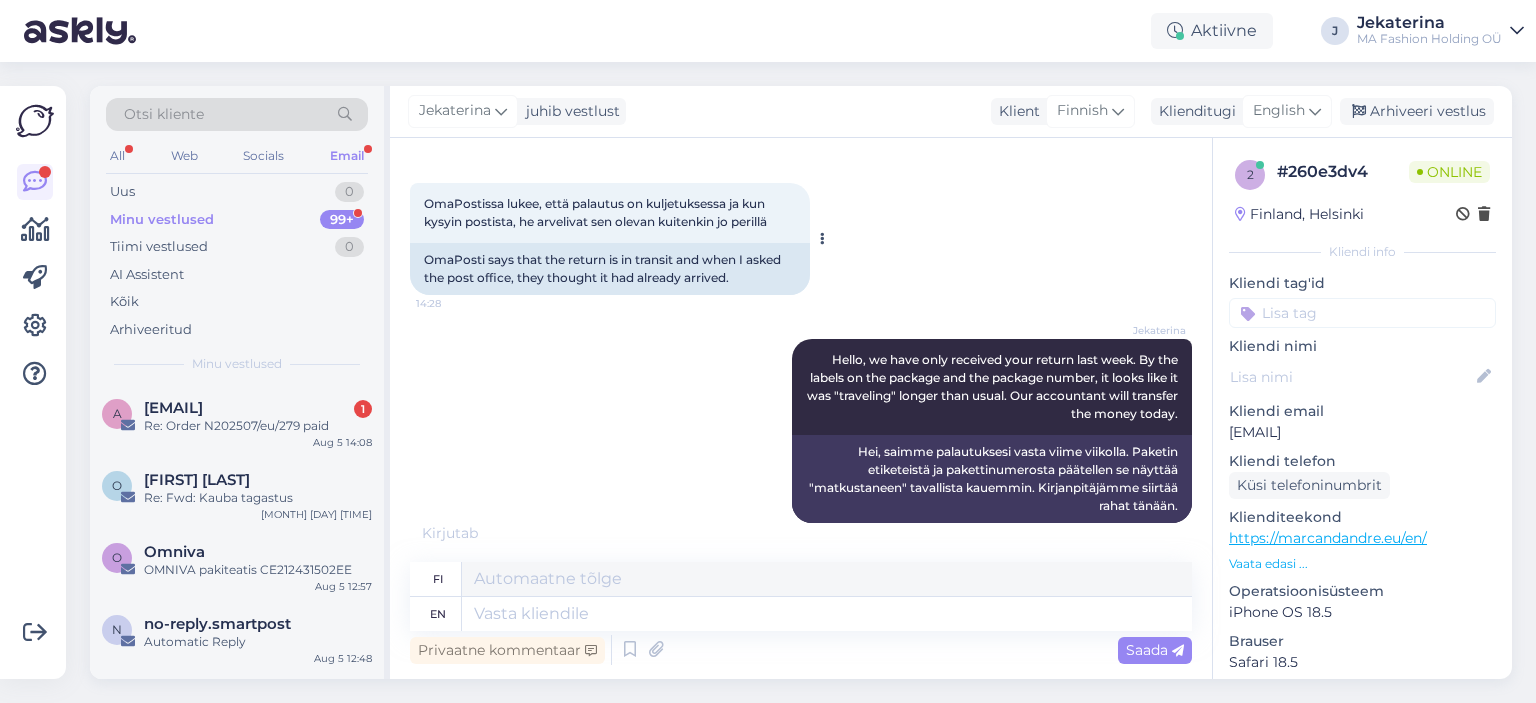 click on "OmaPosti says that the return is in transit and when I asked the post office, they thought it had already arrived." at bounding box center [610, 269] 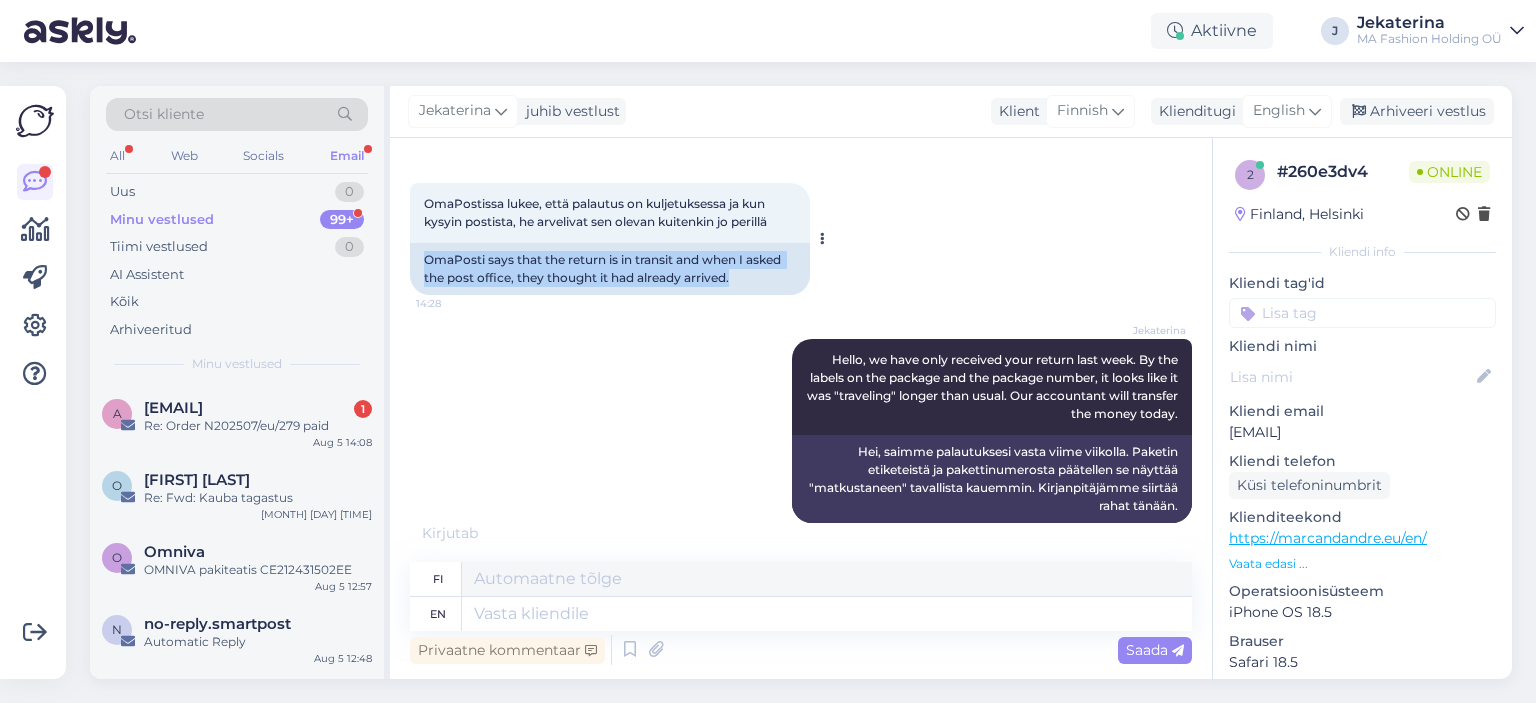 click on "OmaPosti says that the return is in transit and when I asked the post office, they thought it had already arrived." at bounding box center [610, 269] 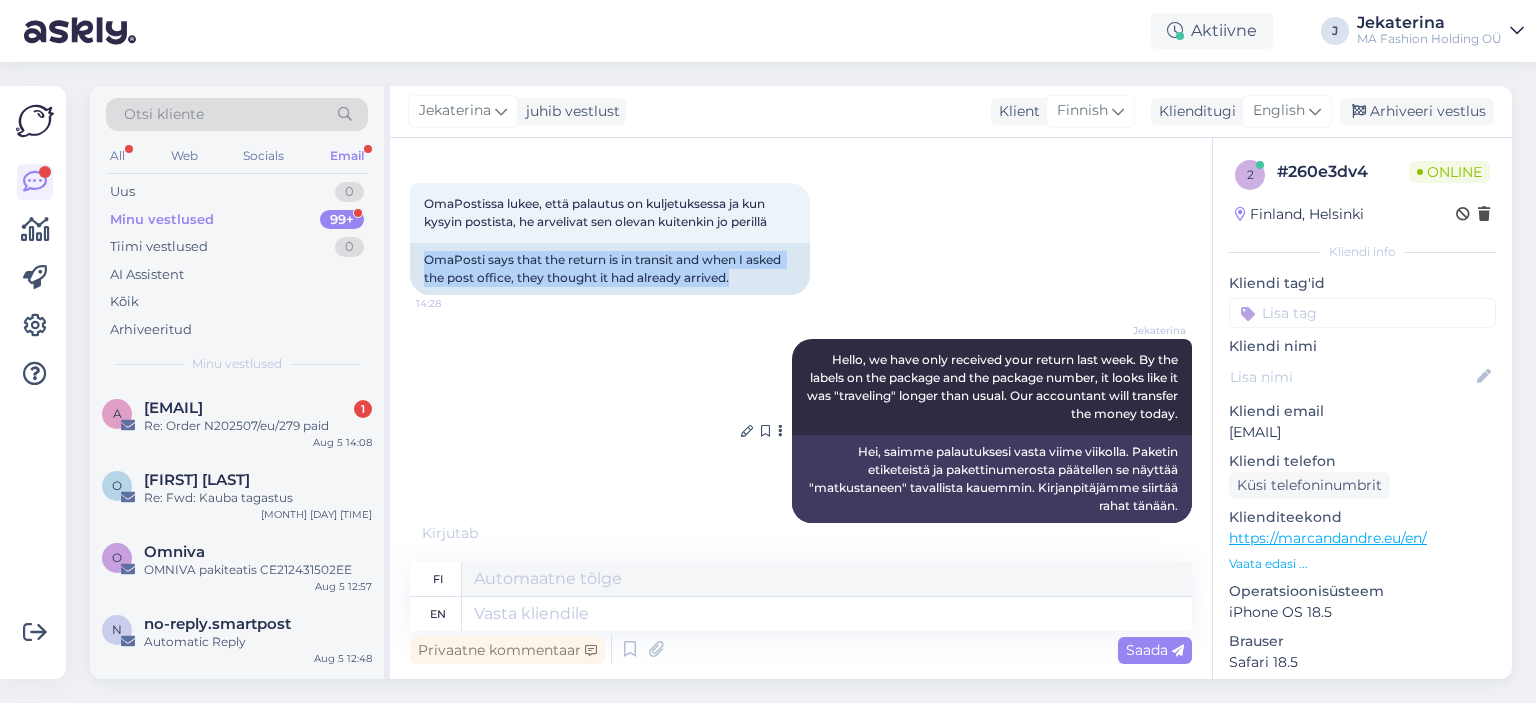 scroll, scrollTop: 477, scrollLeft: 0, axis: vertical 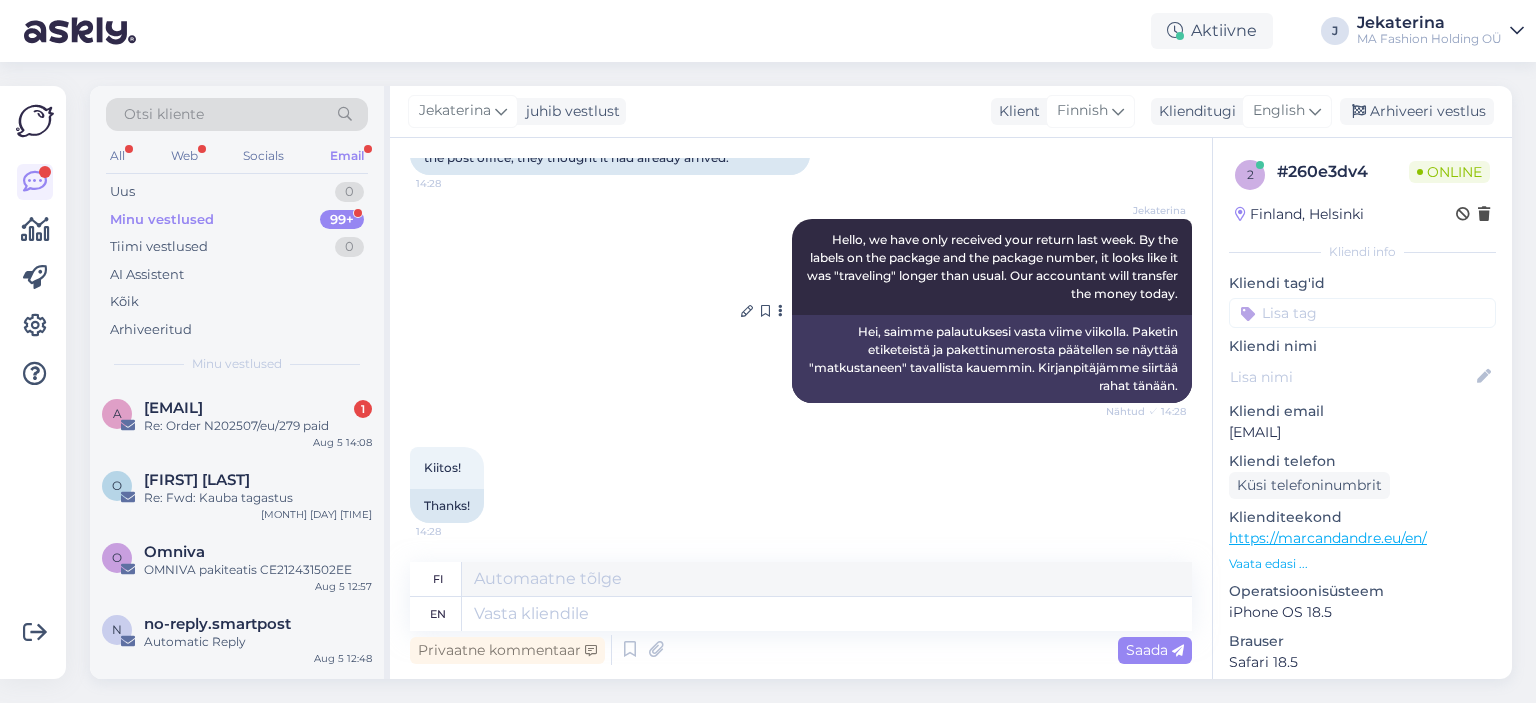 click on "Kiitos! [TIME]  Thanks!" at bounding box center [801, 485] 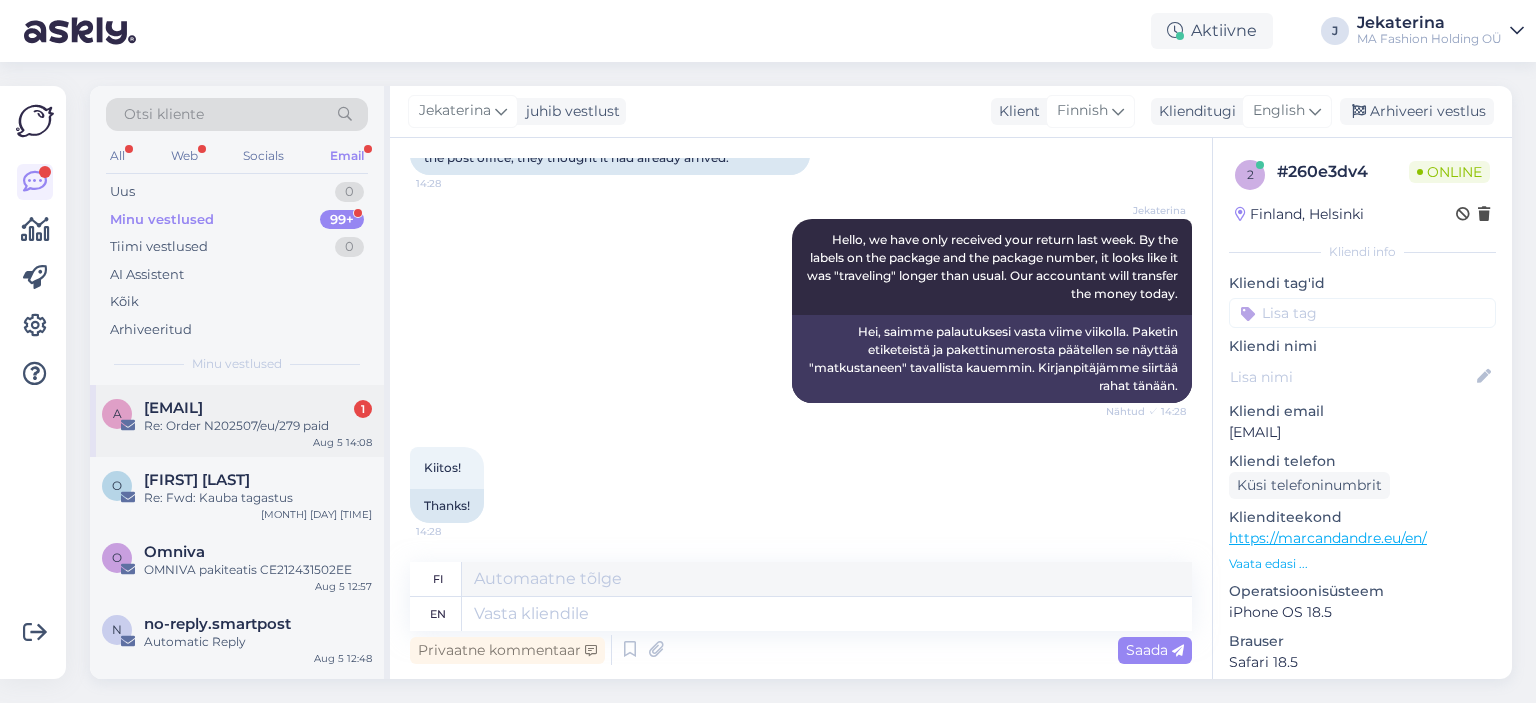 click on "a [EMAIL] 1 Re: Order N202507/eu/279 paid Aug 5 14:08" at bounding box center (237, 421) 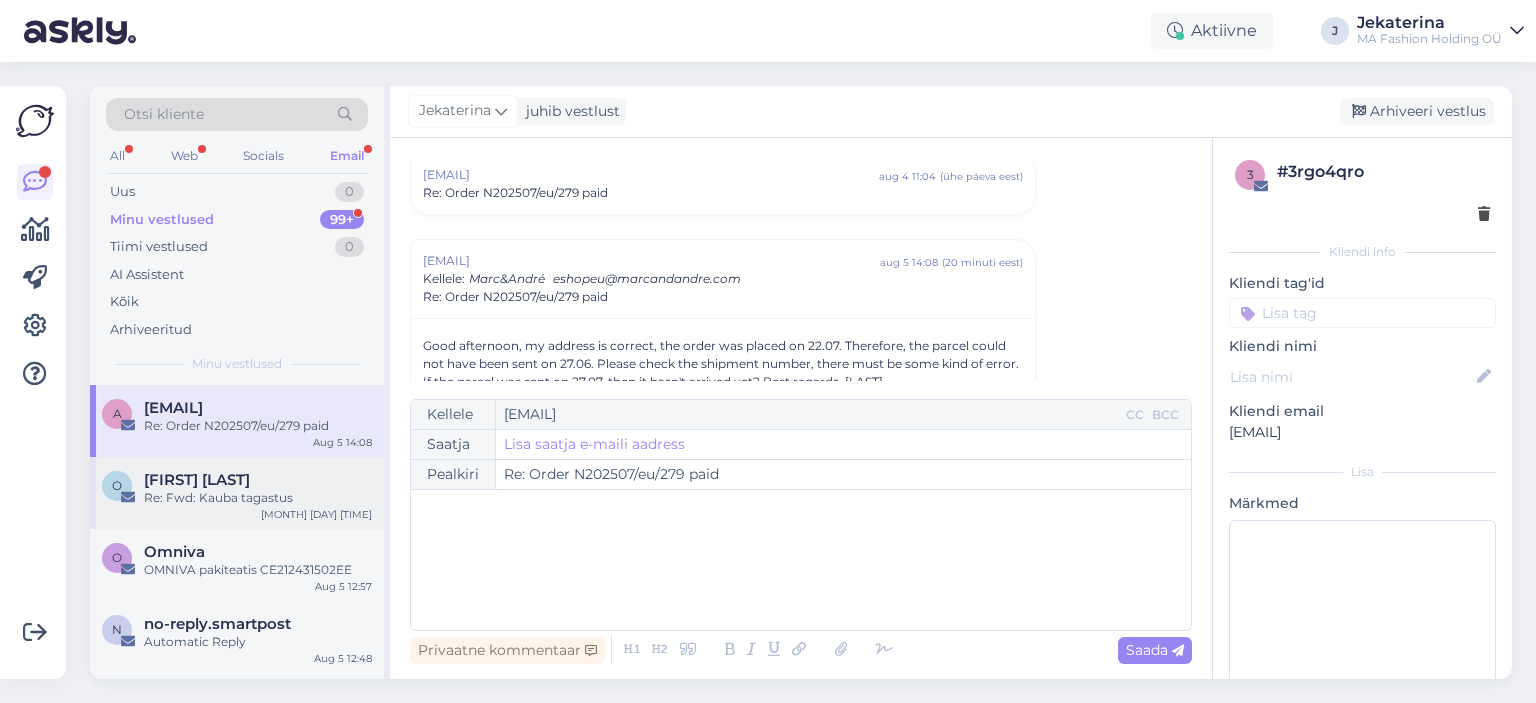 click on "O [LAST] [LAST] Re: Fwd: Kauba tagastus Aug 5 13:07" at bounding box center (237, 493) 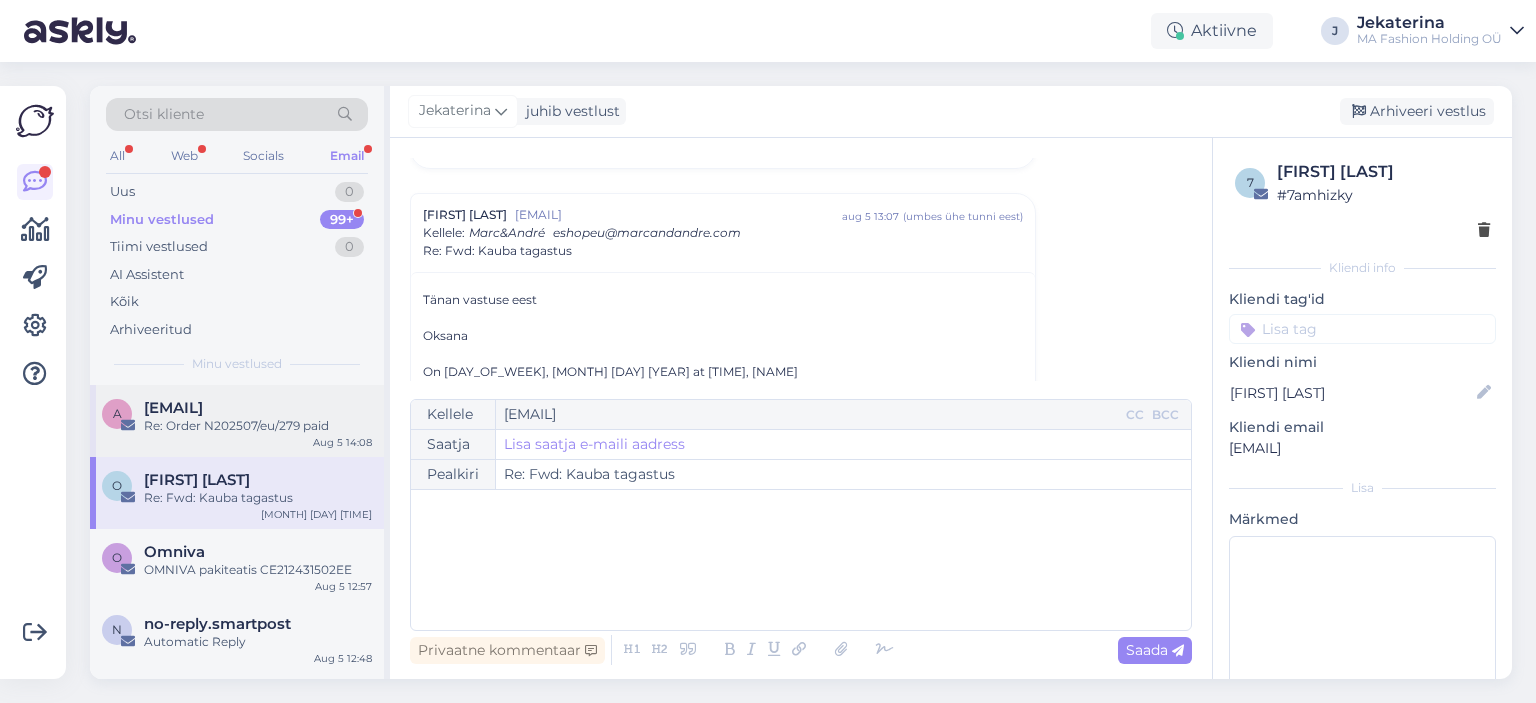 click on "Re: Order N202507/eu/279 paid" at bounding box center [258, 426] 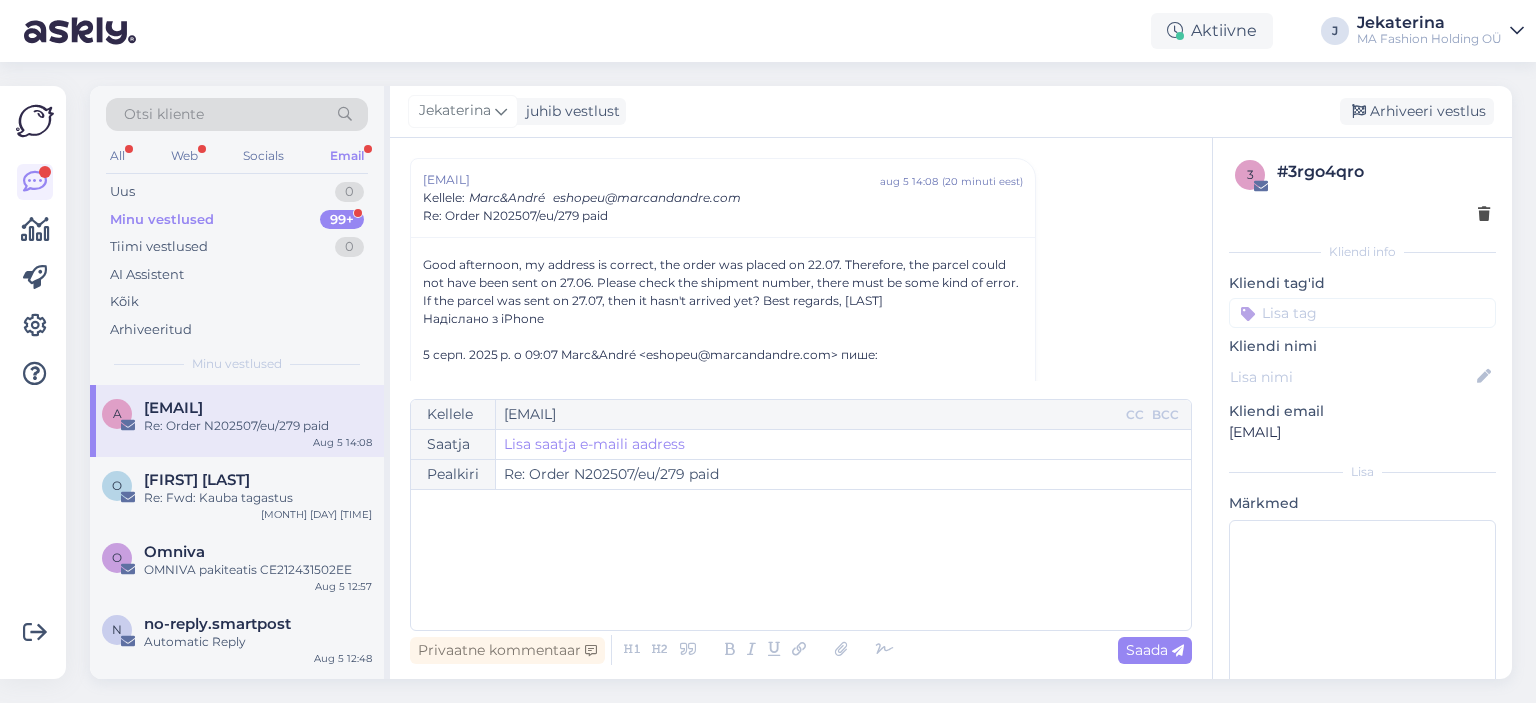 click on "All Web Socials  Email" at bounding box center [237, 158] 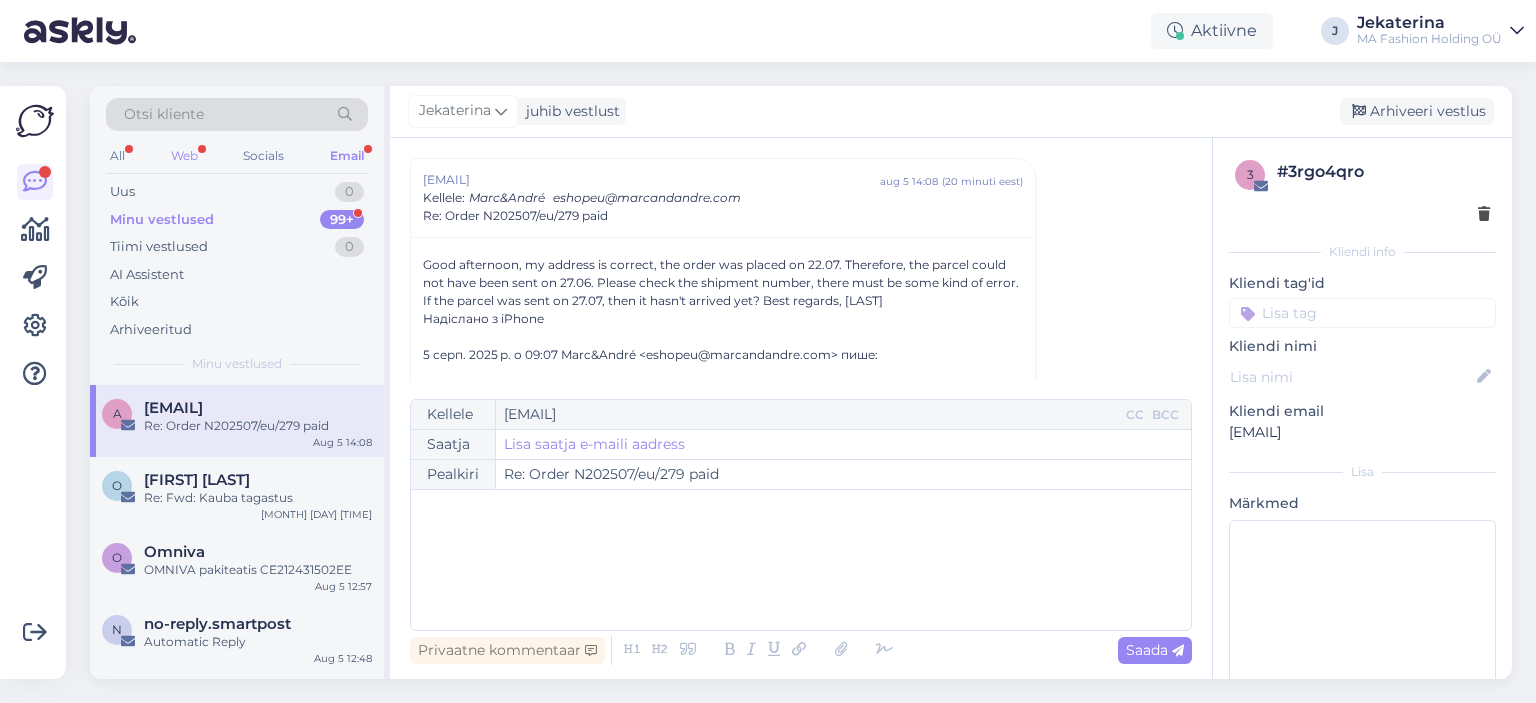click on "Web" at bounding box center (184, 156) 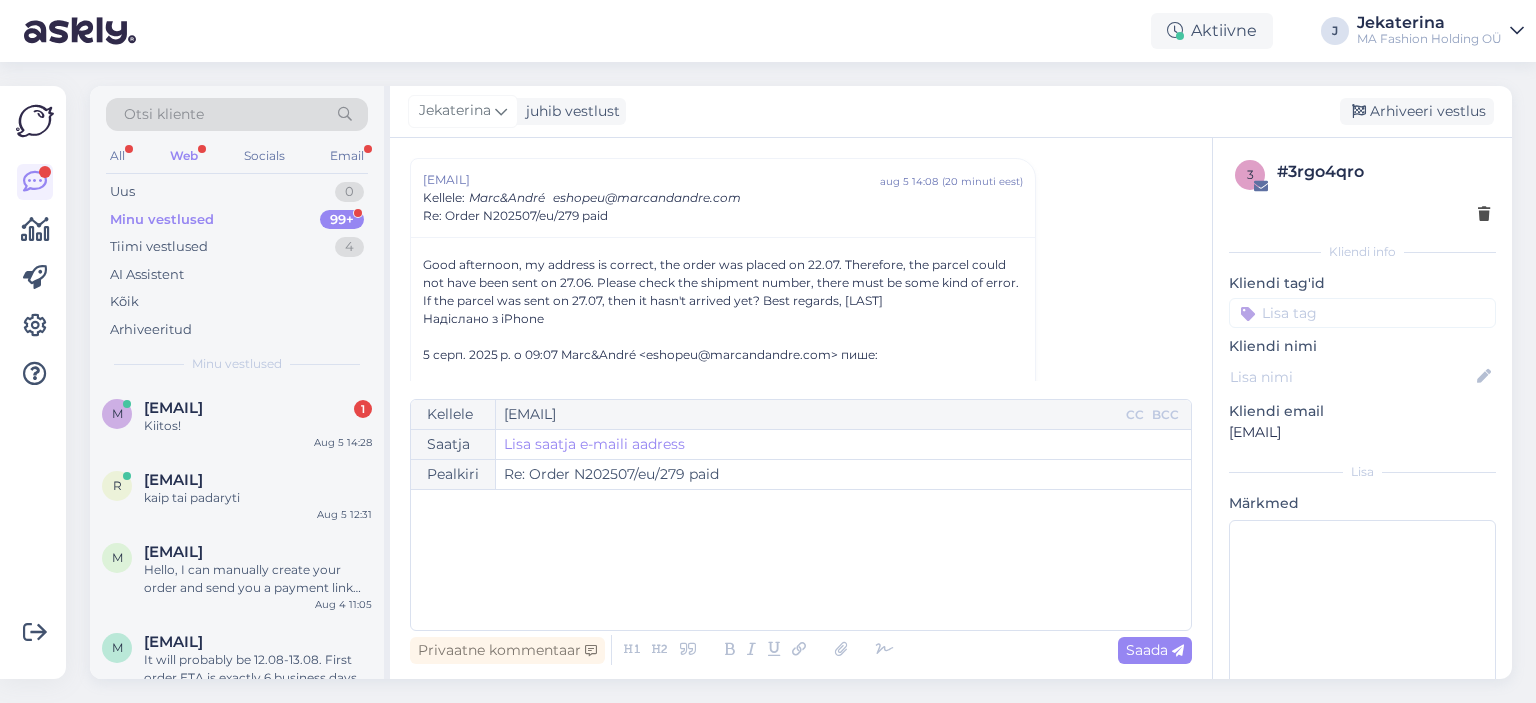 click on "Otsi kliente All Web Socials  Email Uus 0 Minu vestlused 99+ Tiimi vestlused 4 AI Assistent Kõik Arhiveeritud Minu vestlused" at bounding box center [237, 235] 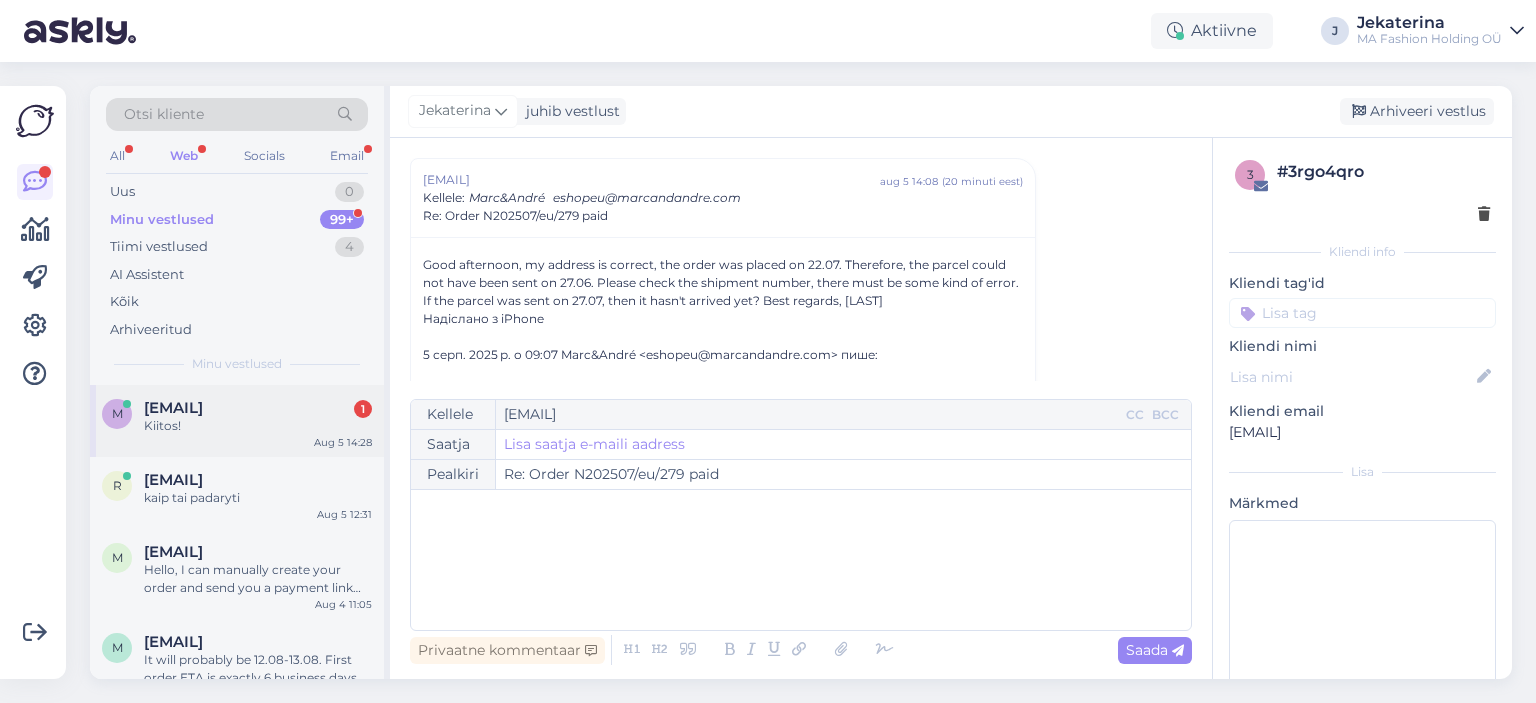 click on "[EMAIL]" at bounding box center [173, 408] 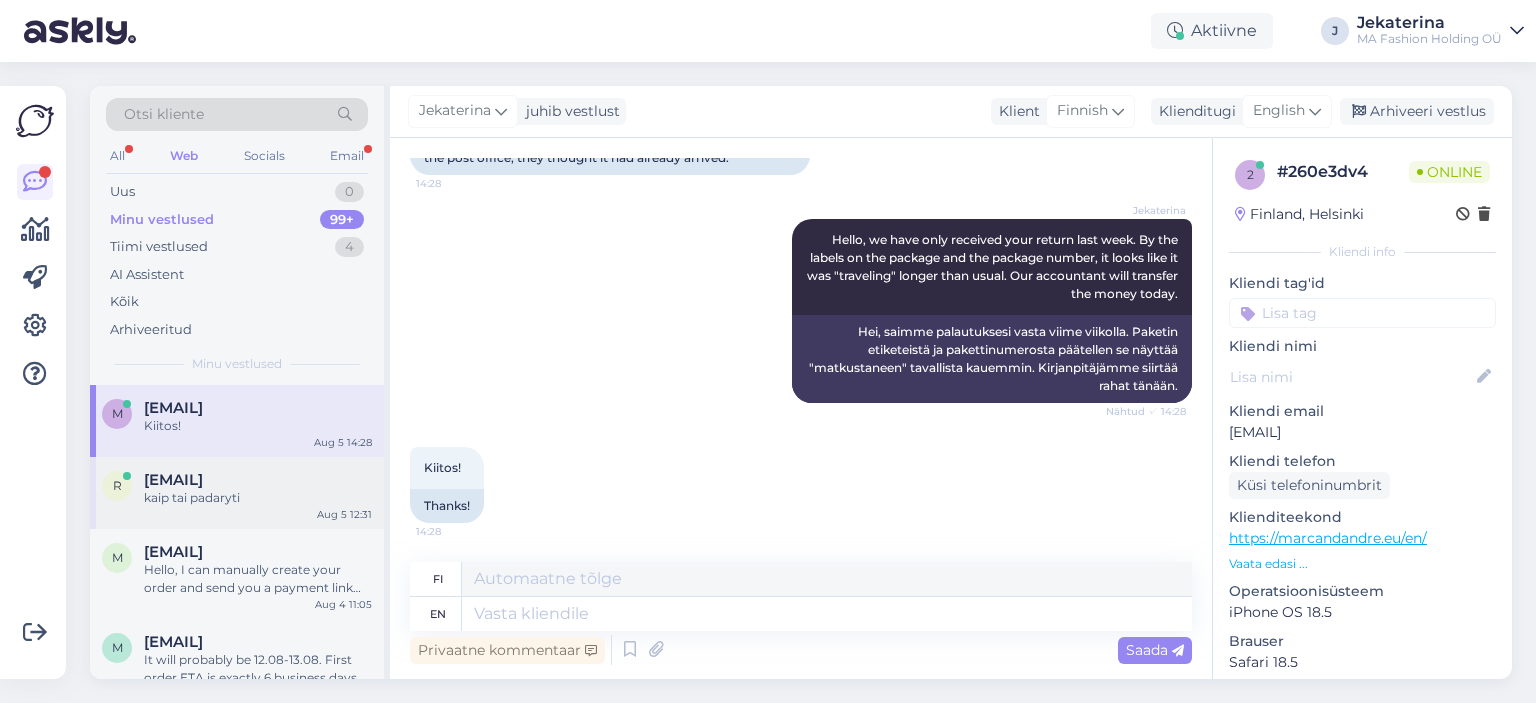 click on "[EMAIL] kaip tai padaryti [MONTH] [DAY] [TIME]" at bounding box center [237, 493] 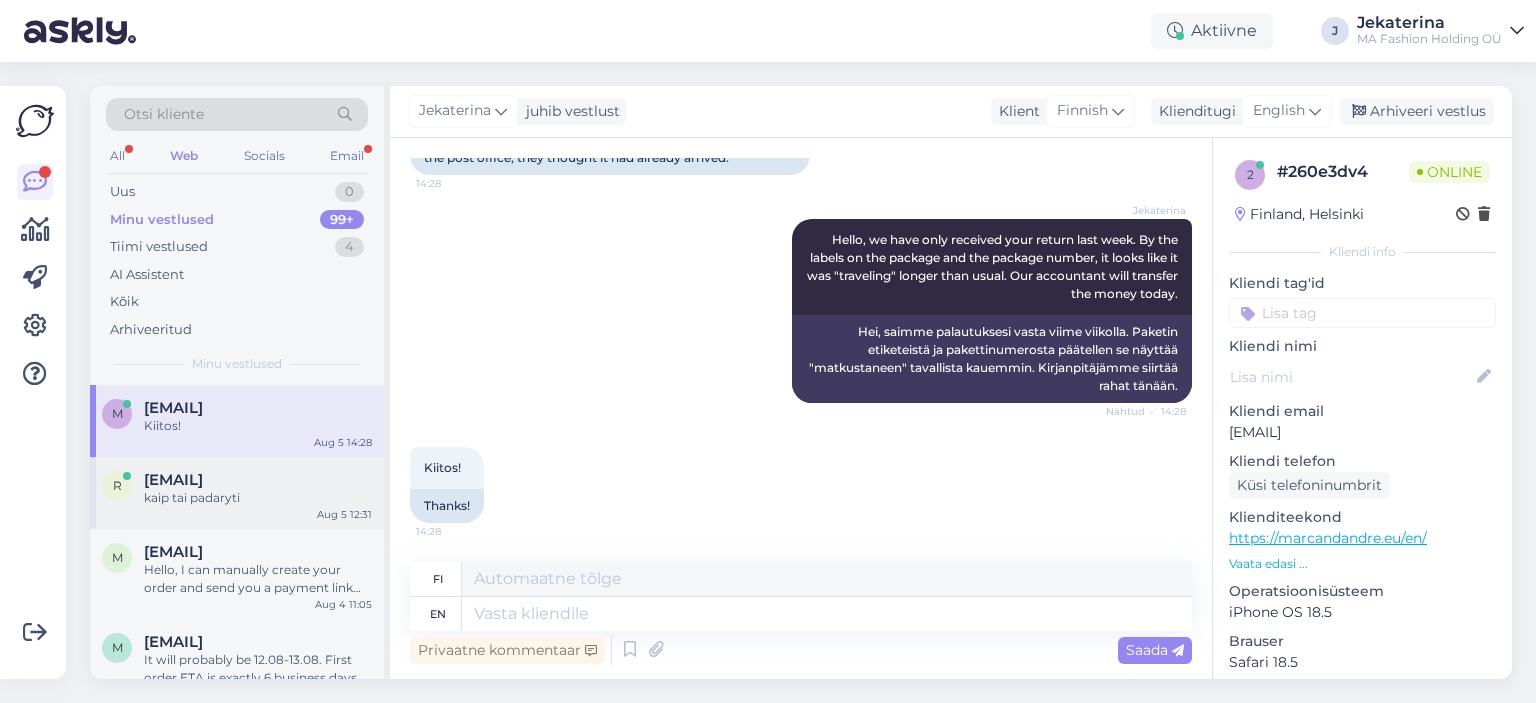 scroll, scrollTop: 2368, scrollLeft: 0, axis: vertical 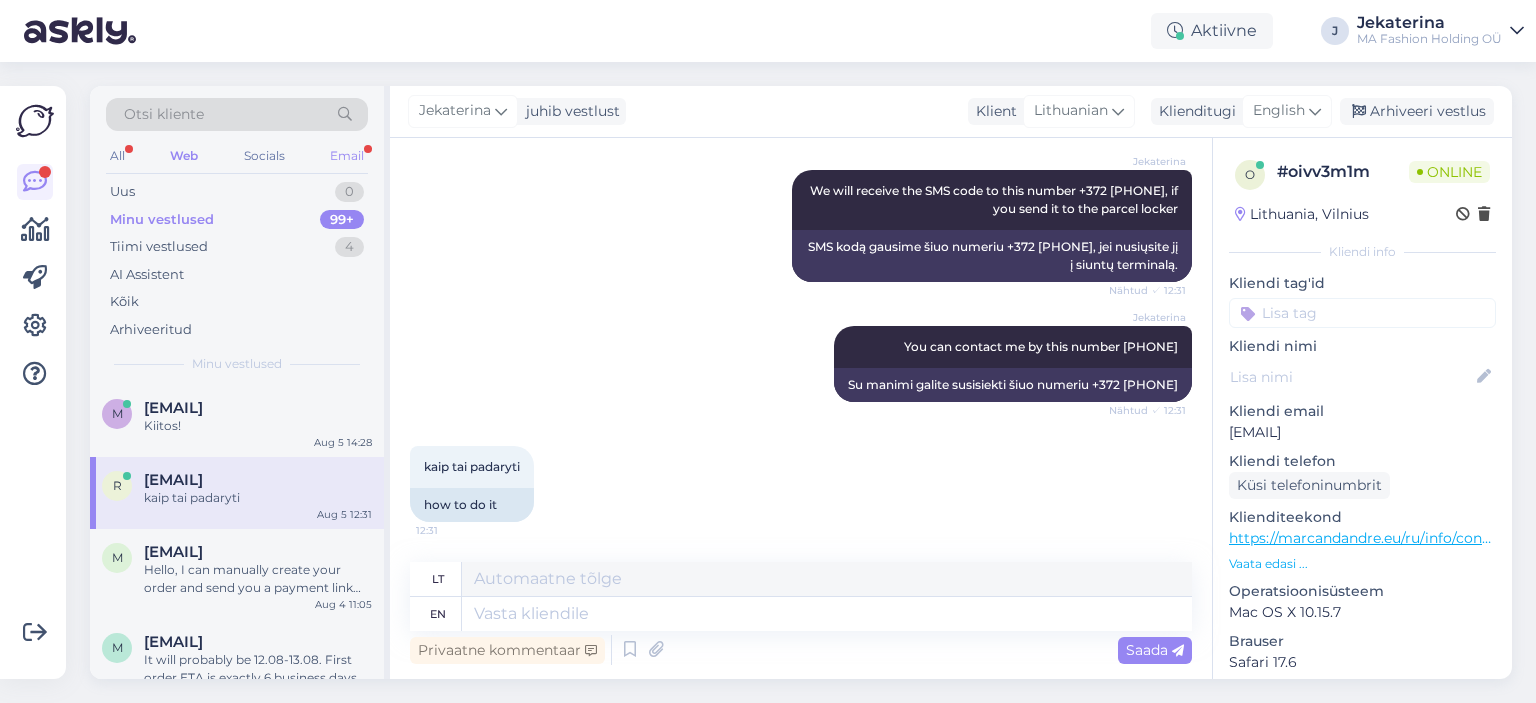 click on "Email" at bounding box center [347, 156] 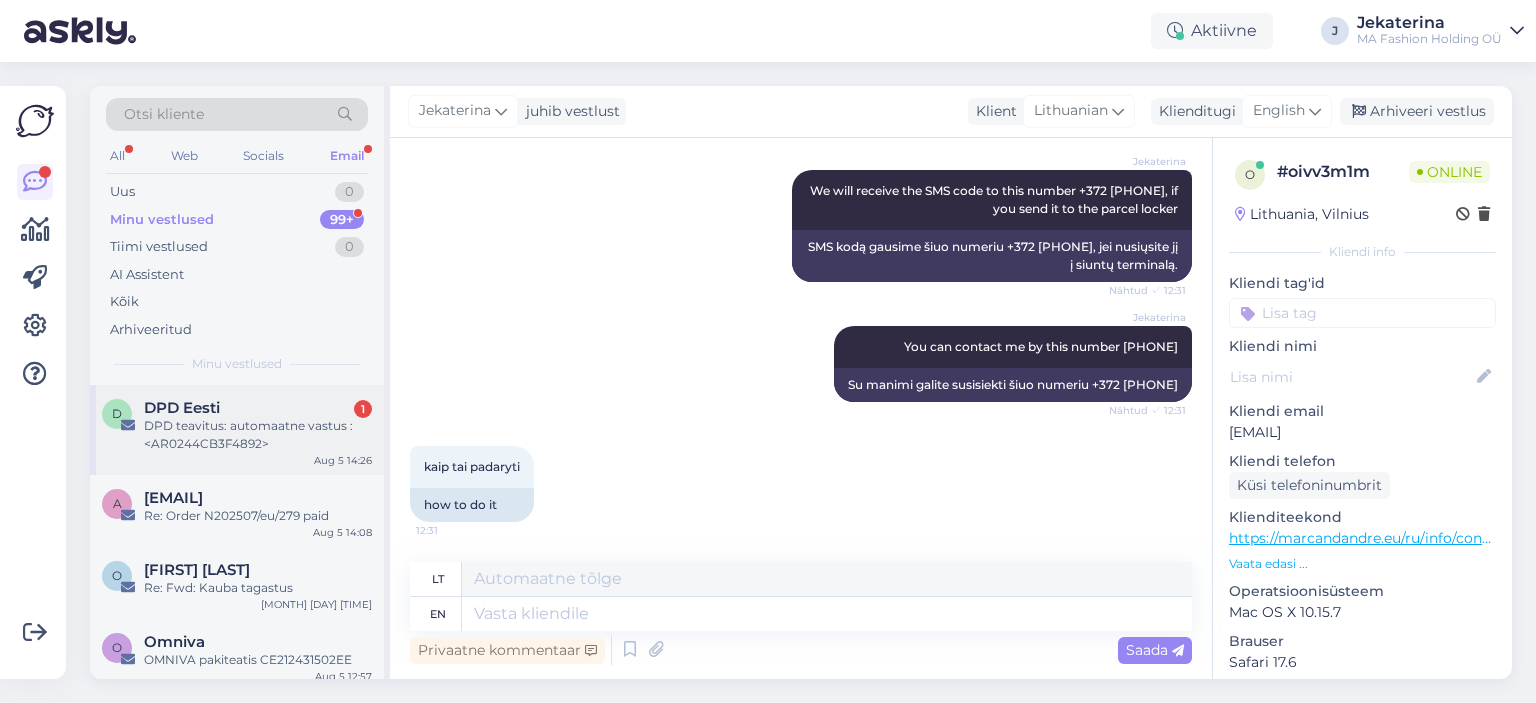 click on "DPD Eesti 1" at bounding box center (258, 408) 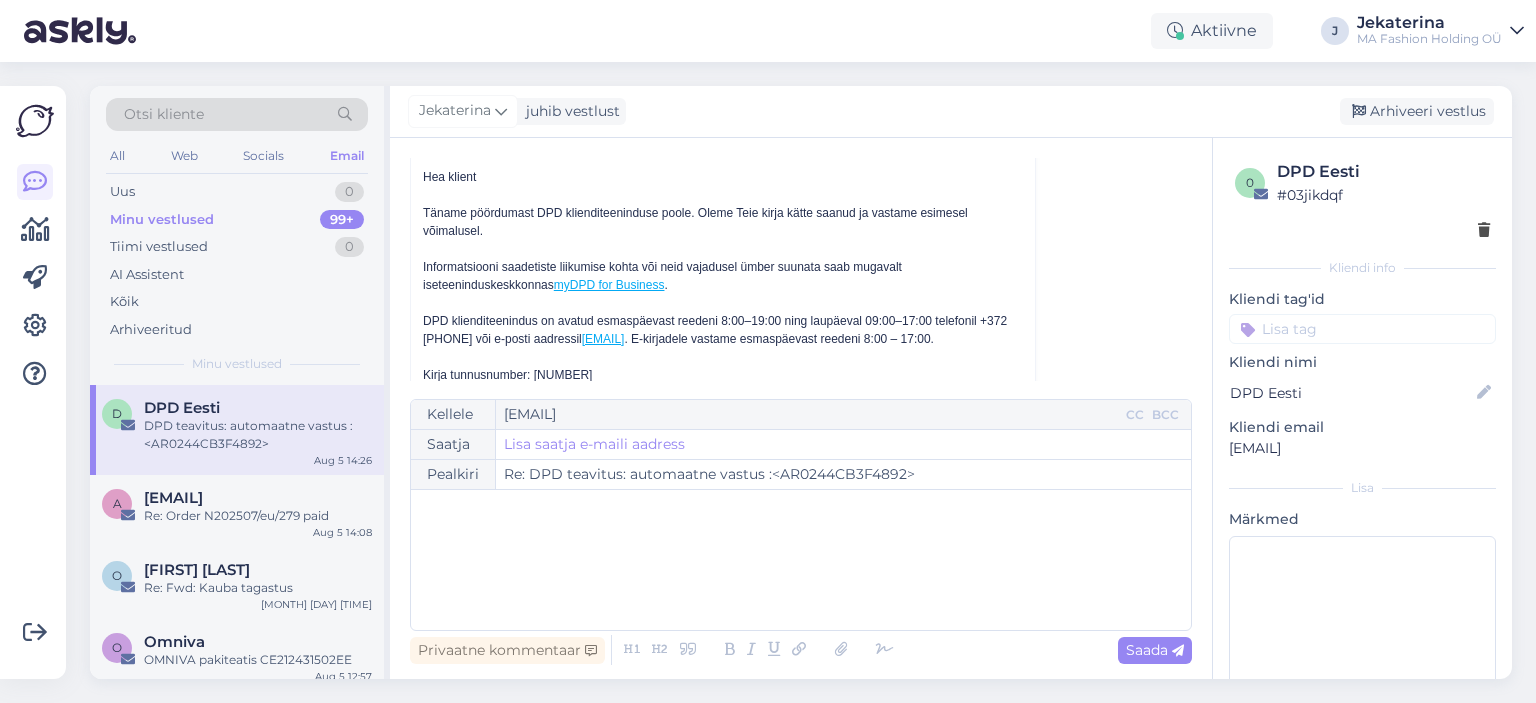 scroll, scrollTop: 4529, scrollLeft: 0, axis: vertical 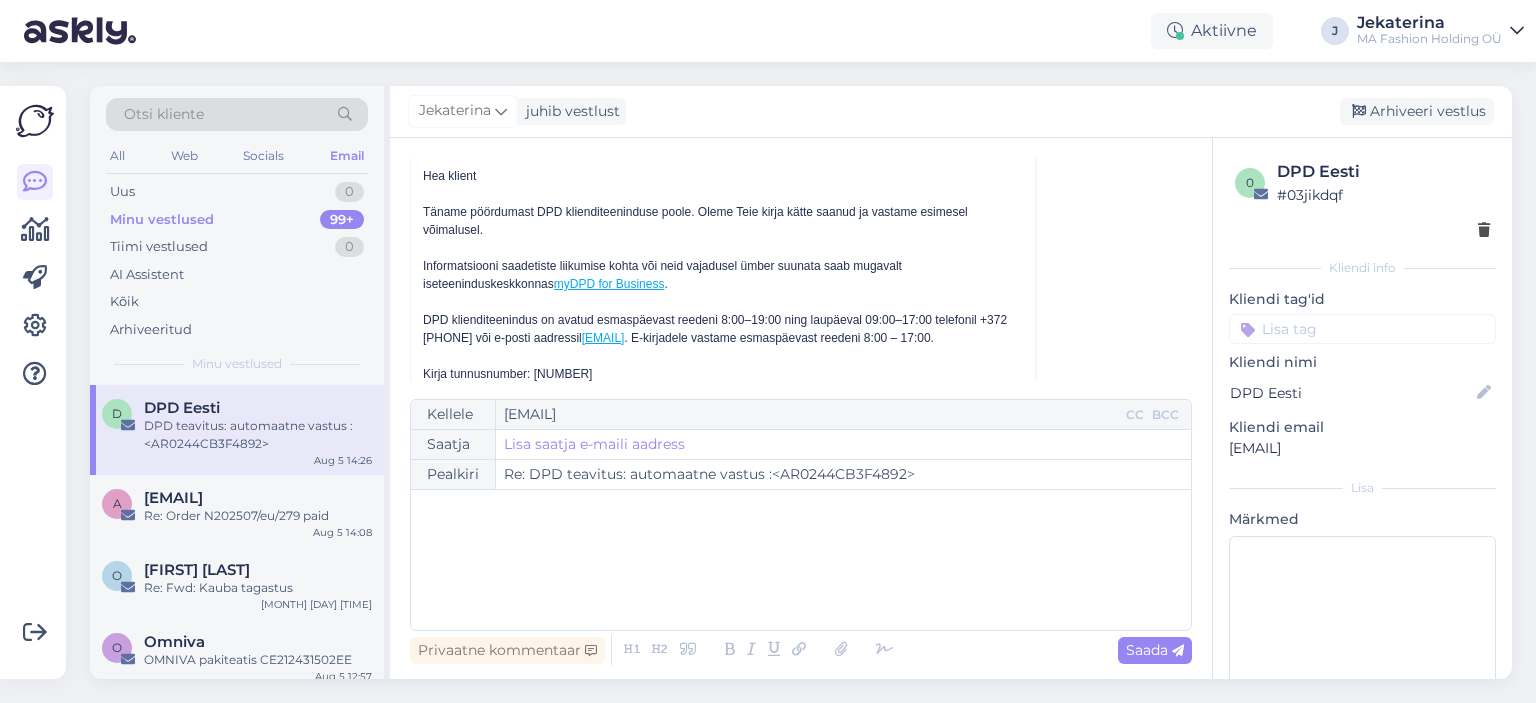 click on "Hea klient
Täname pöördumast DPD klienditeeninduse poole. Oleme Teie kirja kätte saanud ja vastame esimesel võimalusel.
Informatsiooni saadetiste liikumise kohta või neid vajadusel ümber suunata saab mugavalt iseteeninduskeskkonnas myDPD for Business .
DPD klienditeenindus on avatud esmaspäevast reedeni 8:00–19:00 ning laupäeval 09:00–17:00 telefonil [PHONE] või e-posti aadressil [EMAIL] . E-kirjadele vastame esmaspäevast reedeni 8:00 – 17:00.
Kirja tunnusnumber: [NUMBER]
Parimate soovidega
DPD Klienditeenindus
––––––––––––––––––––––––––––––––––––––––––––––––––––––––––" at bounding box center (723, 311) 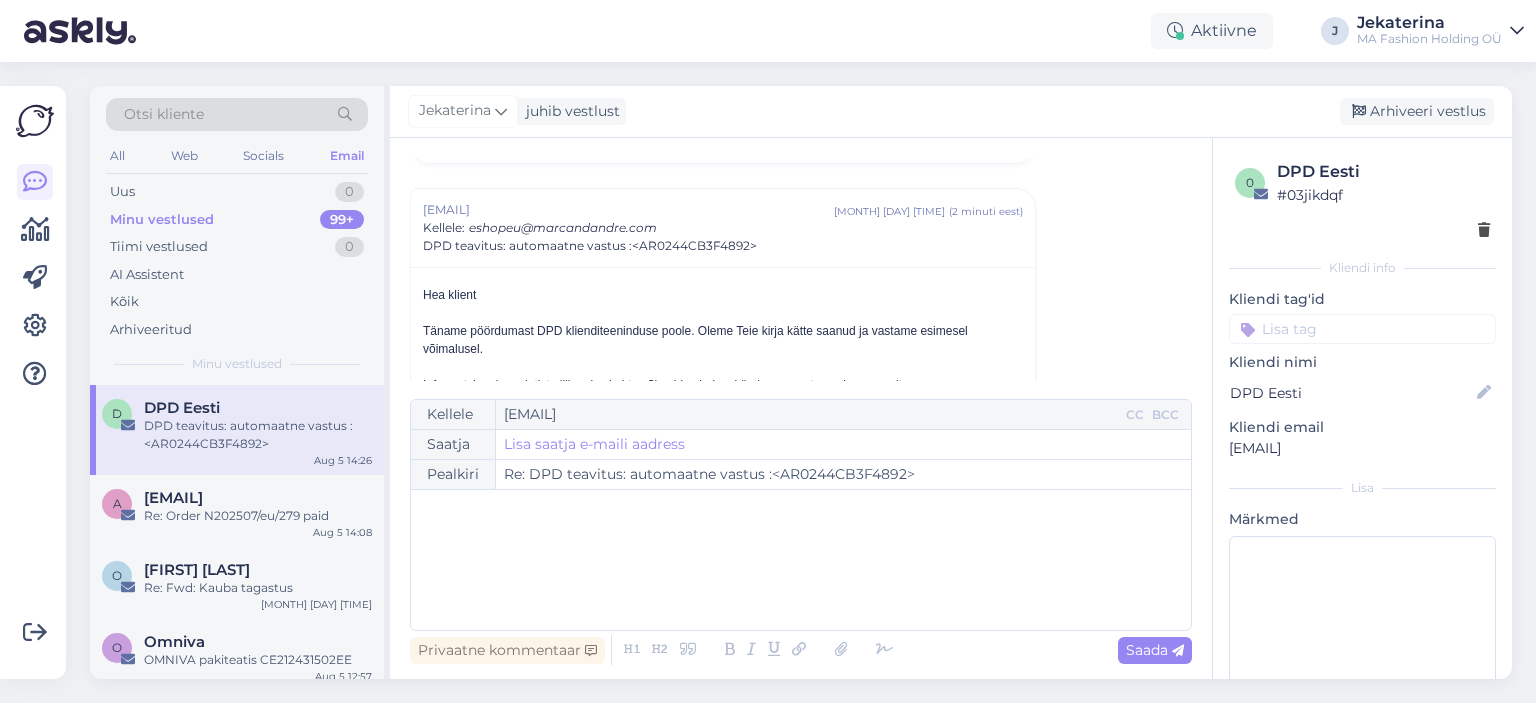 click on "Otsi kliente All Web Socials  Email Uus 0 Minu vestlused 99+ Tiimi vestlused 0 AI Assistent Kõik Arhiveeritud Minu vestlused" at bounding box center [237, 235] 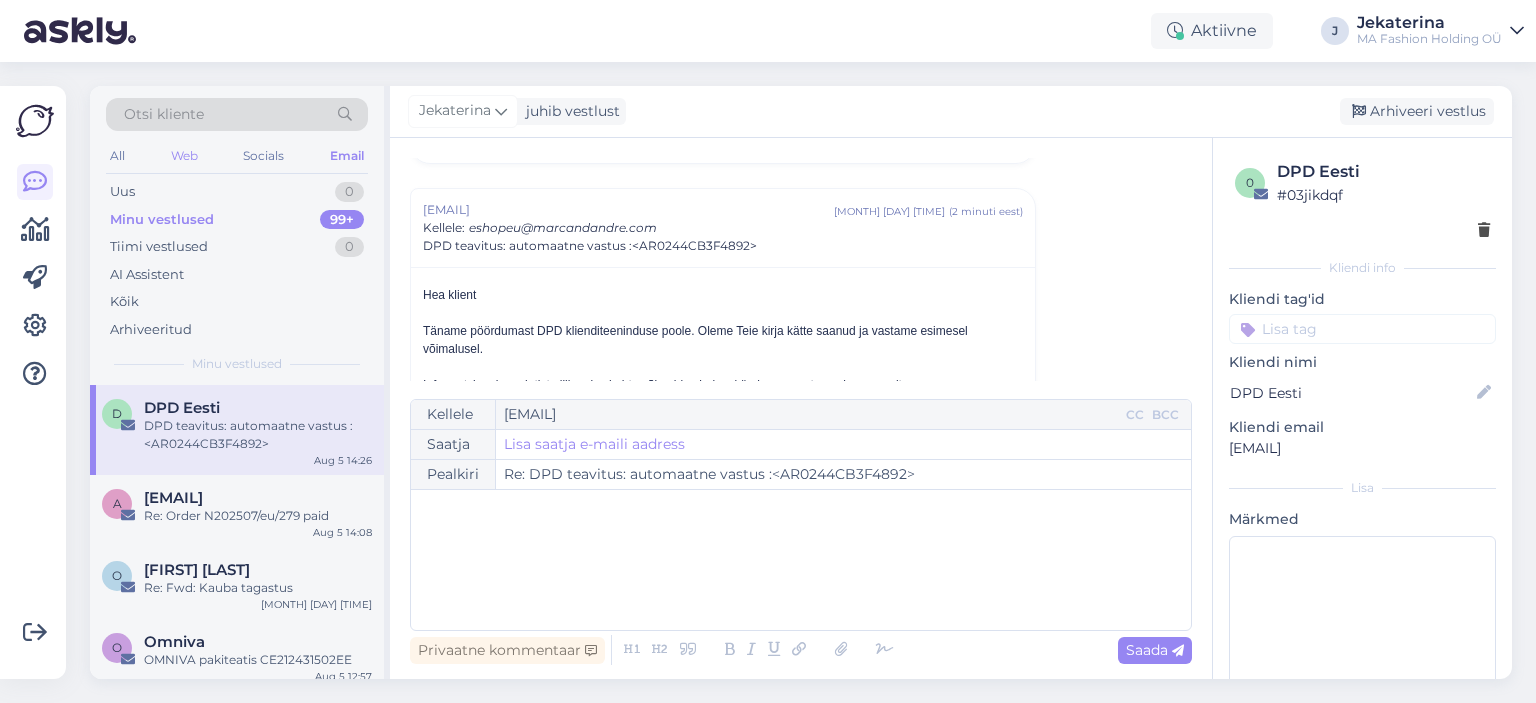 click on "Web" at bounding box center (184, 156) 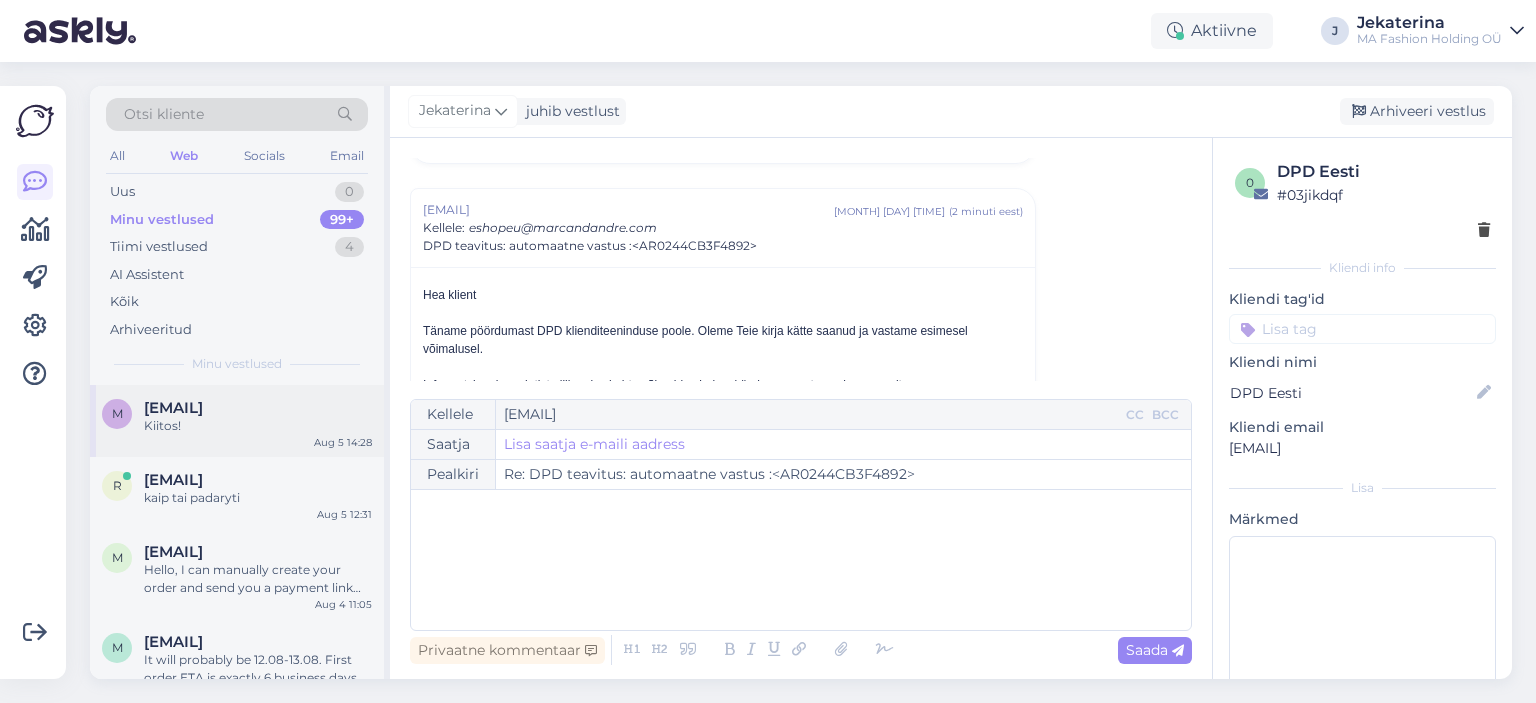 click on "Kiitos!" at bounding box center [258, 426] 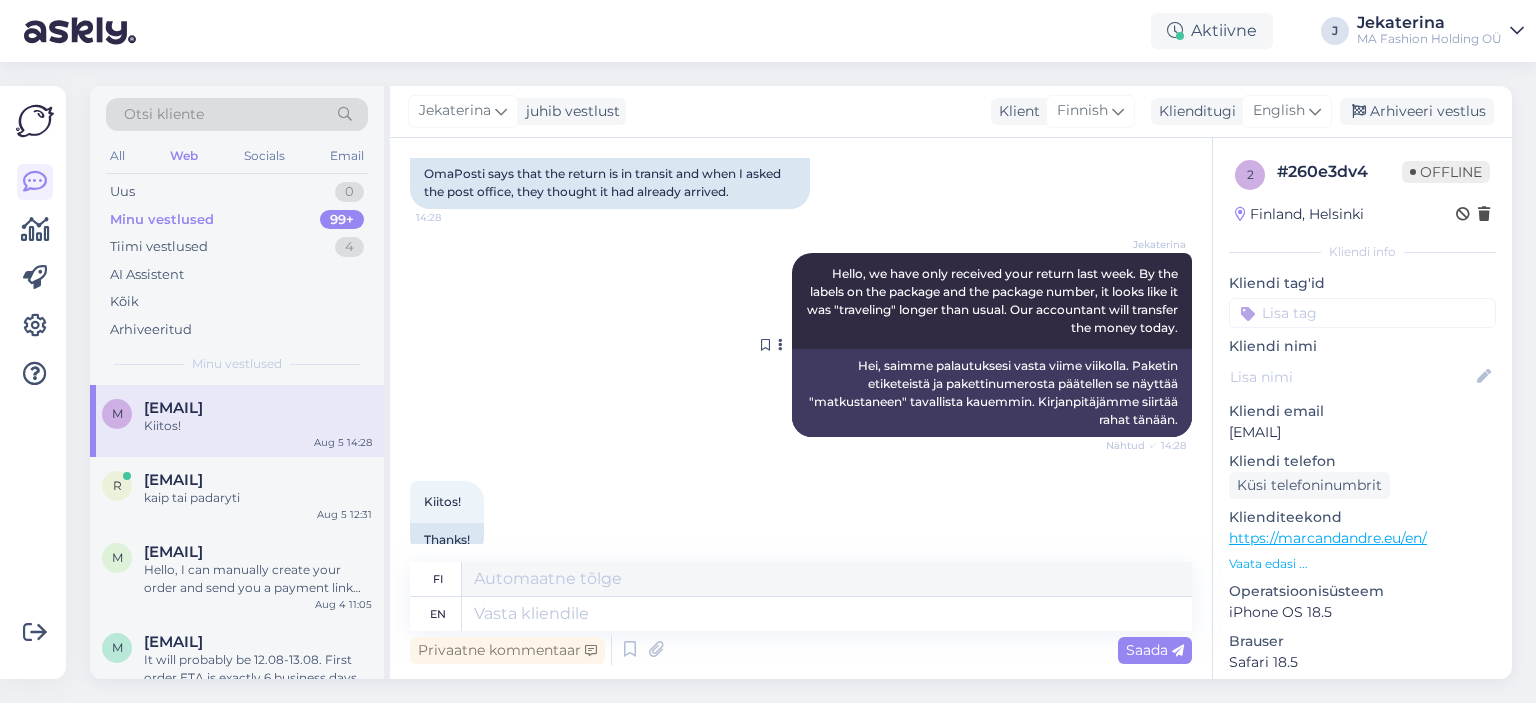 scroll, scrollTop: 477, scrollLeft: 0, axis: vertical 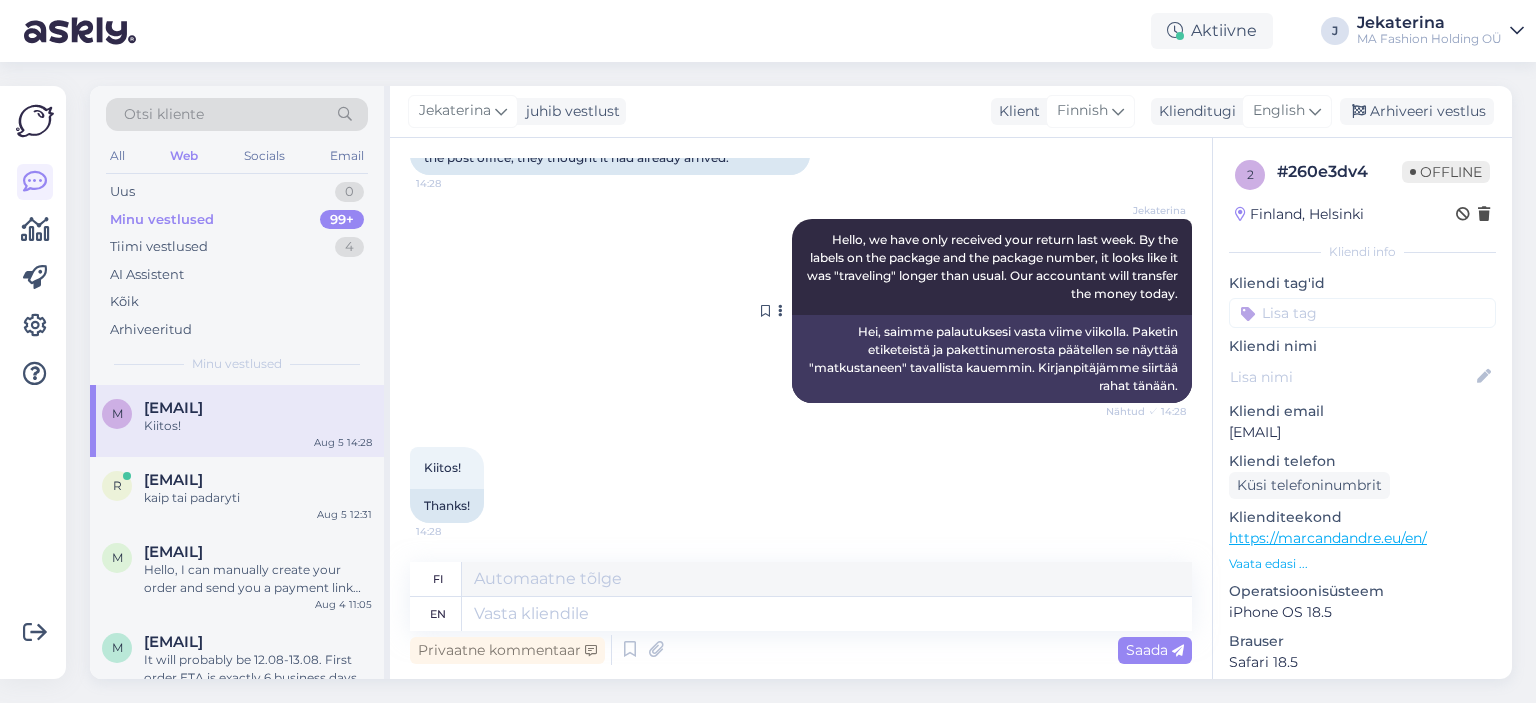 click on "Hei, saimme palautuksesi vasta viime viikolla. Paketin etiketeistä ja pakettinumerosta päätellen se näyttää "matkustaneen" tavallista kauemmin. Kirjanpitäjämme siirtää rahat tänään." at bounding box center [992, 359] 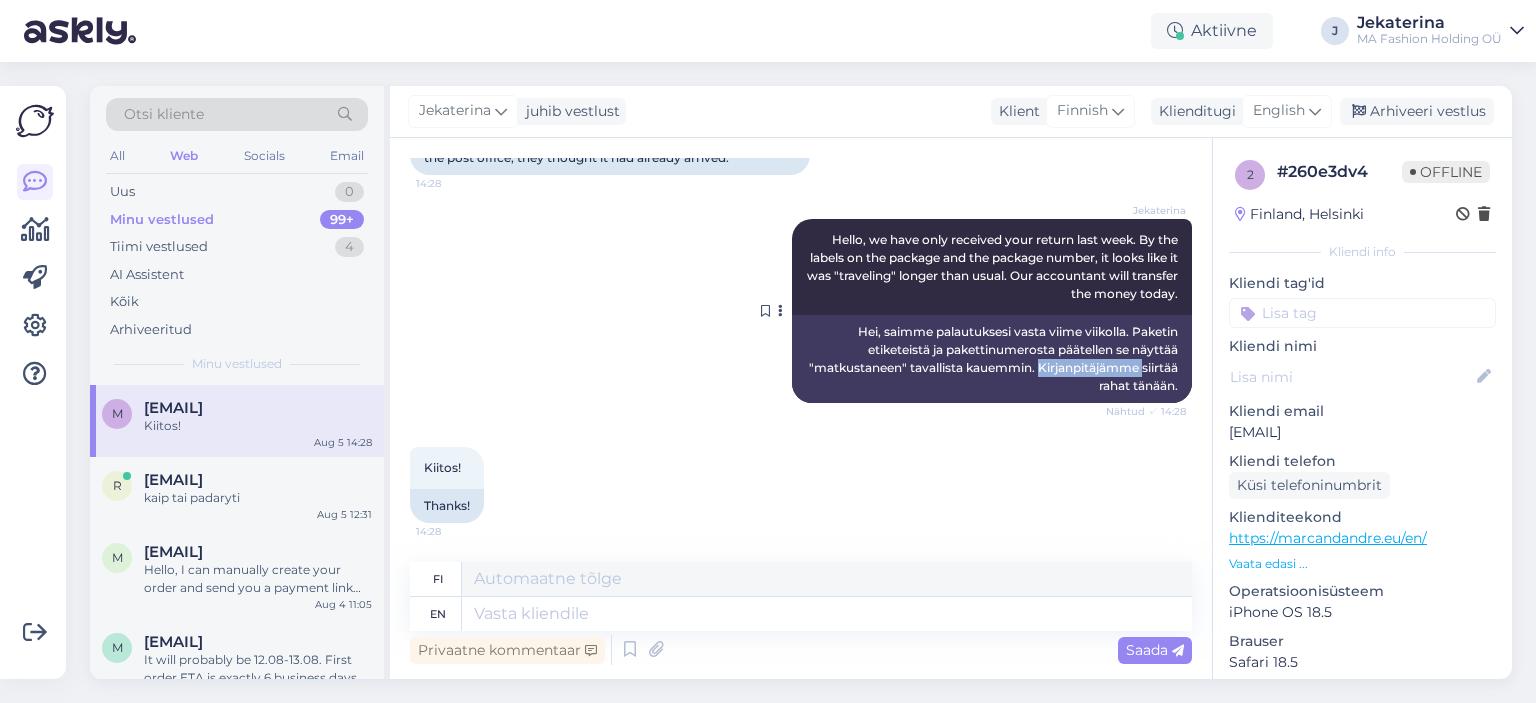 click on "Hei, saimme palautuksesi vasta viime viikolla. Paketin etiketeistä ja pakettinumerosta päätellen se näyttää "matkustaneen" tavallista kauemmin. Kirjanpitäjämme siirtää rahat tänään." at bounding box center (992, 359) 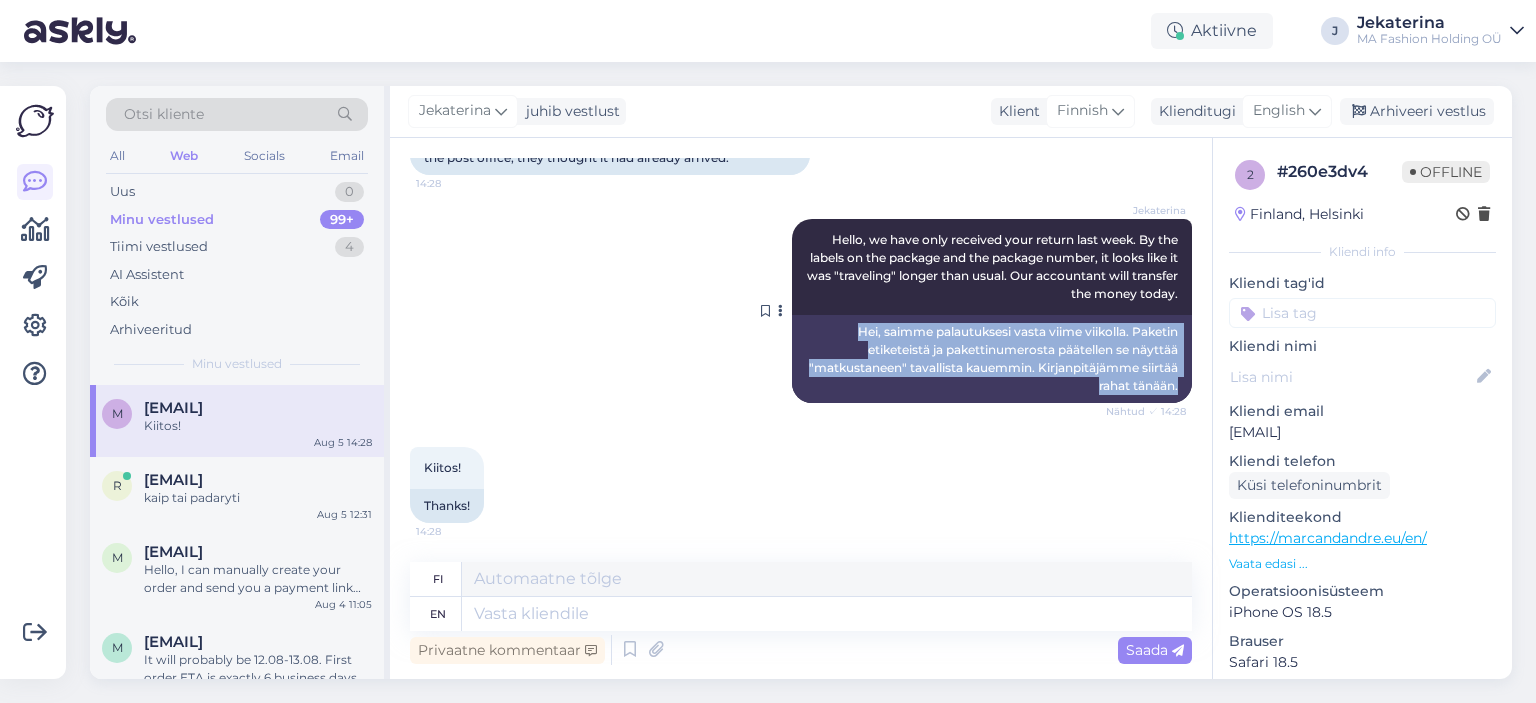 click on "Hei, saimme palautuksesi vasta viime viikolla. Paketin etiketeistä ja pakettinumerosta päätellen se näyttää "matkustaneen" tavallista kauemmin. Kirjanpitäjämme siirtää rahat tänään." at bounding box center [992, 359] 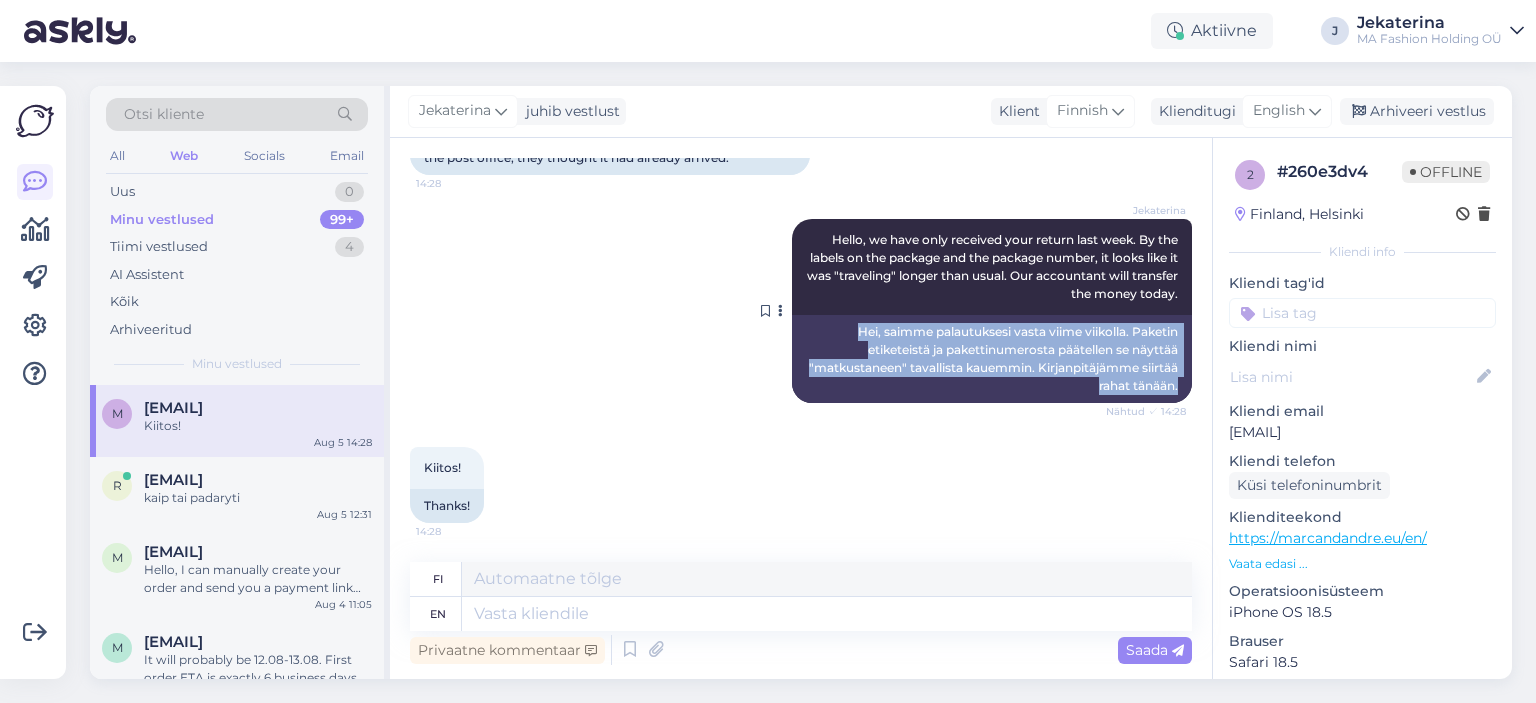 click on "Hei, saimme palautuksesi vasta viime viikolla. Paketin etiketeistä ja pakettinumerosta päätellen se näyttää "matkustaneen" tavallista kauemmin. Kirjanpitäjämme siirtää rahat tänään." at bounding box center (992, 359) 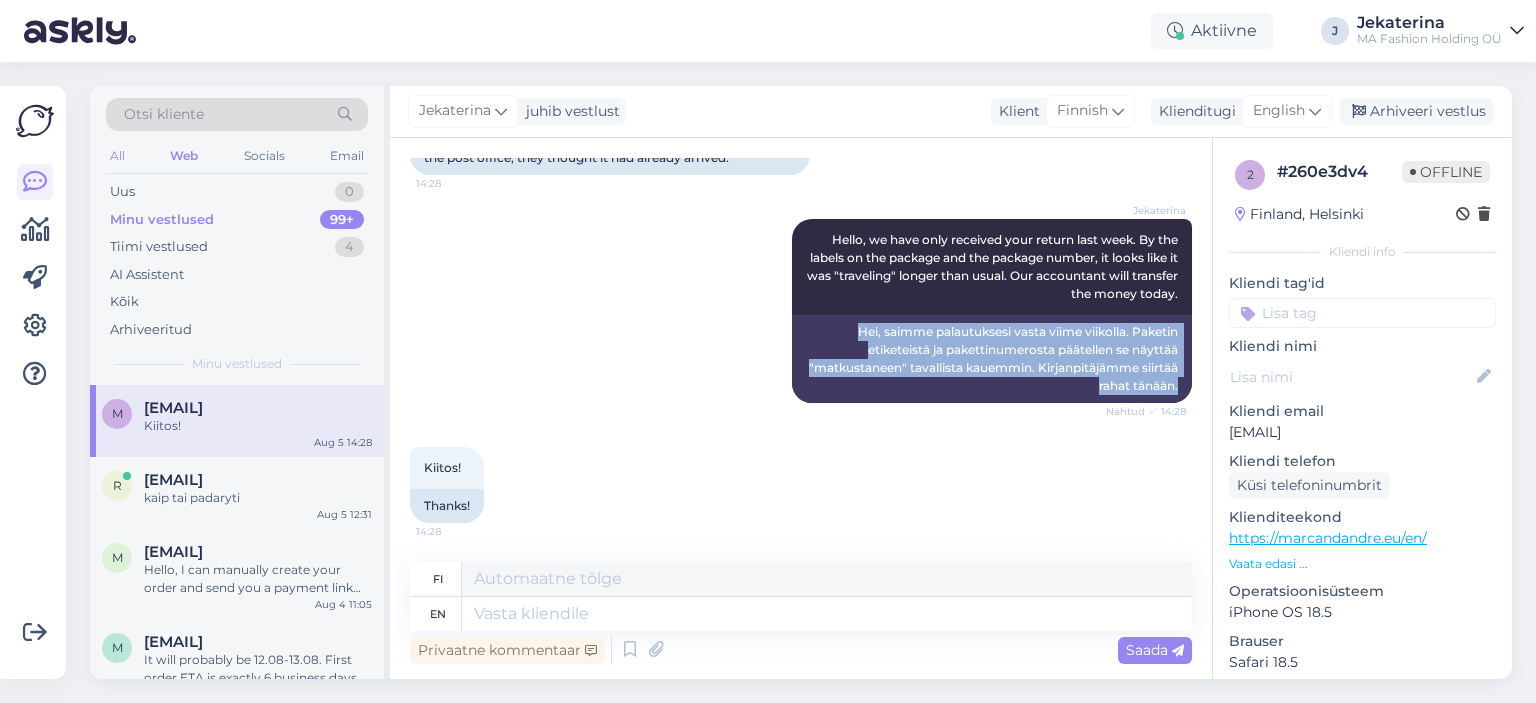 click on "All" at bounding box center [117, 156] 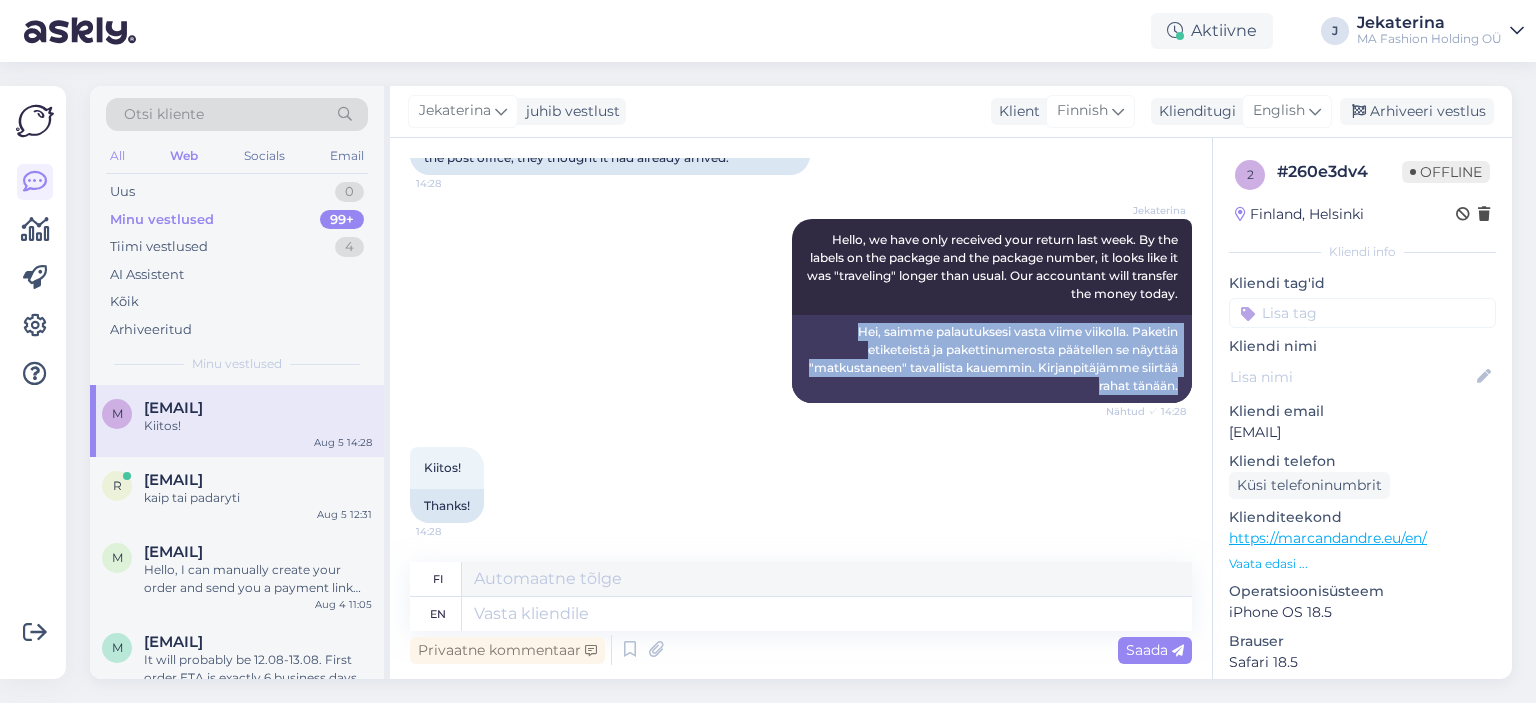 click on "All" at bounding box center [117, 156] 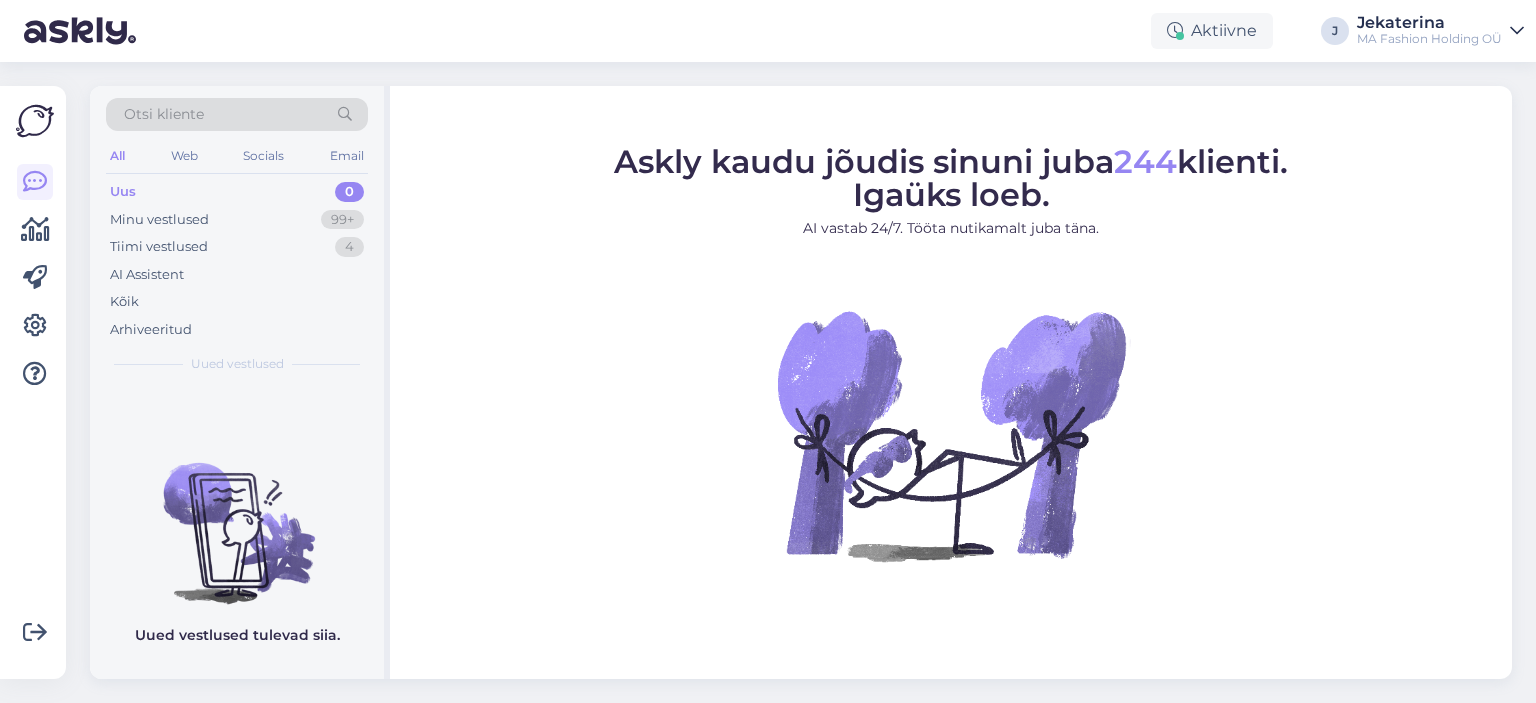 scroll, scrollTop: 0, scrollLeft: 0, axis: both 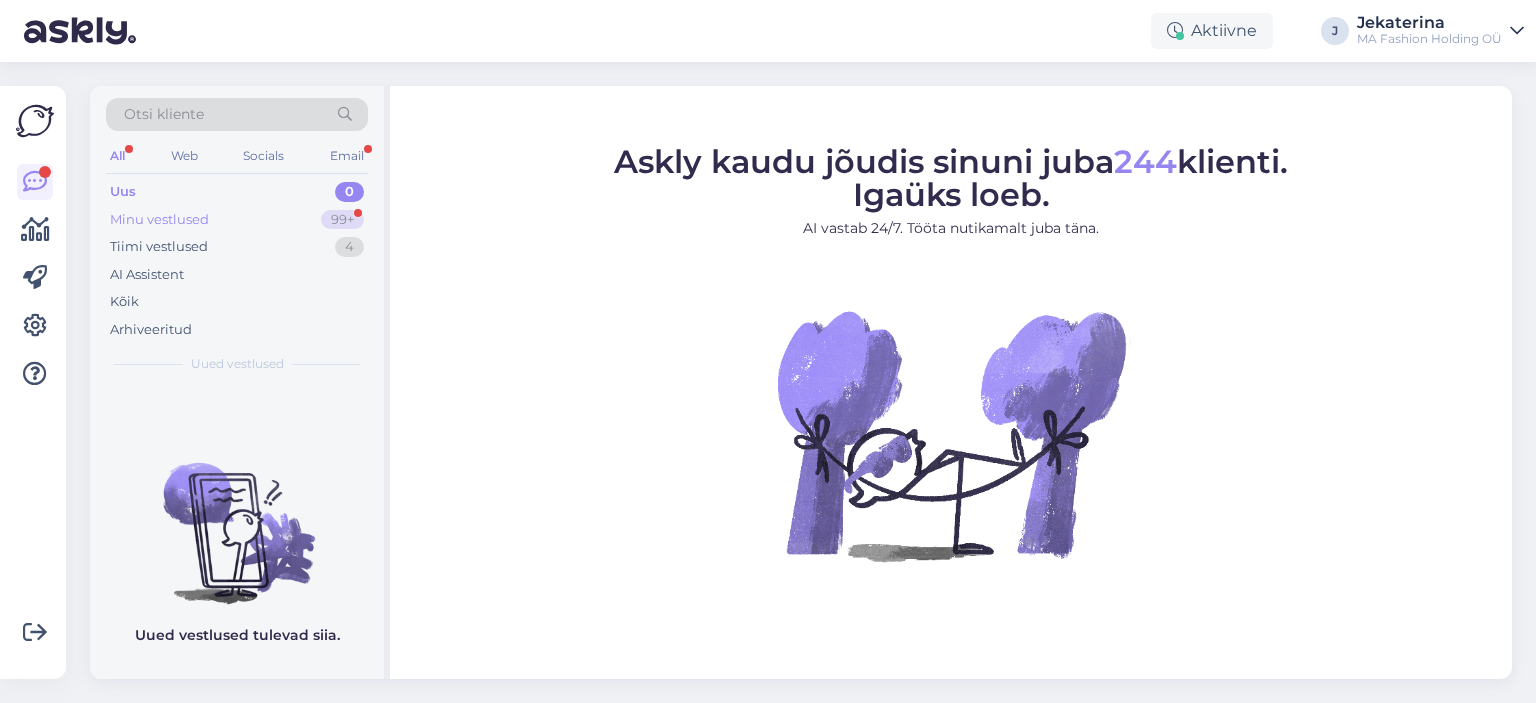 click on "Minu vestlused 99+" at bounding box center (237, 220) 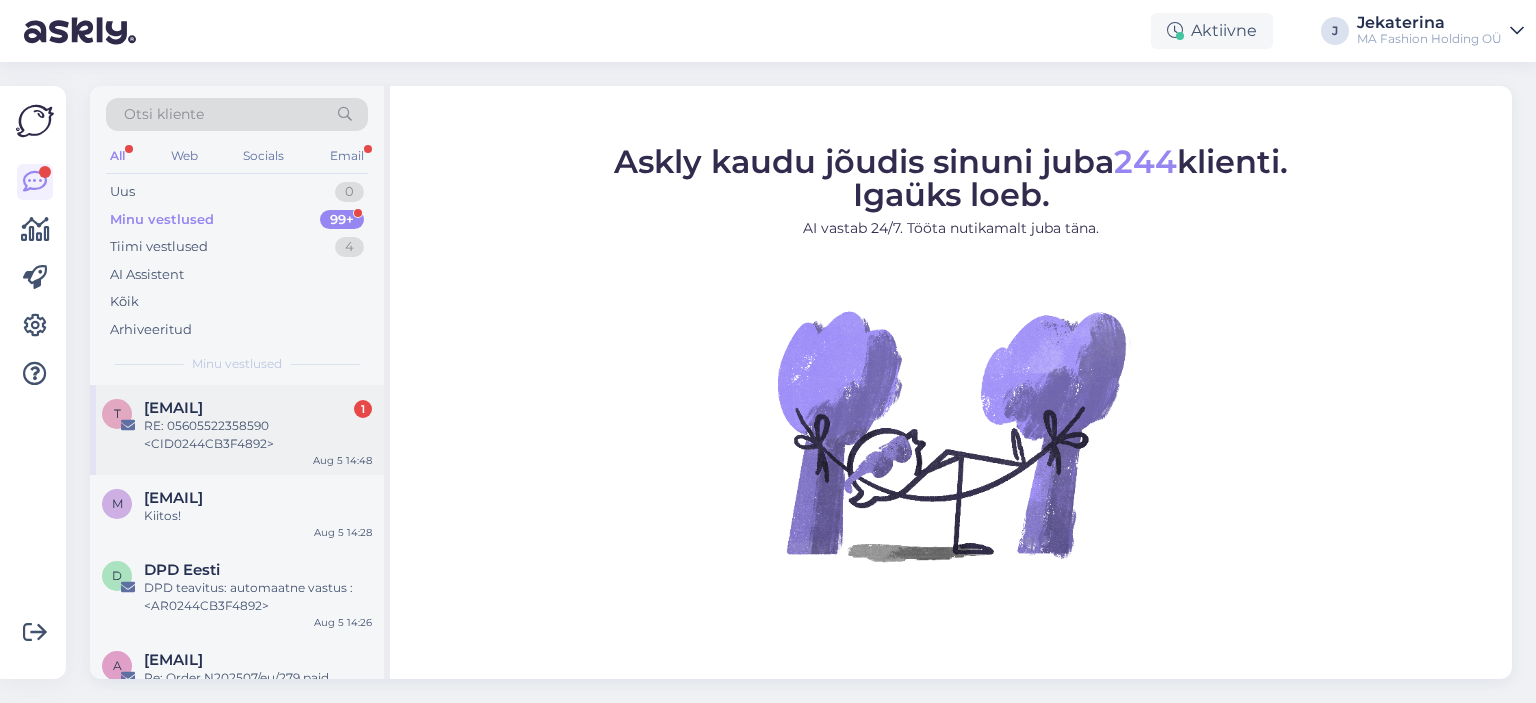 click on "RE: 05605522358590 <CID0244CB3F4892>" at bounding box center [258, 435] 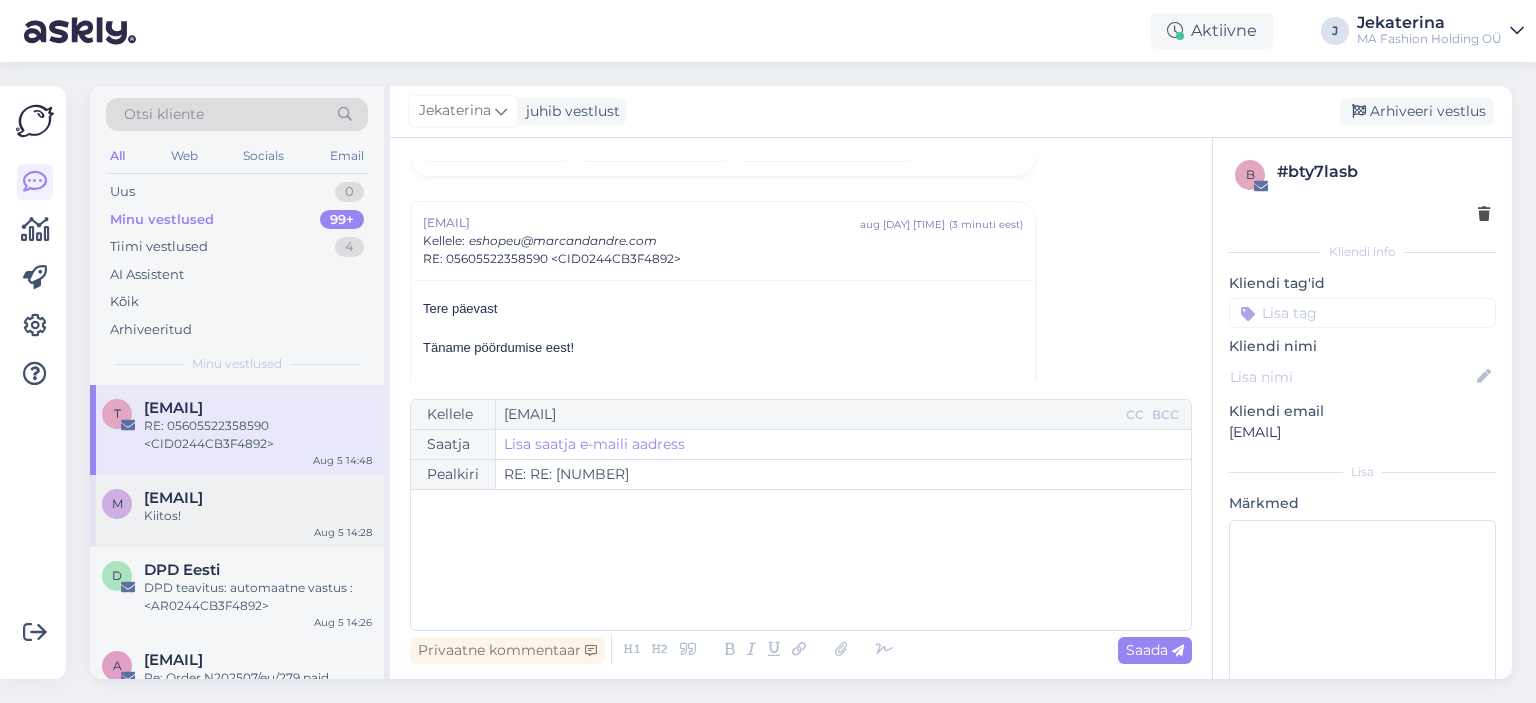 click on "[EMAIL]" at bounding box center [258, 498] 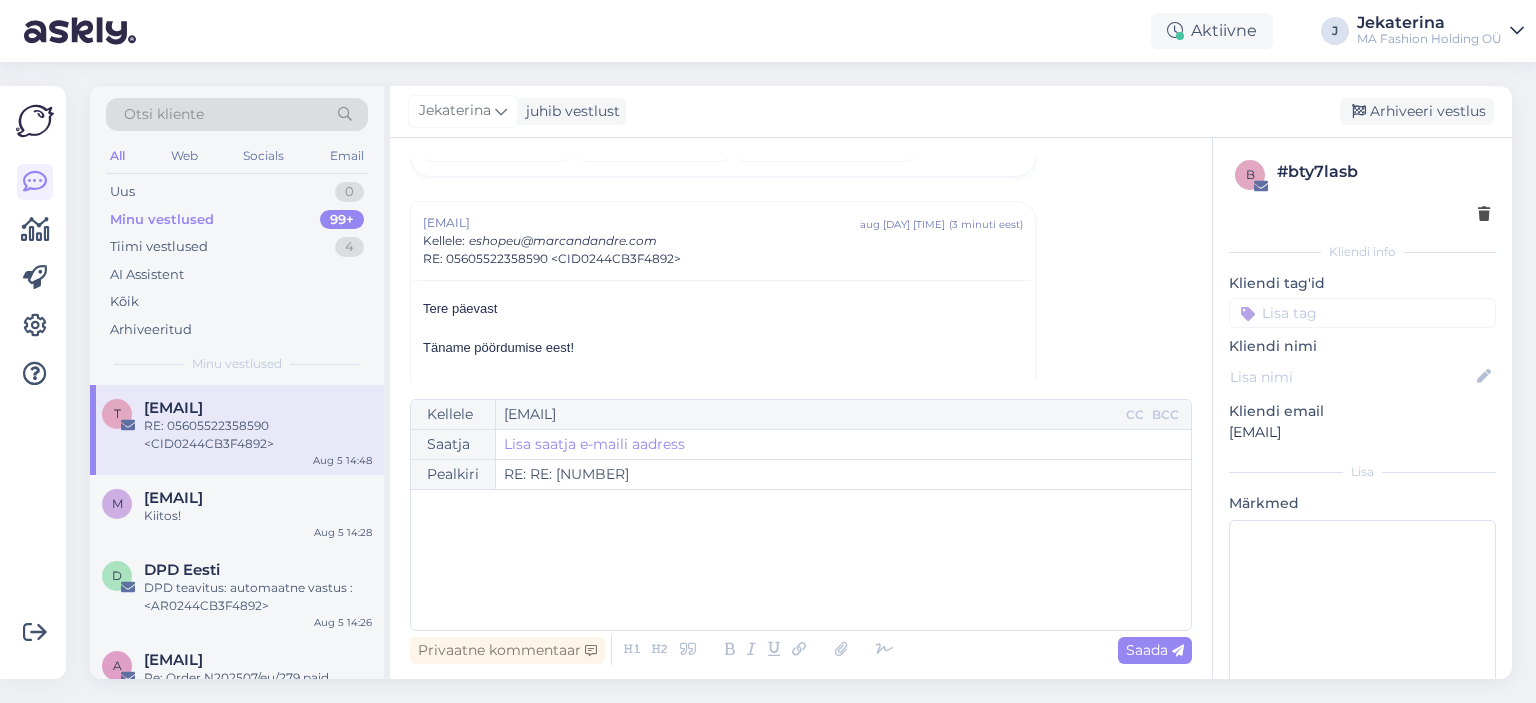 scroll, scrollTop: 477, scrollLeft: 0, axis: vertical 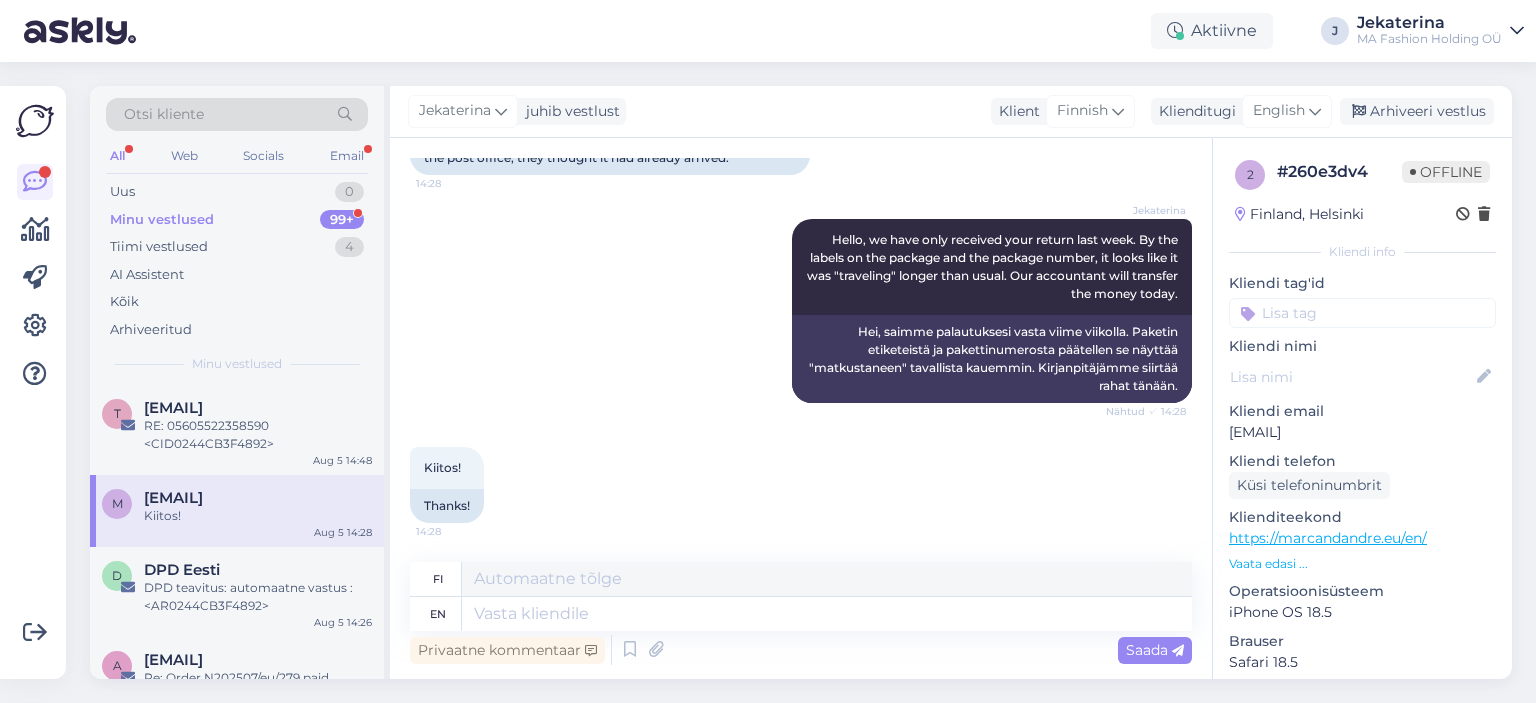 click on "Otsi kliente" at bounding box center (237, 120) 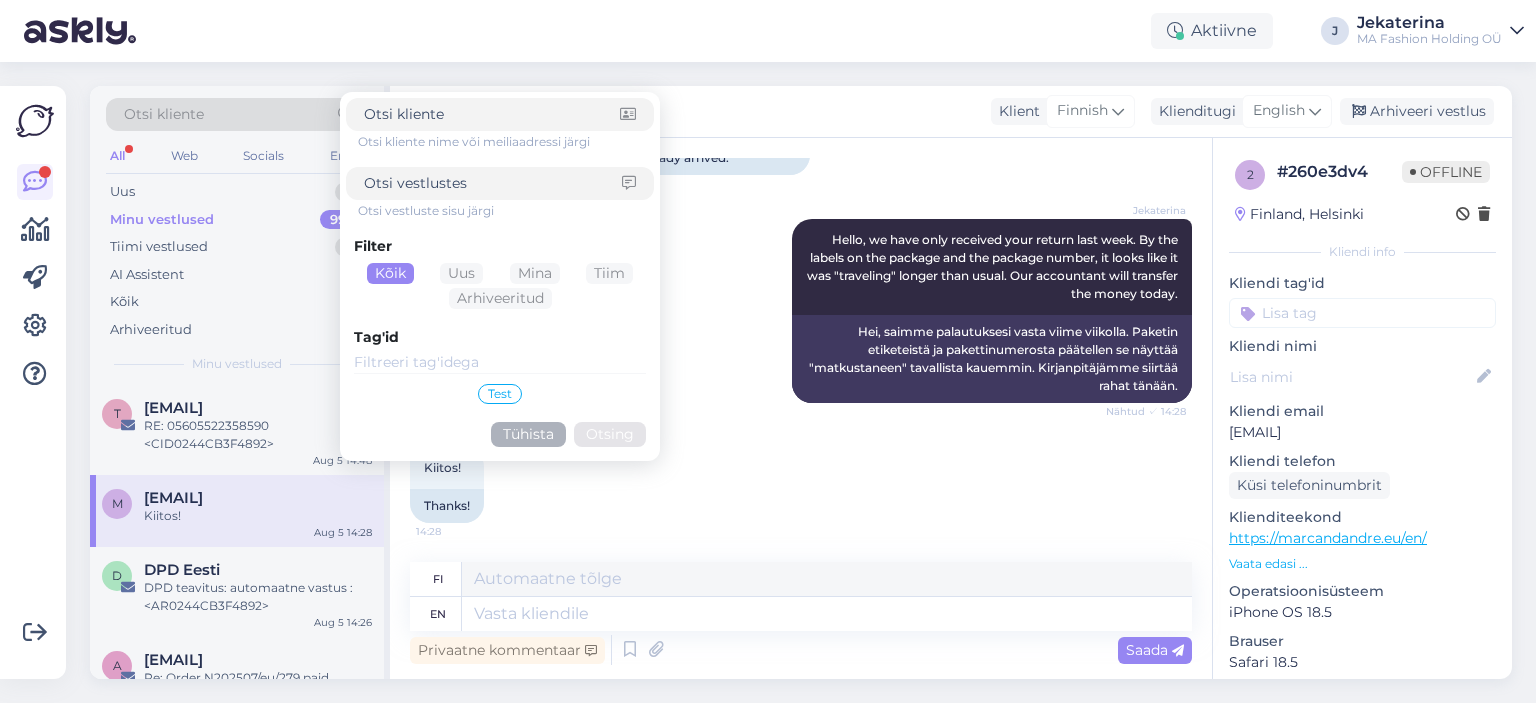 click on "99+" at bounding box center [342, 220] 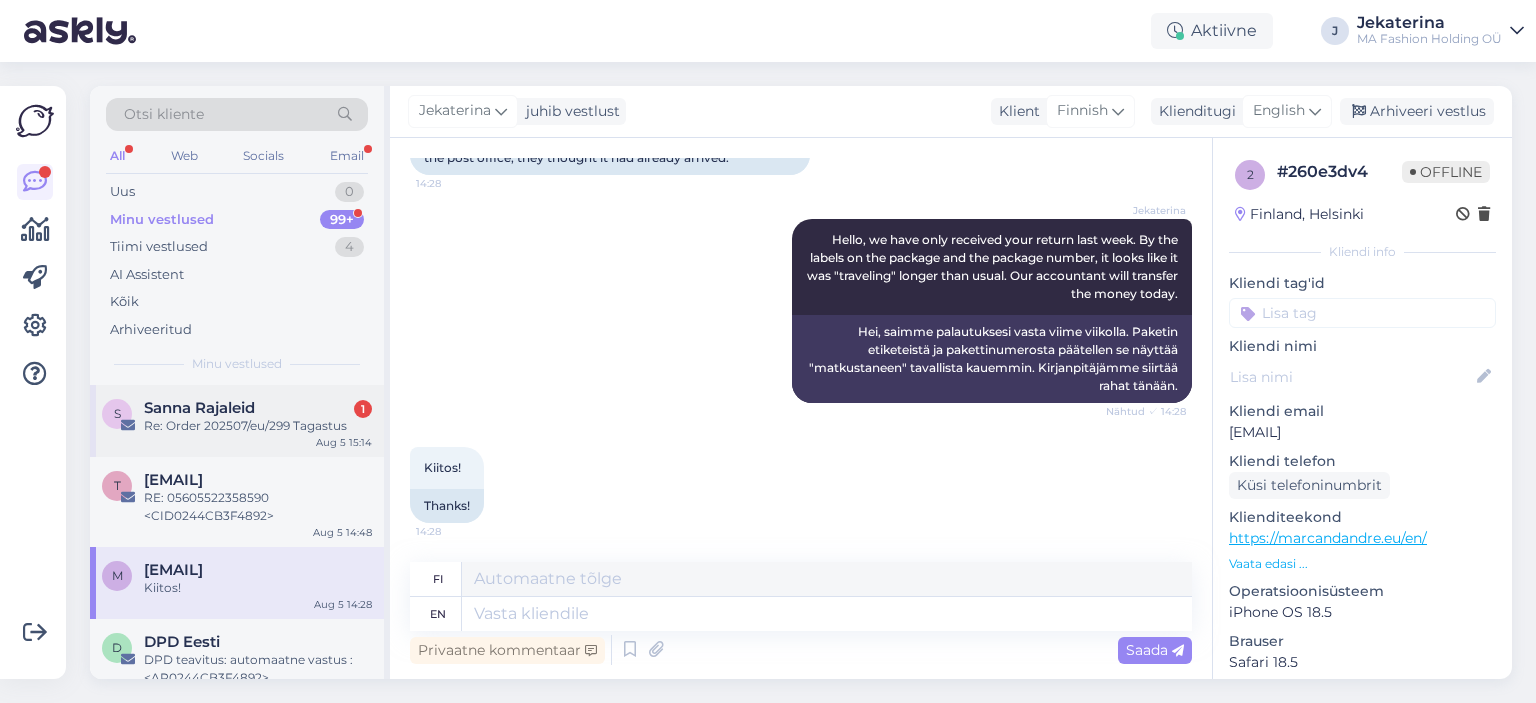 click on "Re: Order 202507/eu/299 Tagastus" at bounding box center [258, 426] 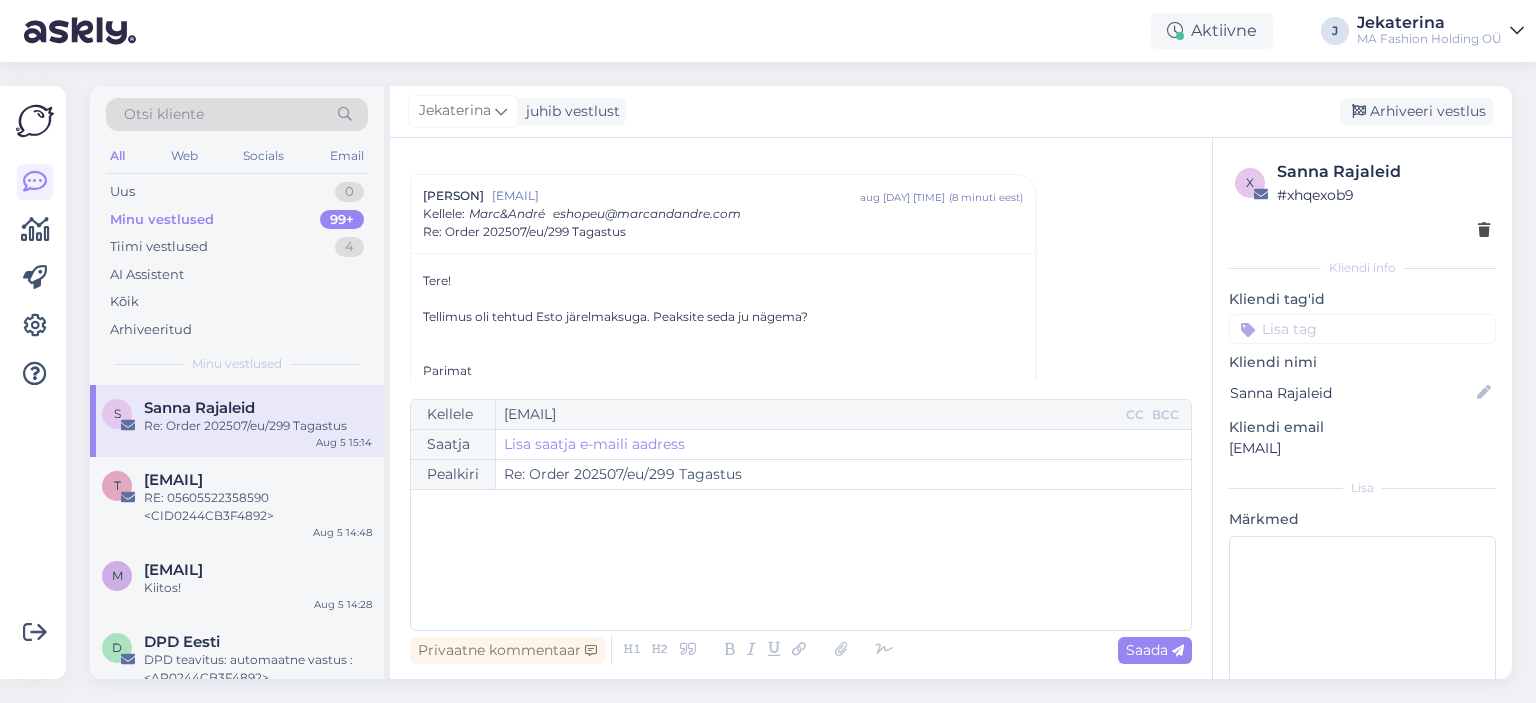 scroll, scrollTop: 201, scrollLeft: 0, axis: vertical 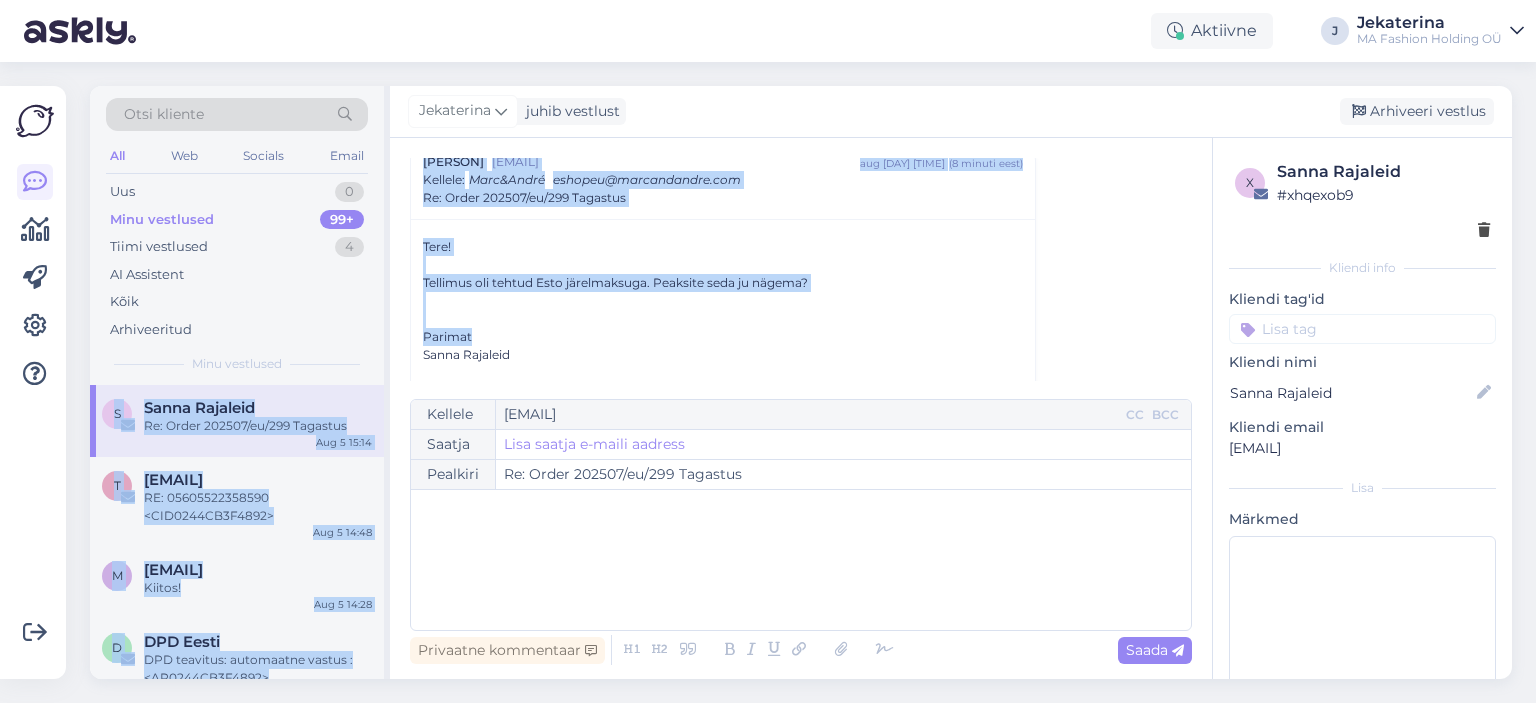 drag, startPoint x: 558, startPoint y: 342, endPoint x: 371, endPoint y: 209, distance: 229.47331 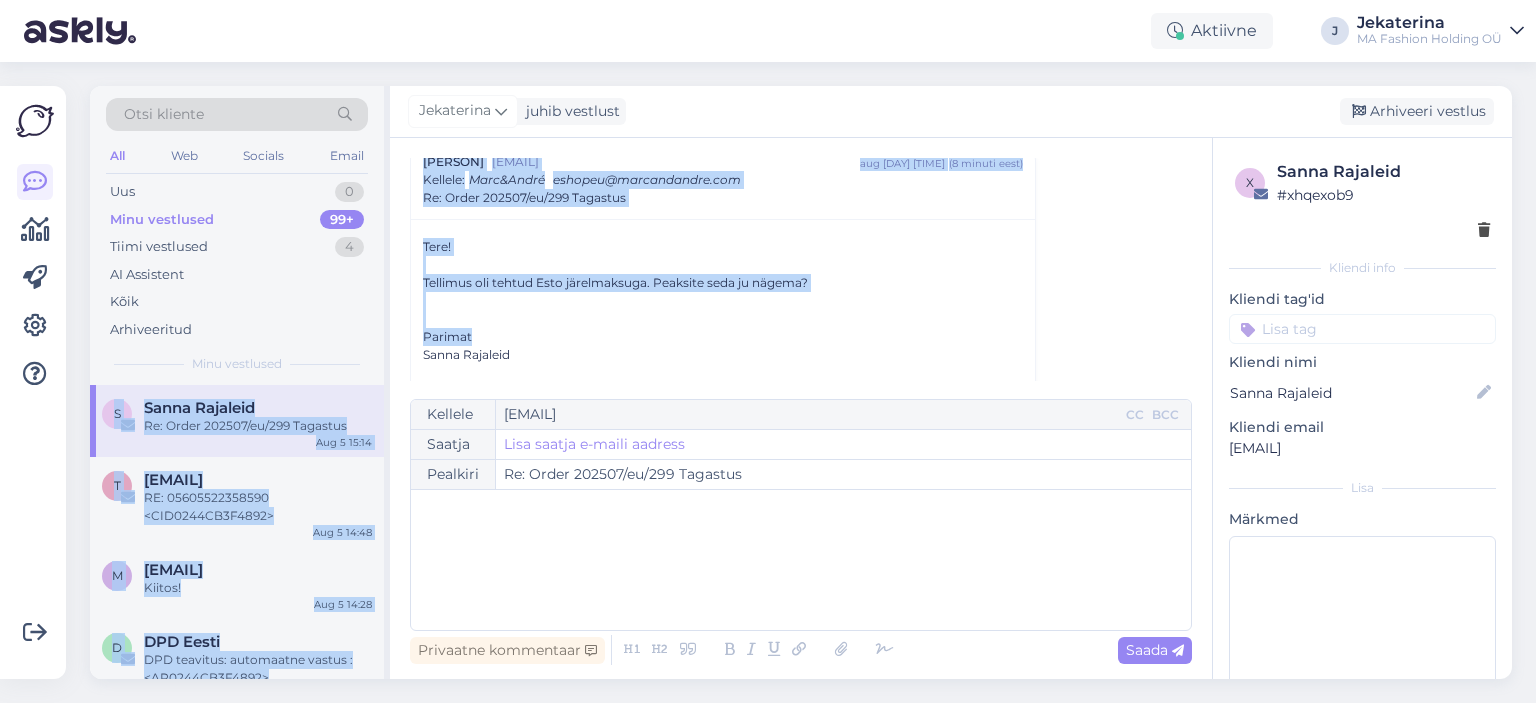 click on "Otsi kliente All Web Socials  Email Uus 0 Minu vestlused 99+ Tiimi vestlused 4 AI Assistent Kõik Arhiveeritud Minu vestlused S Sanna Rajaleid Re: Order 202507/eu/299 Tagastus Aug 5 15:14  t teenindus@dpd.ee RE: 05605522358590 <CID0244CB3F4892> Aug 5 14:48  m minna.karoliina.pentti@gmail.com Kiitos! Aug 5 14:28  D DPD Eesti DPD teavitus: automaatne vastus :<AR0244CB3F4892> Aug 5 14:26  a antonova1973@icloud.com Re: Order N202507/eu/279 paid Aug 5 14:08  O Oksana Druzininskaja Re: Fwd: Kauba tagastus Aug 5 13:07  O Omniva OMNIVA pakiteatis CE212431502EE Aug 5 12:57  n no-reply.smartpost Automatic Reply Aug 5 12:48  r rasa@servista.lt kaip tai padaryti Aug 5 12:31  S SmartPosti Sinu SmartPosti pakk tahab koju saada! Aug 5 12:18  K Knot Fashion Consultancy Paris Fashion Week showroom : September 29 - October 7, 2025 Aug 5 12:18  T Tatjana Põldis Re: Order 202507/eu/415 Aug 5 11:47  M Merle Merila Re: Tagastus Aug 5 11:46  A Anu-Hannele Puskar Viibin puhkusel Aug 5 9:33  L Liisa T?nson Tagastus Aug 5 0:41  O M Z" at bounding box center (801, 382) 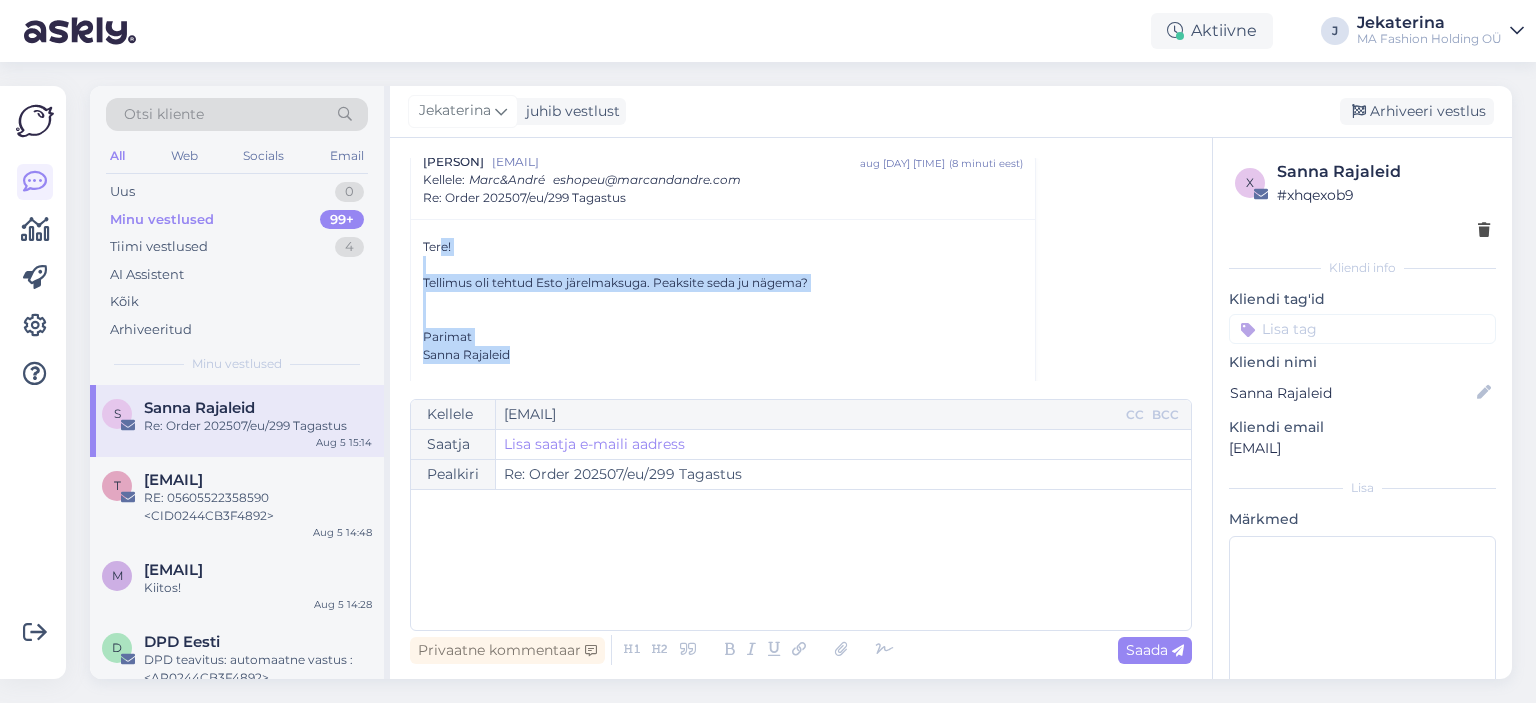 drag, startPoint x: 579, startPoint y: 335, endPoint x: 415, endPoint y: 229, distance: 195.27417 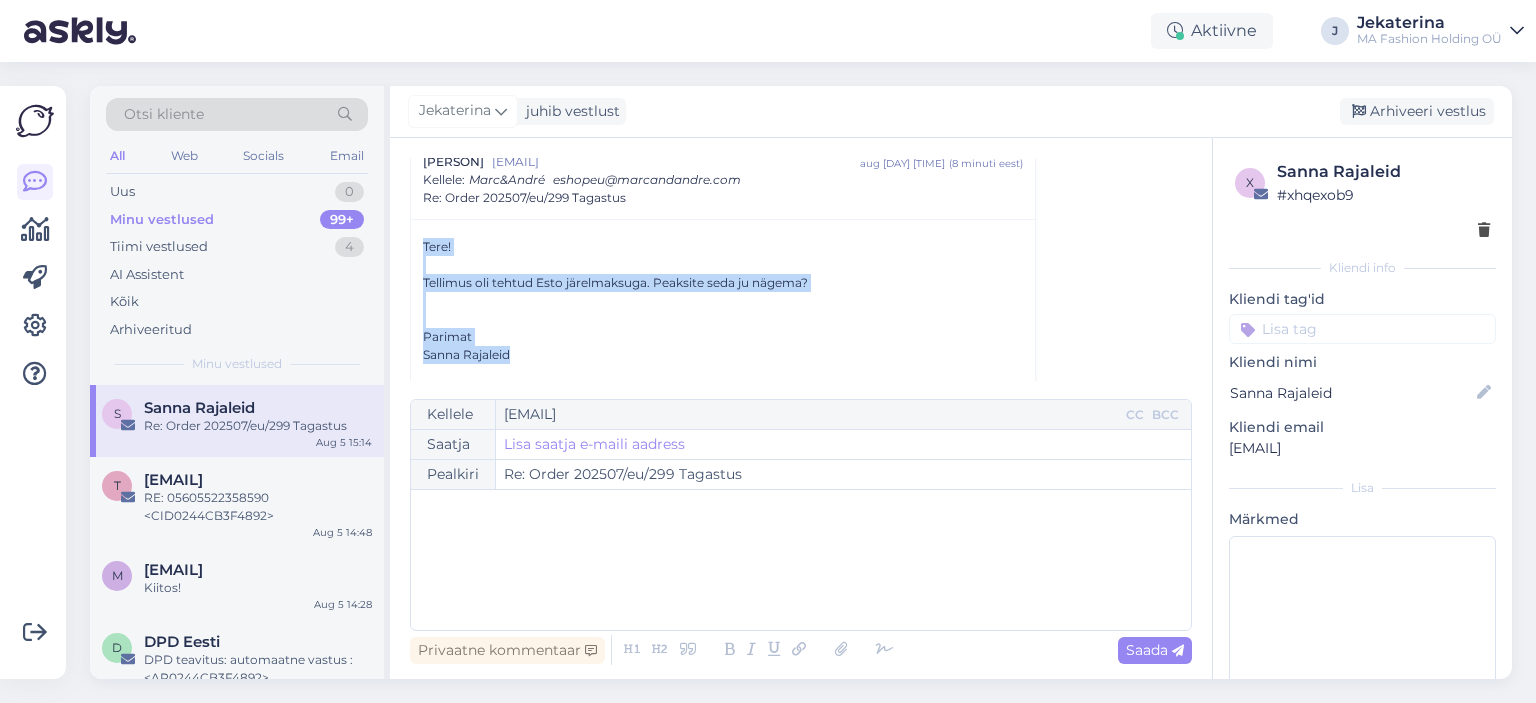 click at bounding box center [723, 301] 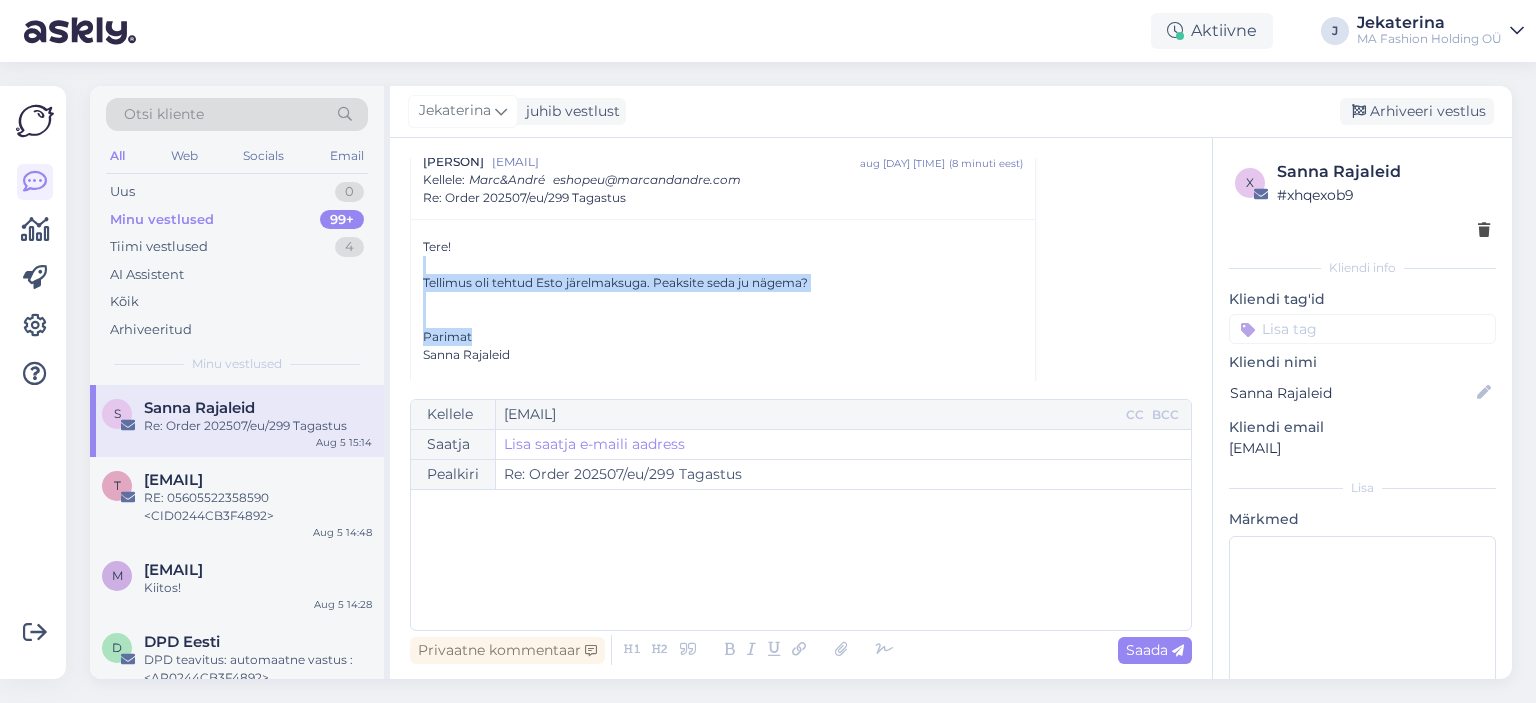 drag, startPoint x: 615, startPoint y: 330, endPoint x: 504, endPoint y: 263, distance: 129.65338 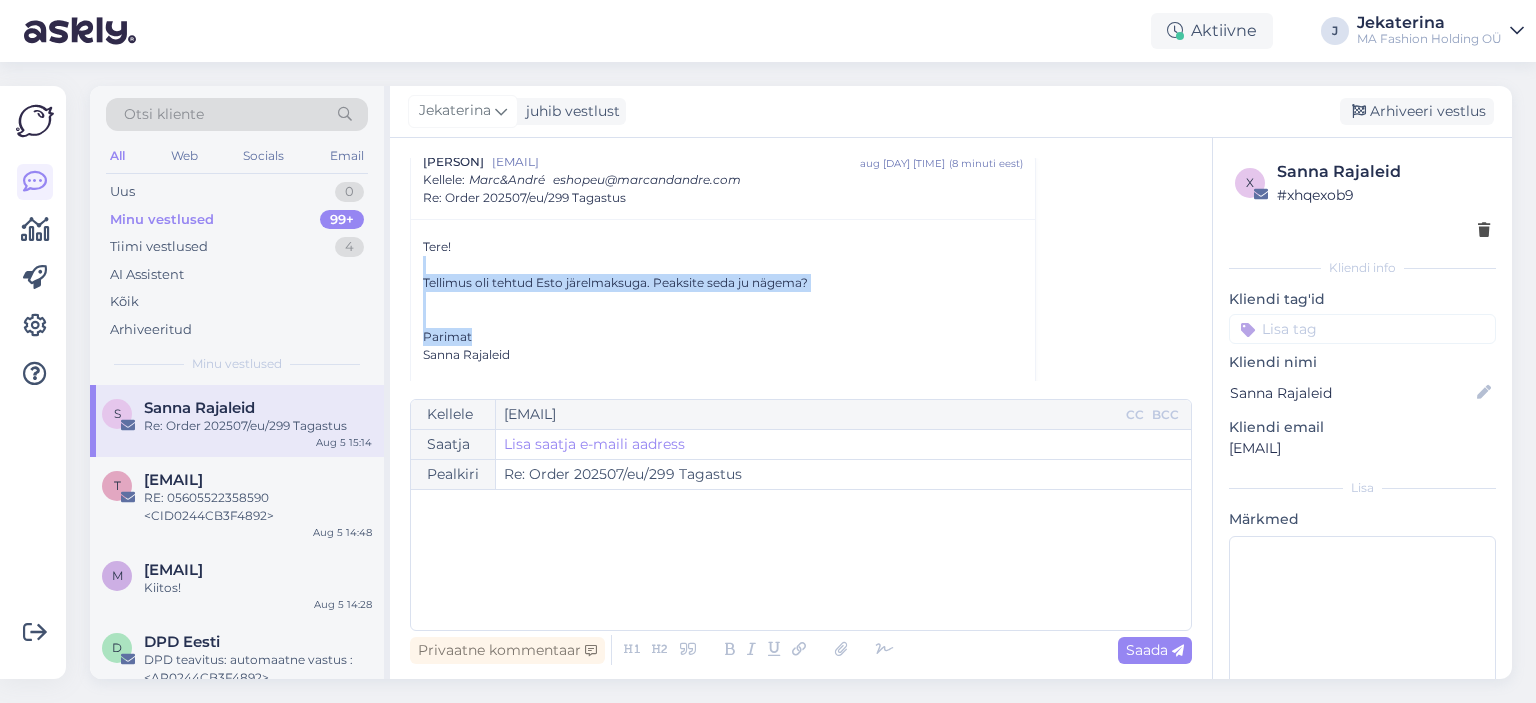 click on "Tere! Tellimus oli tehtud Esto järelmaksuga. Peaksite seda ju nägema? Parimat Sanna Rajaleid Sent from my iPhone On 5. Aug 2025, at 14:38, Marc&André <eshopeu@marcandandre.com> wrote: ﻿ Tere,
Oleme teie tagastuse kätte saanud. Kas võite palun edastada on panga andmed, et meie raamatupidaja saaks raha tagasi kanda.
Tänan!
Heade soovidega / Warm regards,
Jekaterina Klienditoe spetsialist / Customer support specialist
📞 +3726506668 ✉️  eshopeu@marcandandre.com 🌐  www.marcandandre.eu
<attachment-1.png>" at bounding box center (723, 544) 